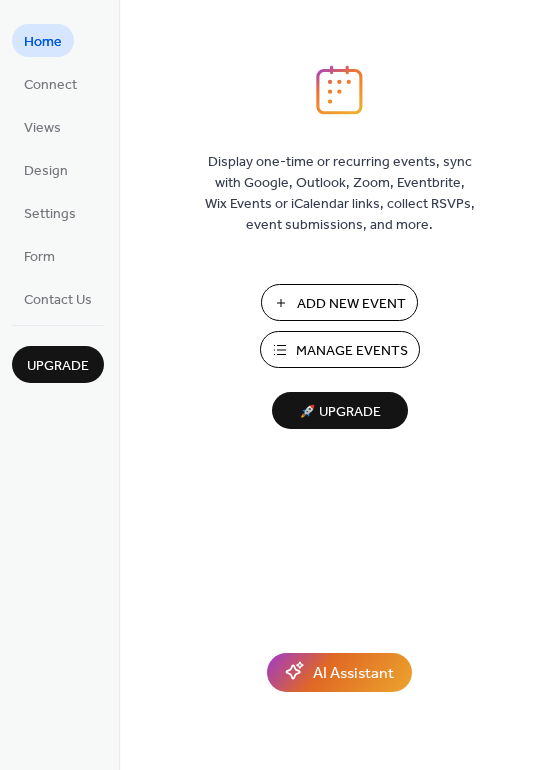 scroll, scrollTop: 0, scrollLeft: 0, axis: both 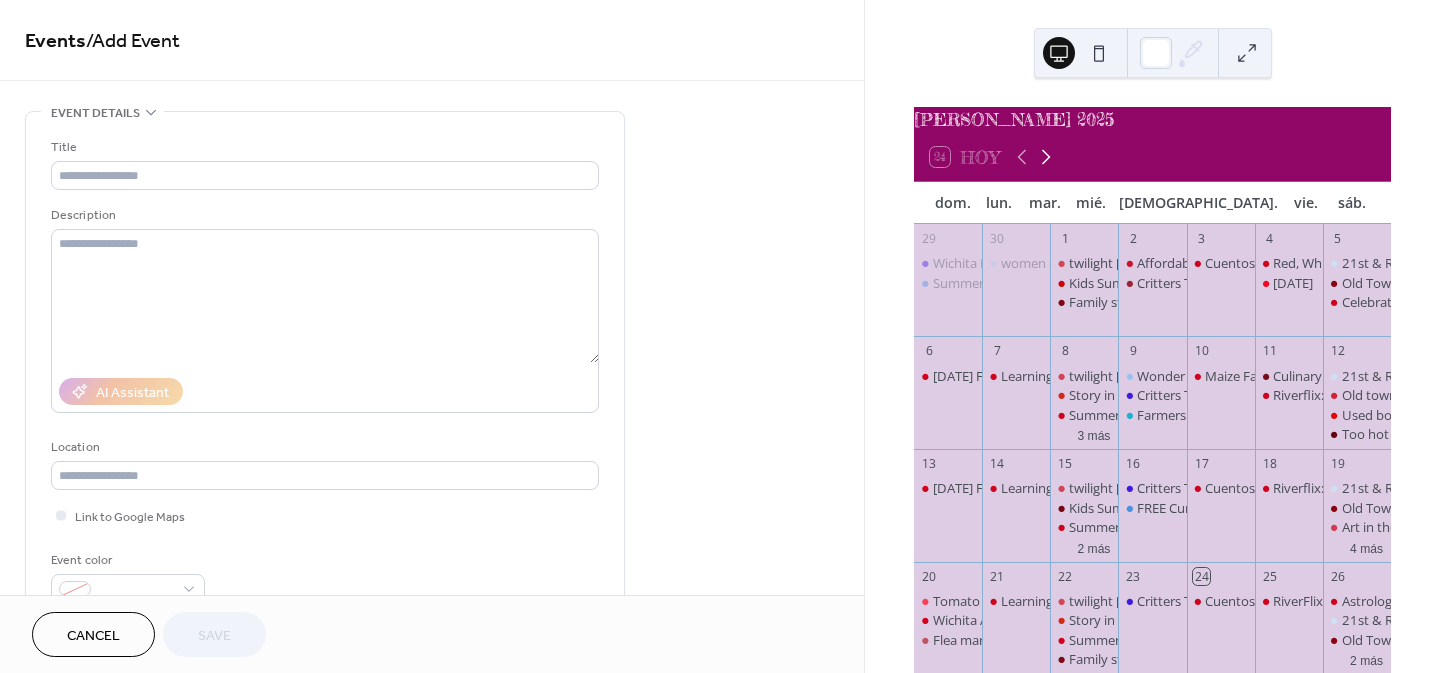 click 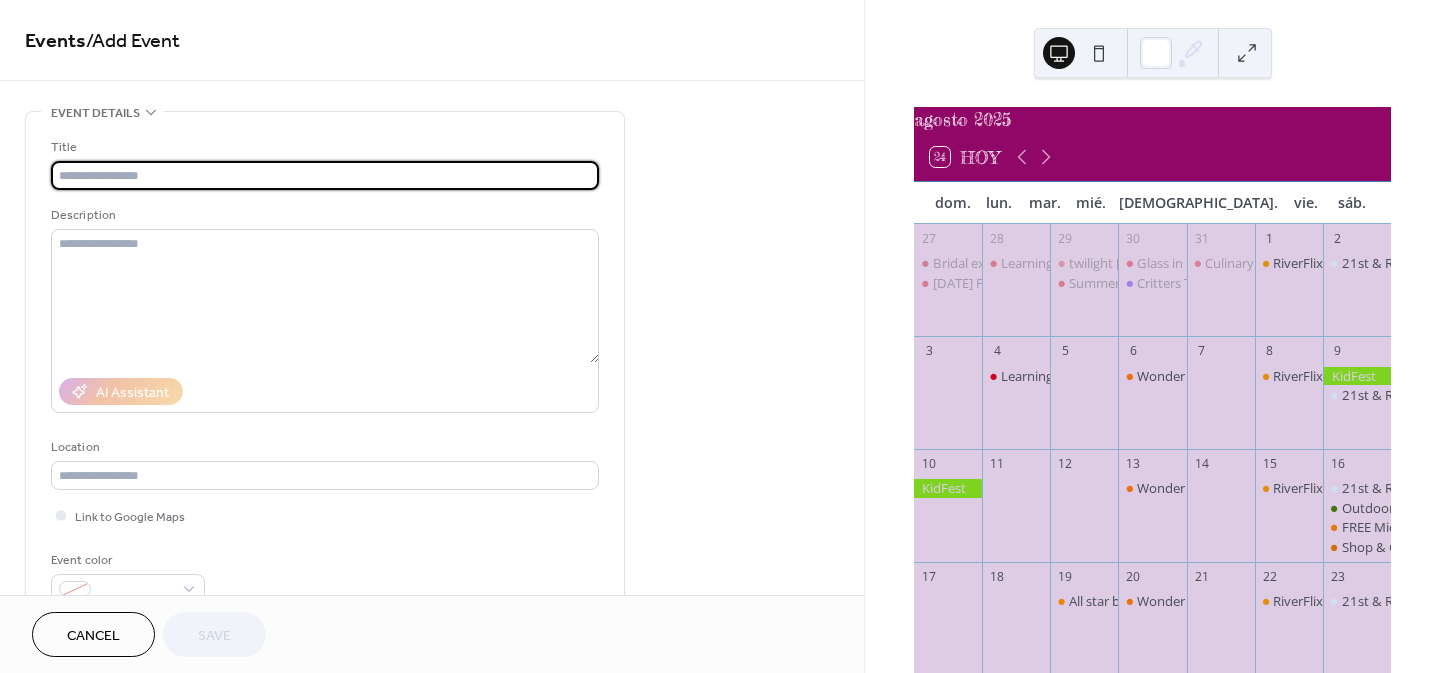 click at bounding box center (325, 175) 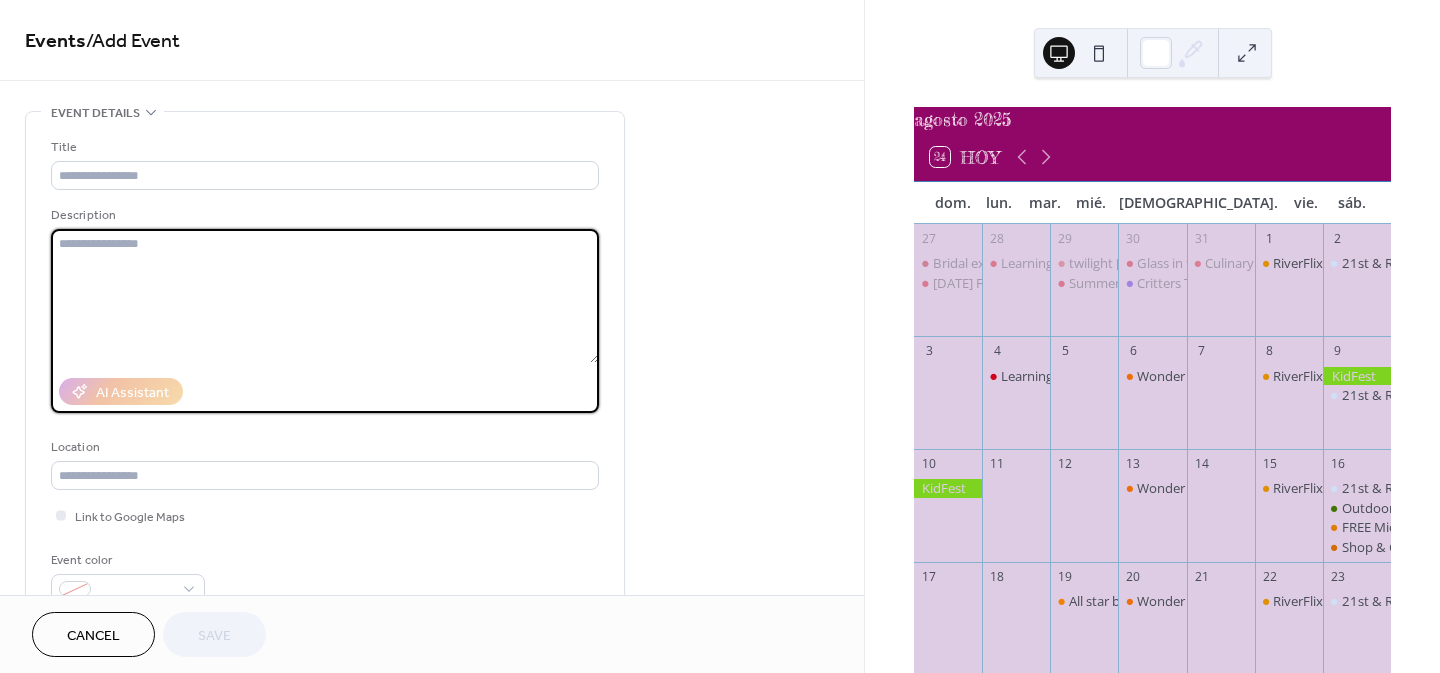click at bounding box center (325, 296) 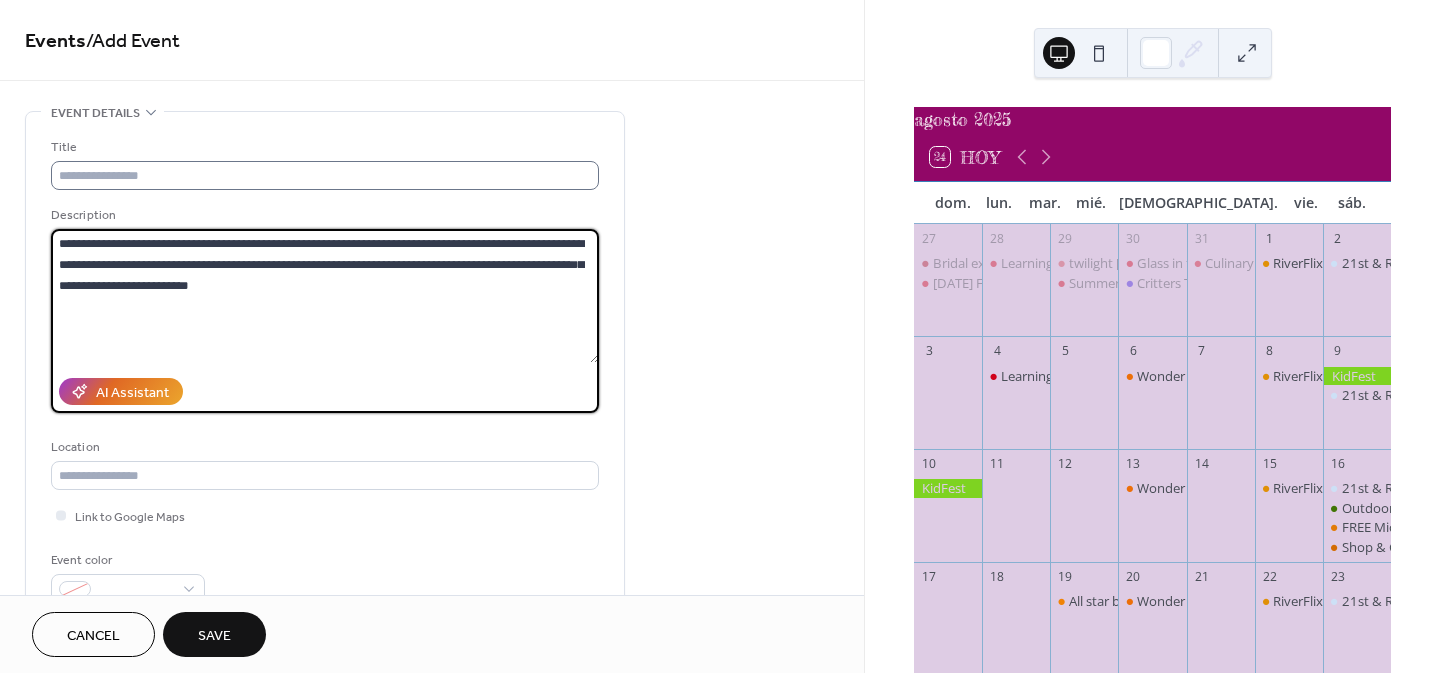 type on "**********" 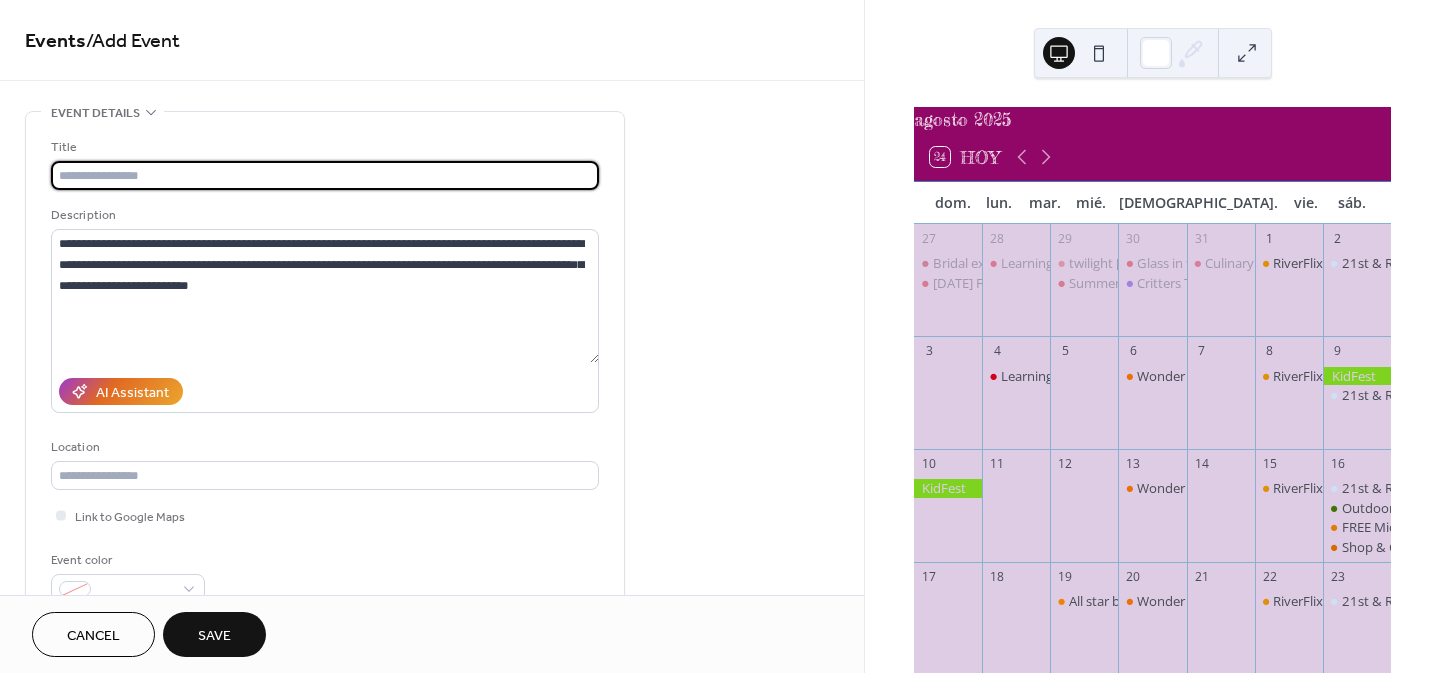 click at bounding box center (325, 175) 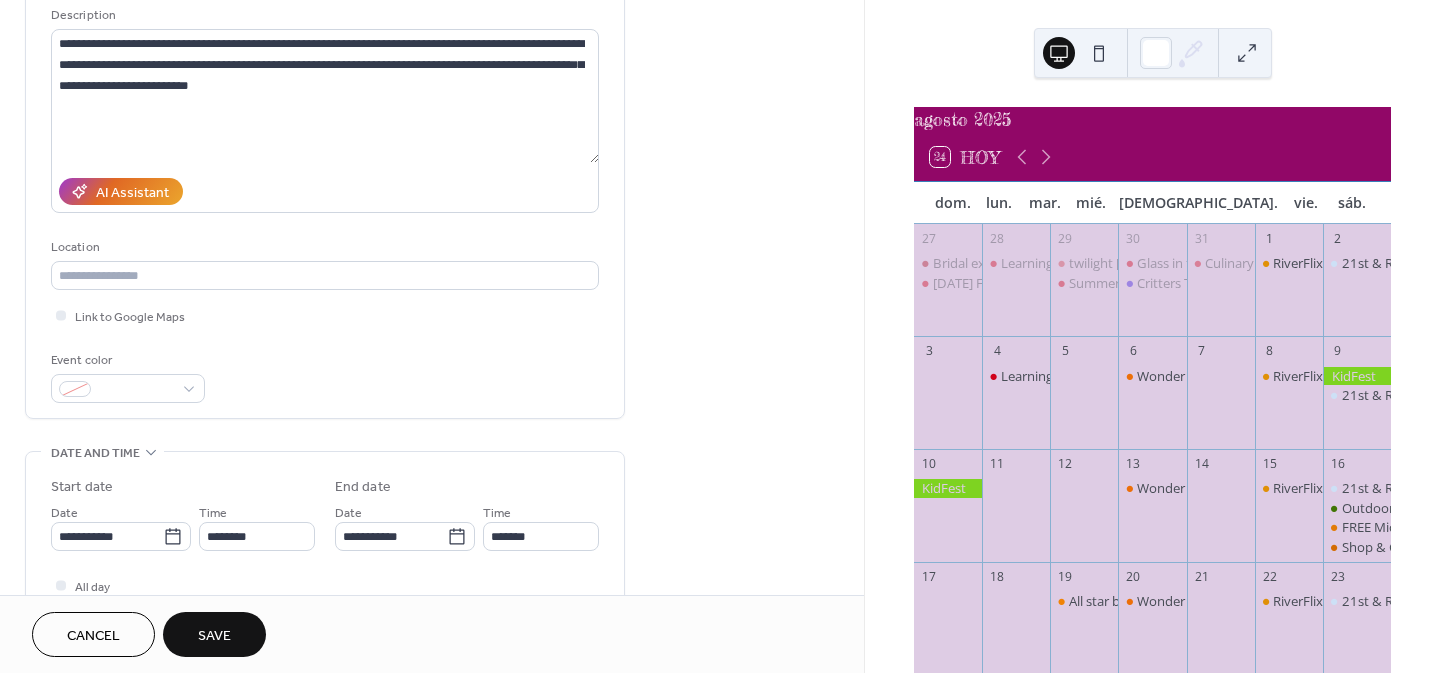 scroll, scrollTop: 206, scrollLeft: 0, axis: vertical 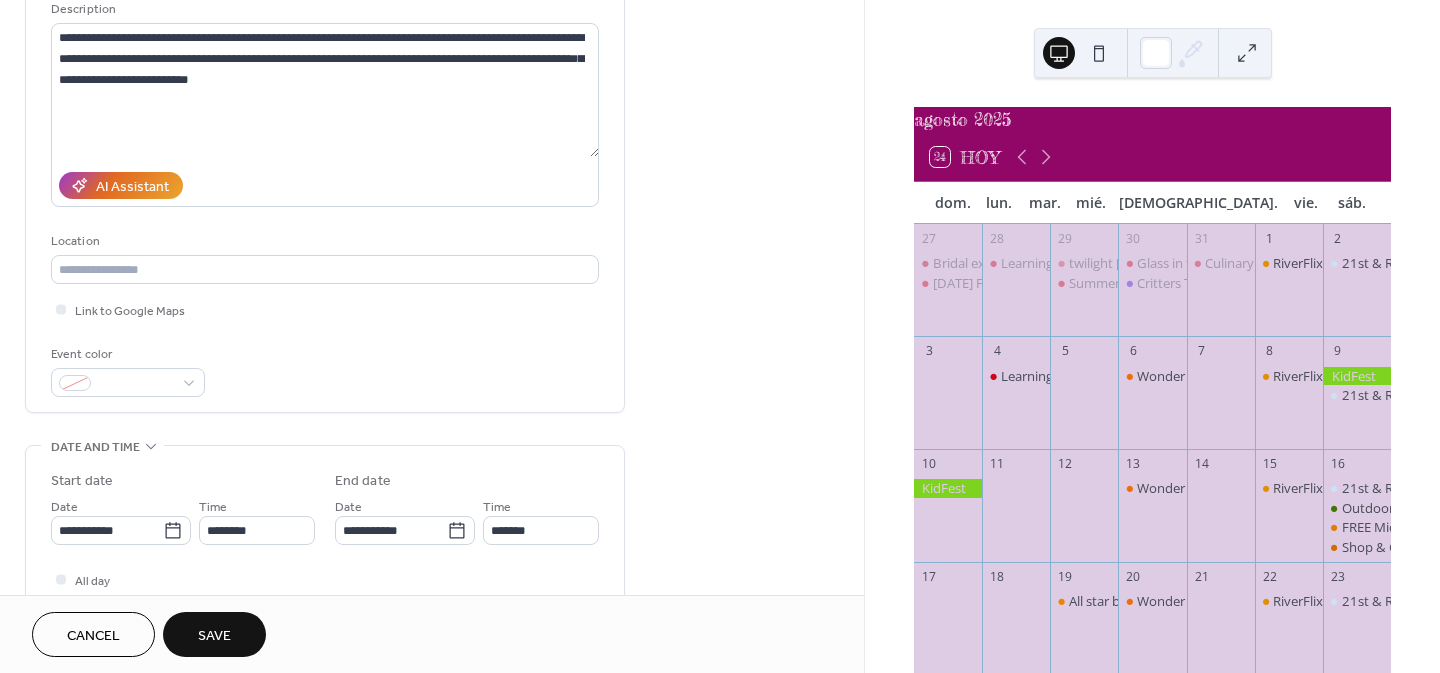 type on "**********" 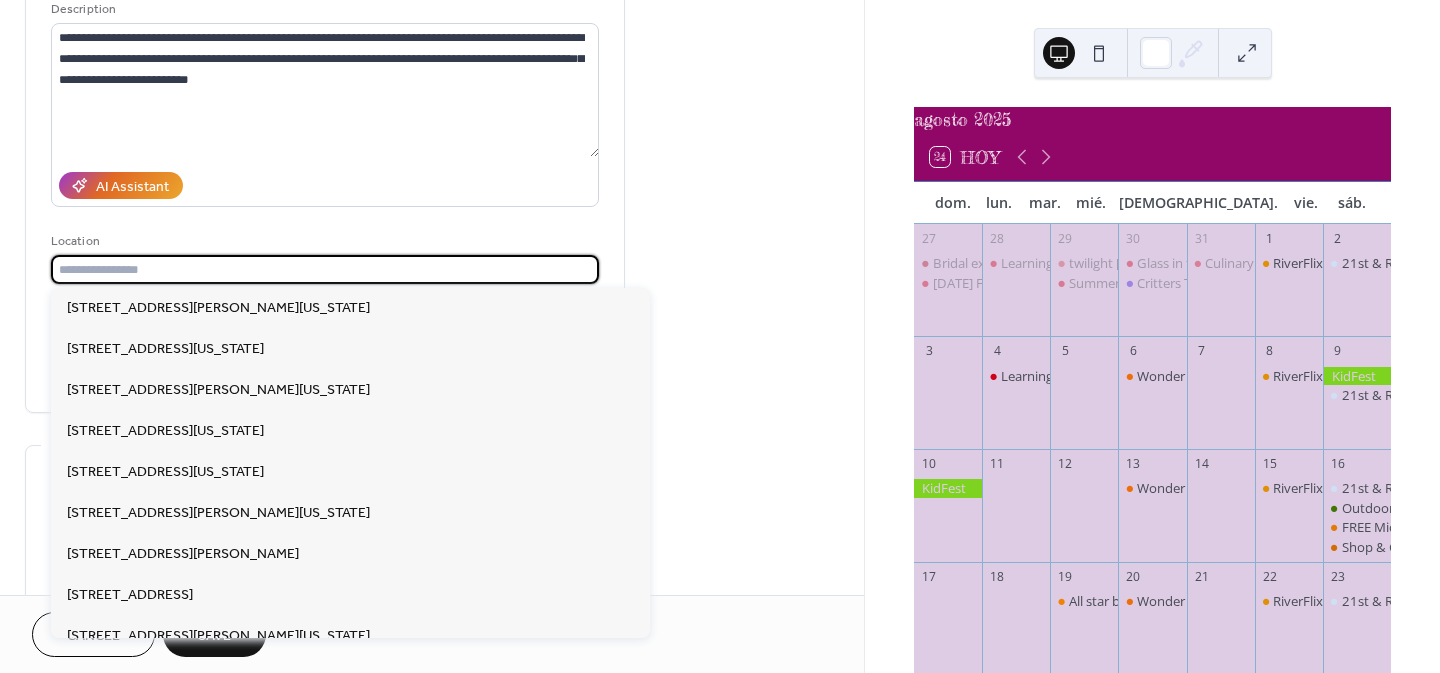 click at bounding box center (325, 269) 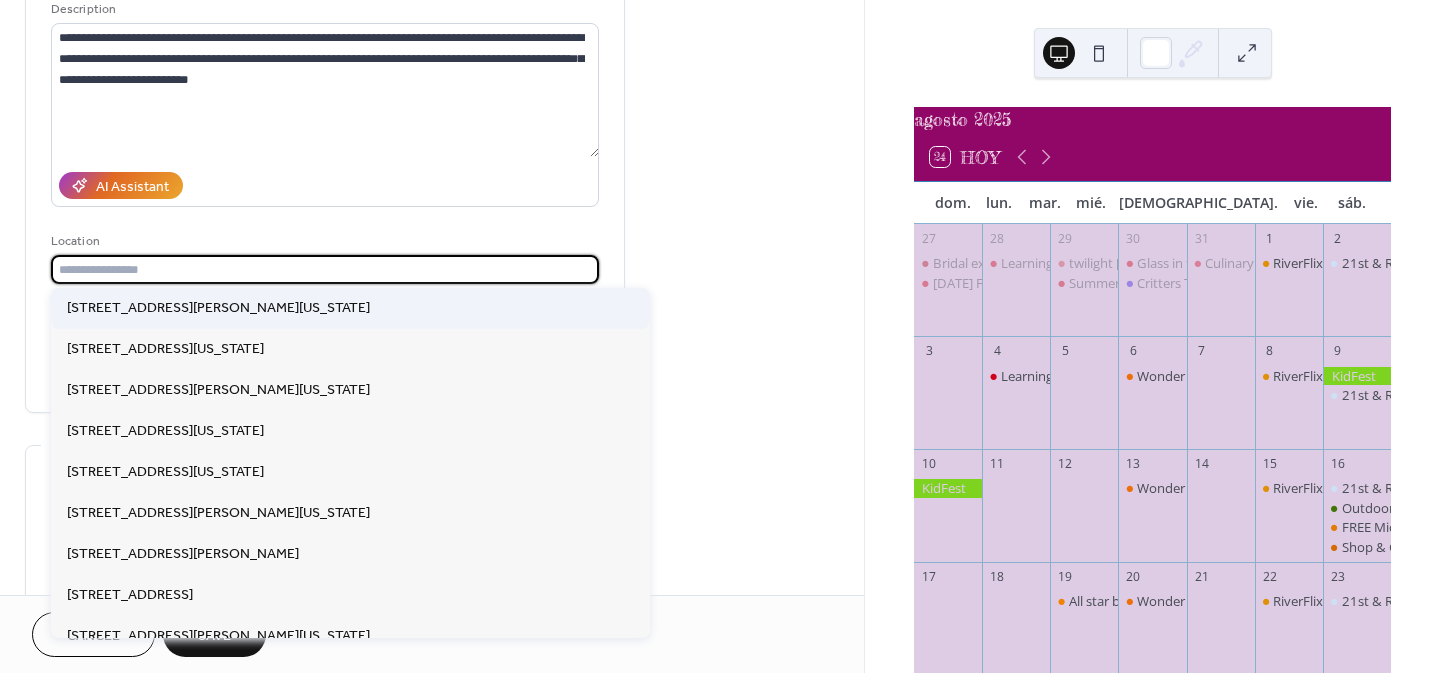 paste on "**********" 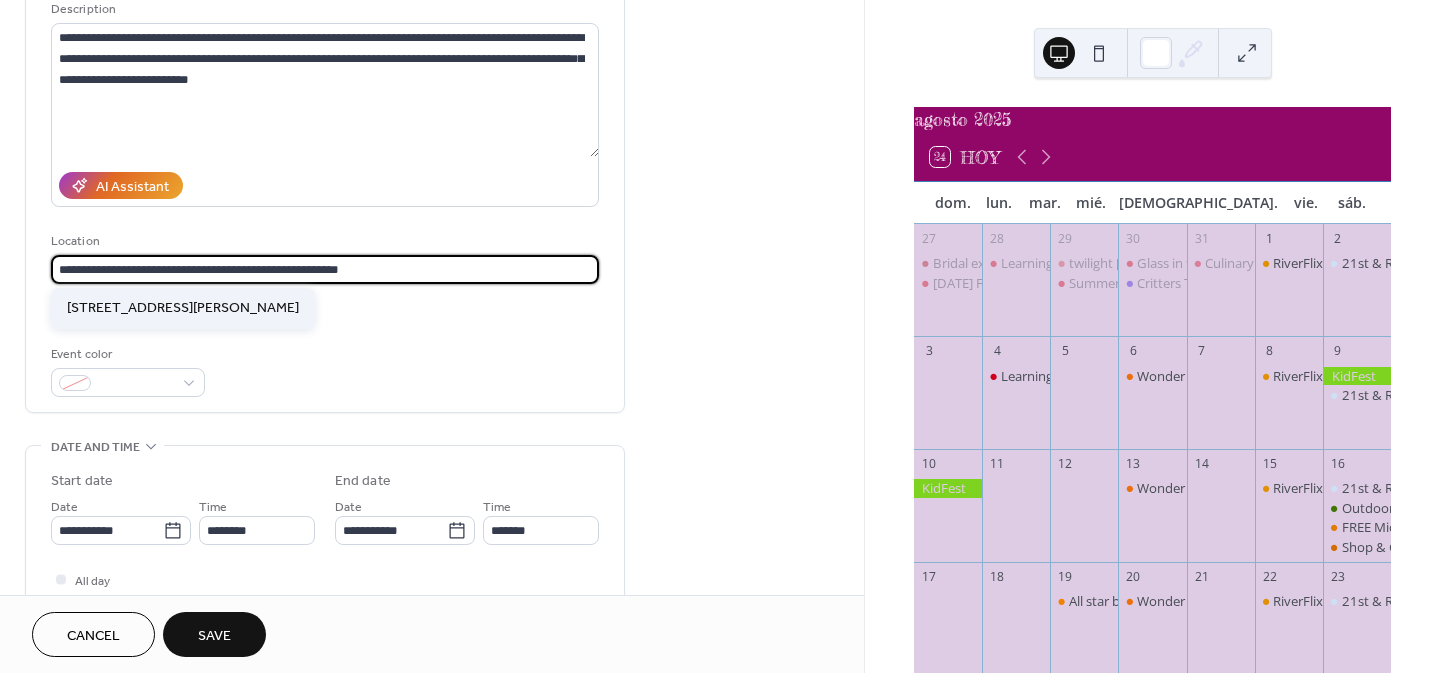 type on "**********" 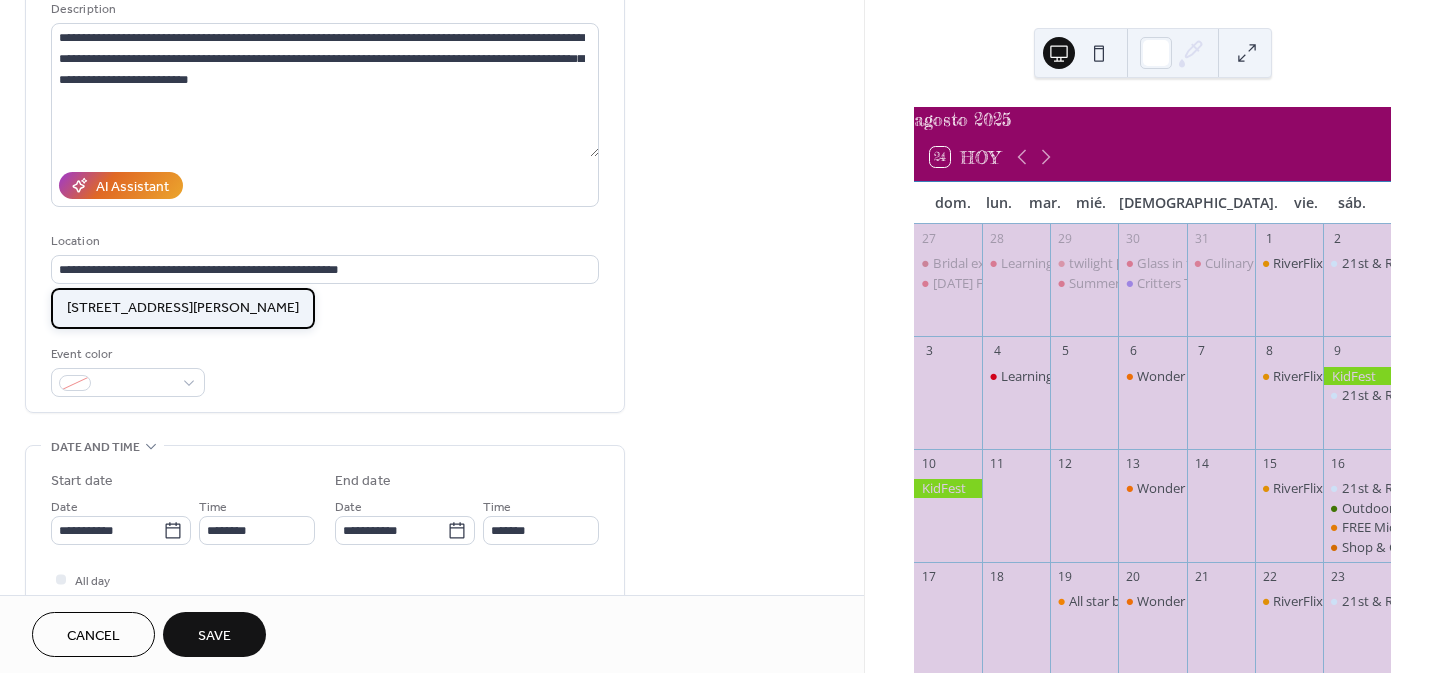 click on "[STREET_ADDRESS][PERSON_NAME]" at bounding box center [183, 308] 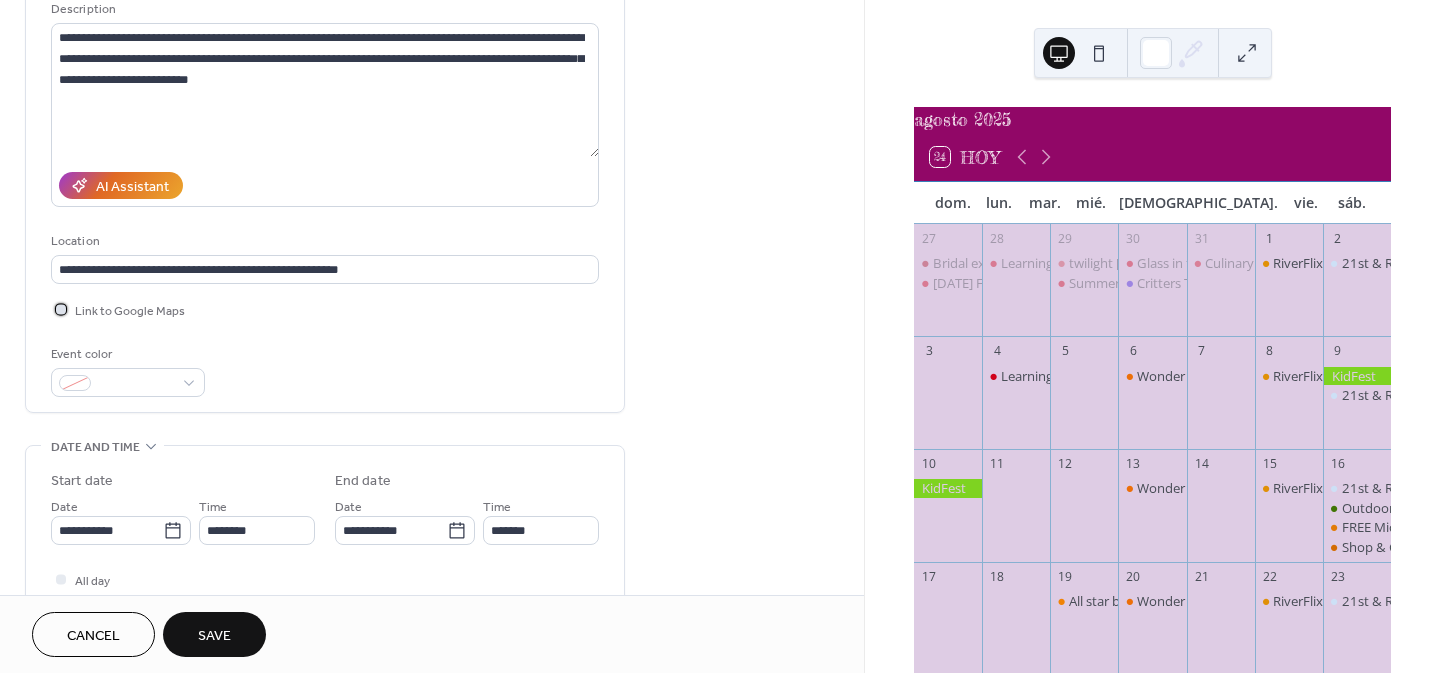 click on "Link to Google Maps" at bounding box center (130, 311) 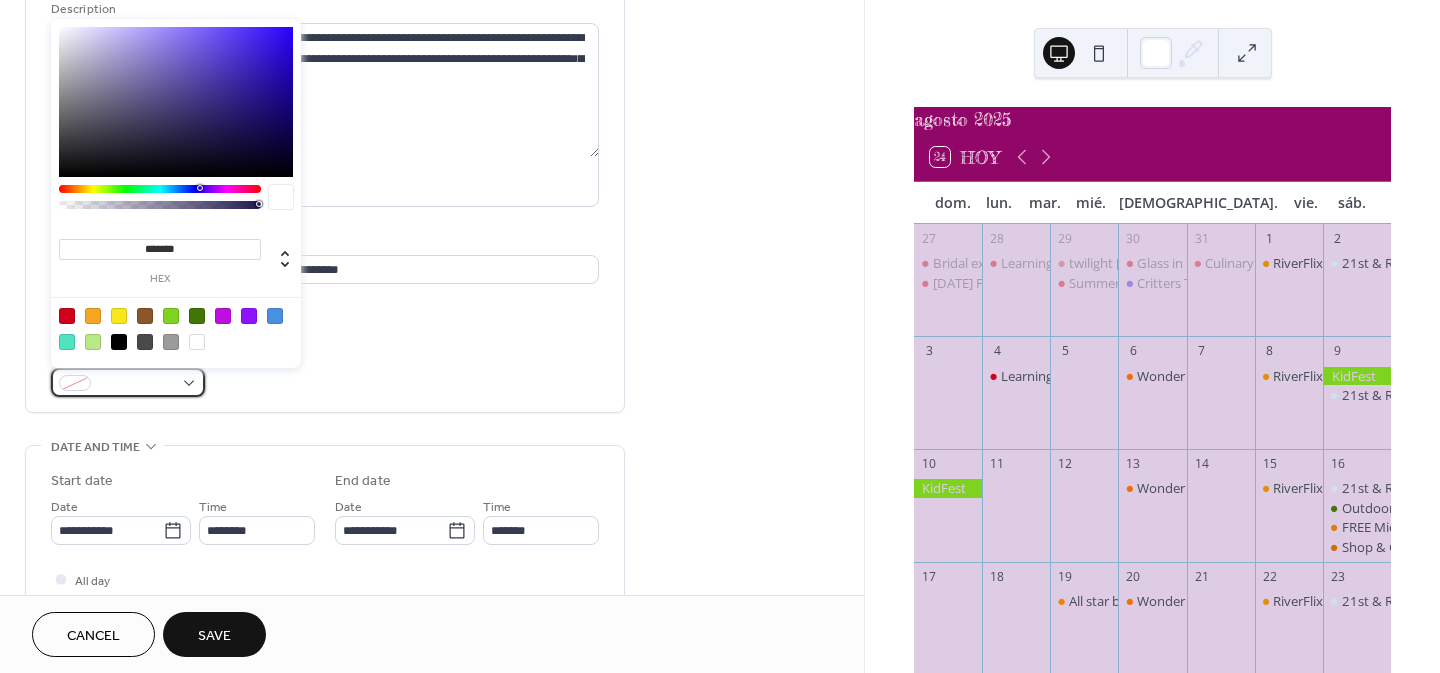 click at bounding box center [136, 384] 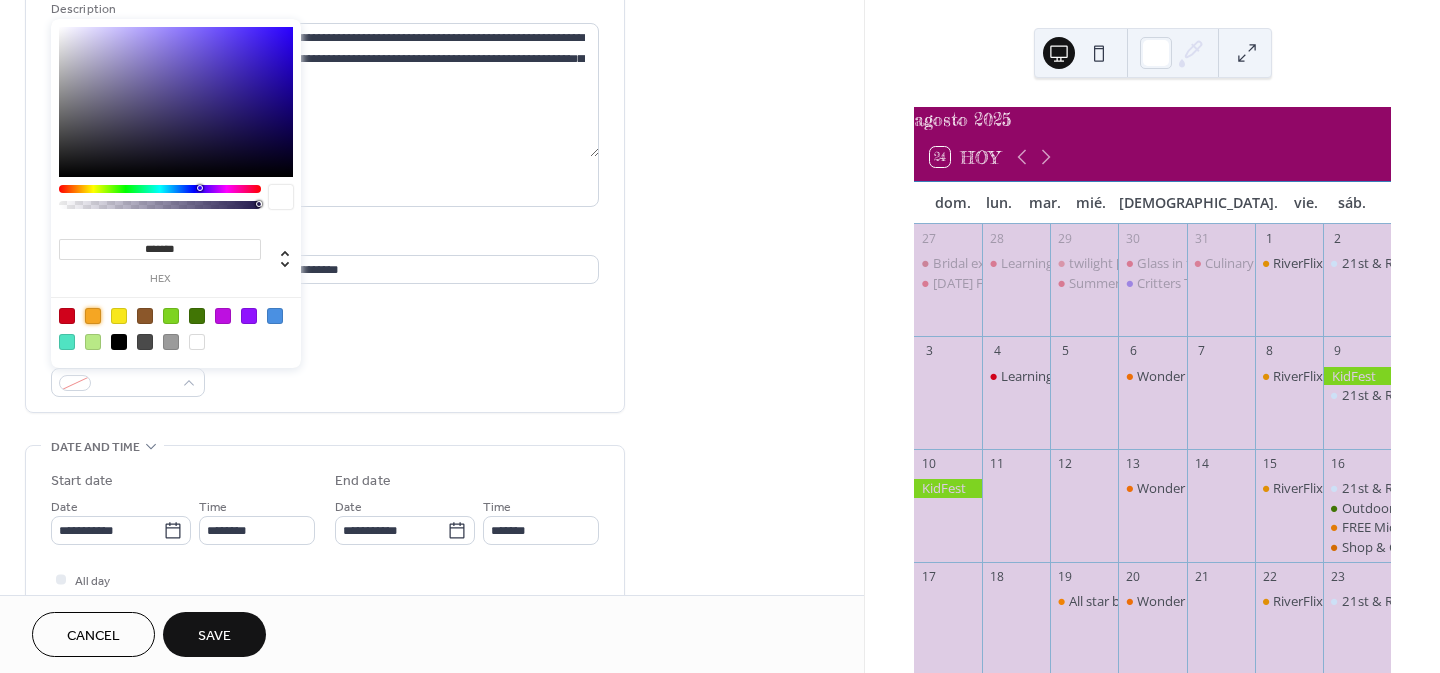 click at bounding box center (93, 316) 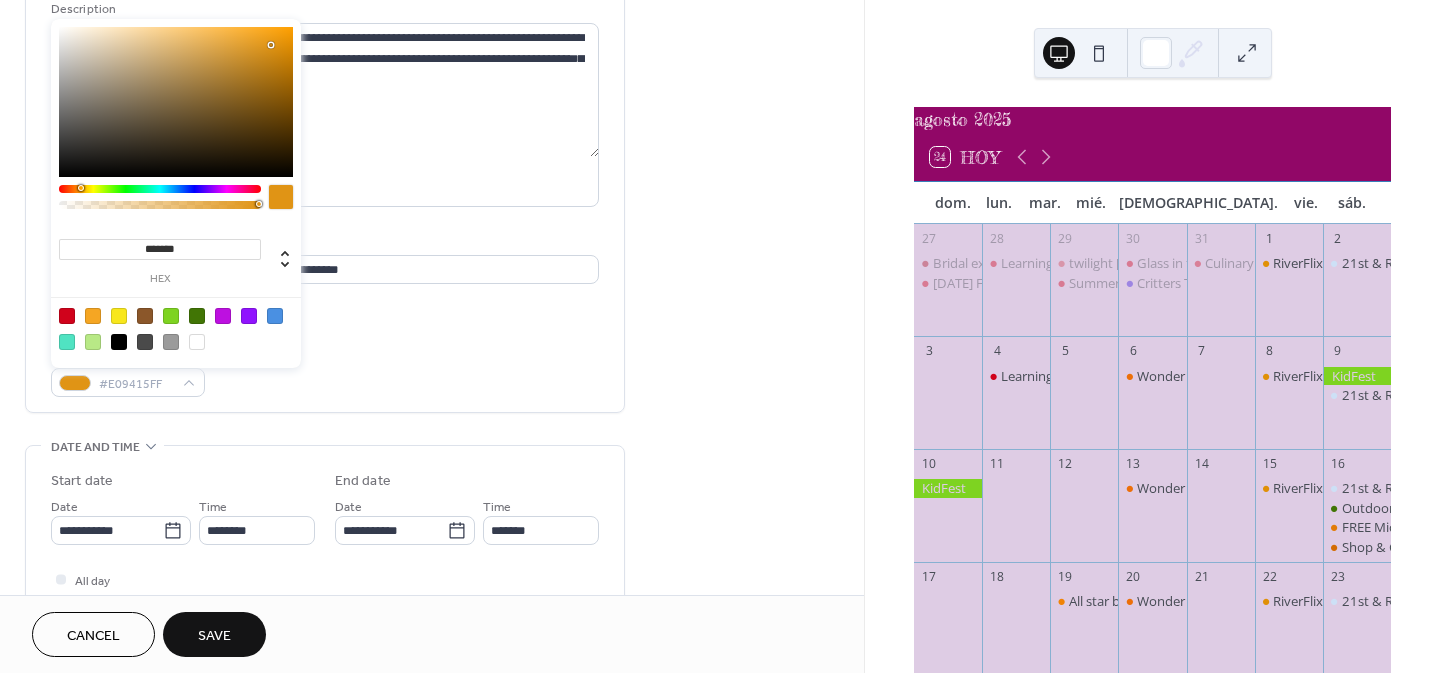 click at bounding box center (176, 102) 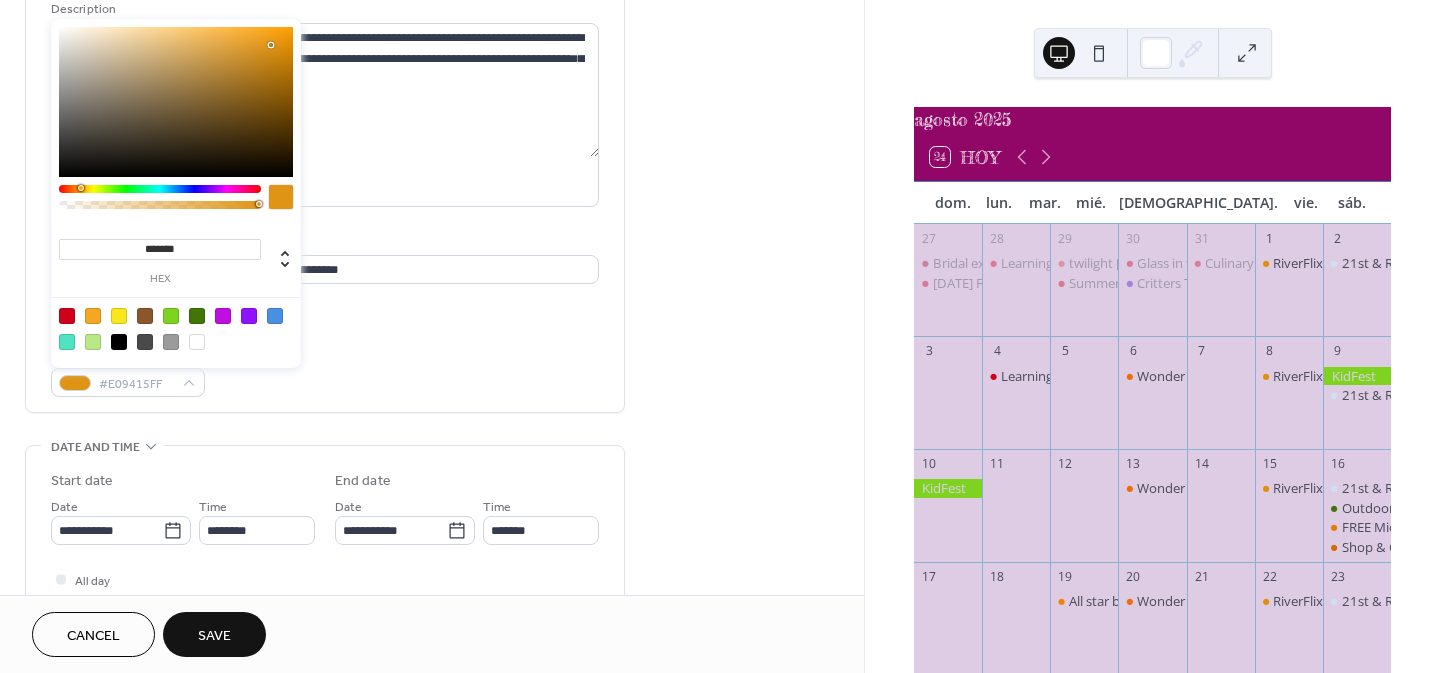 type on "*******" 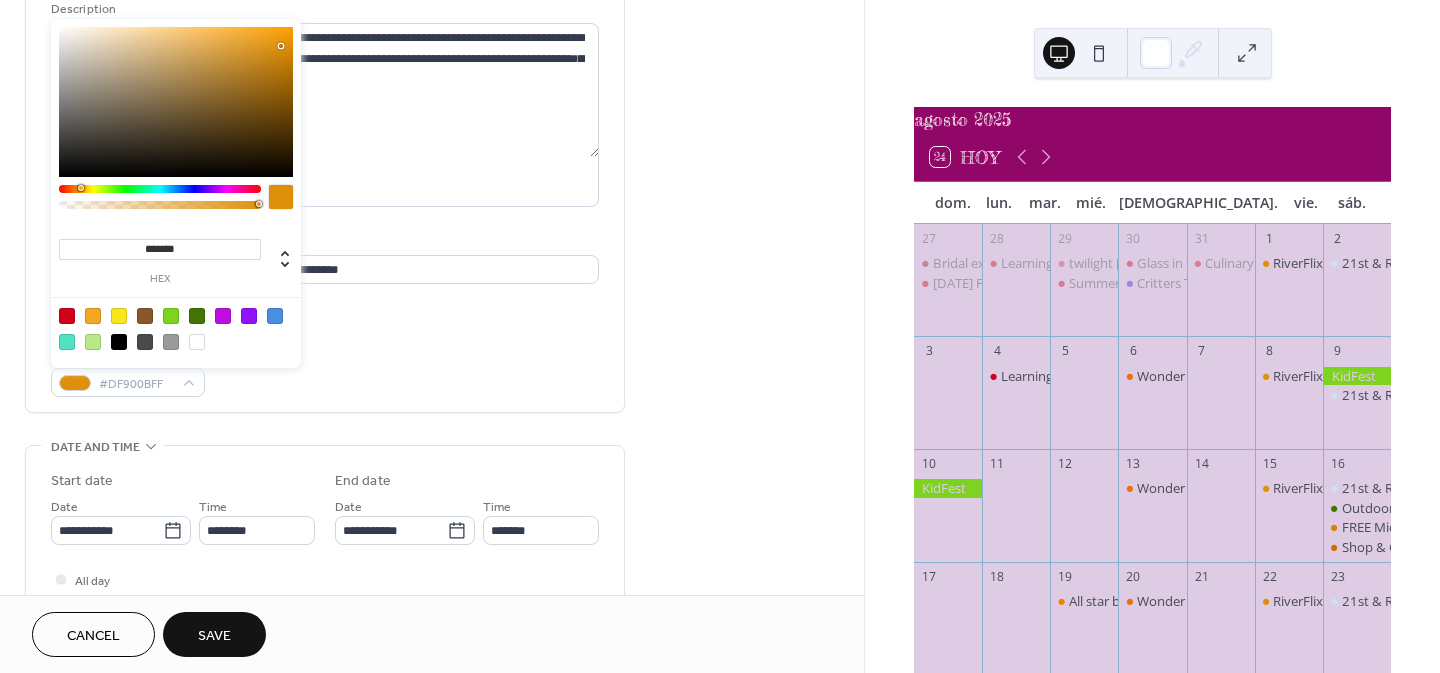 click at bounding box center [176, 102] 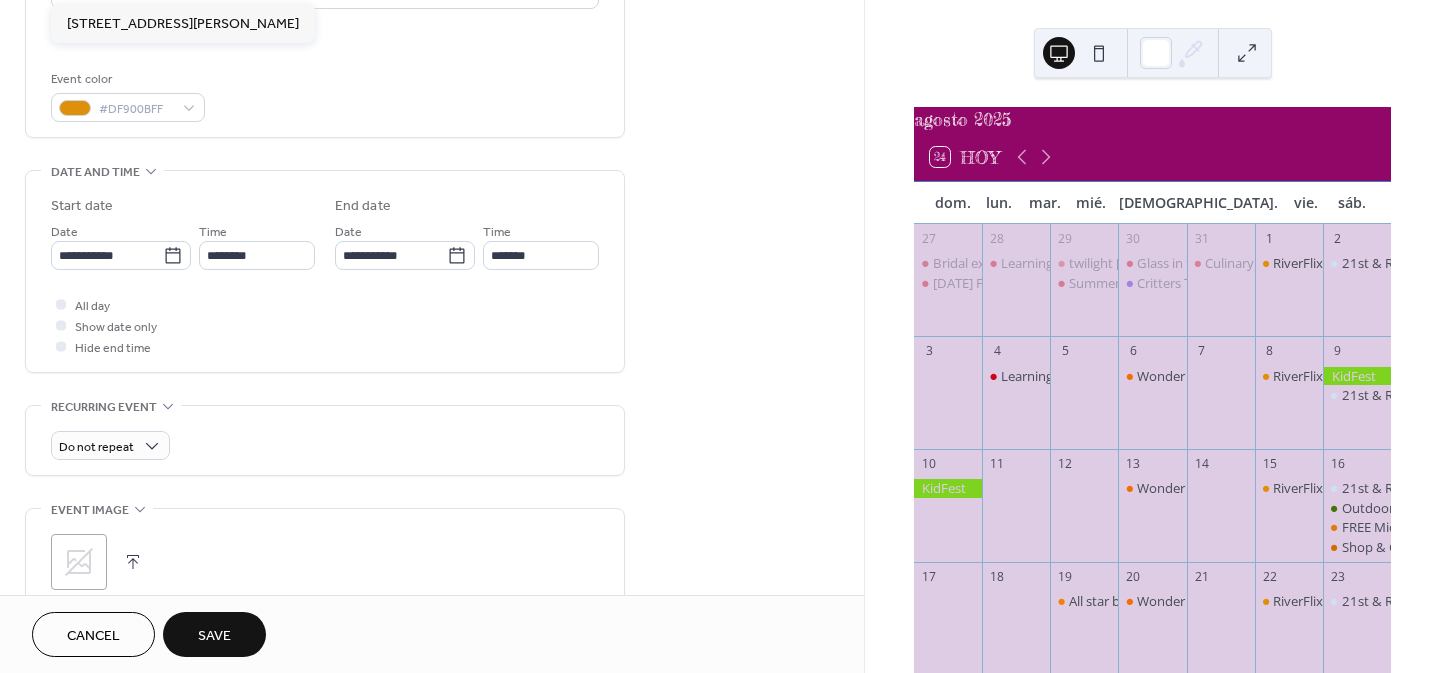 scroll, scrollTop: 495, scrollLeft: 0, axis: vertical 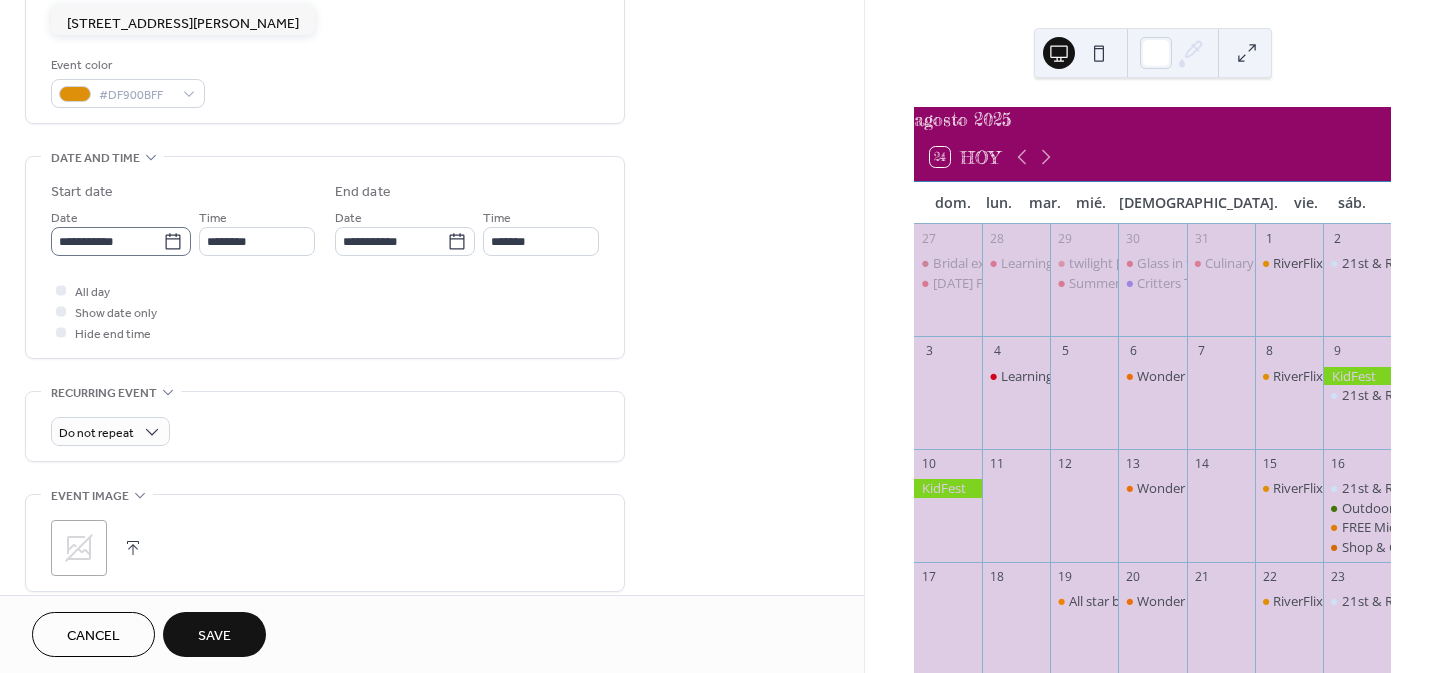 type 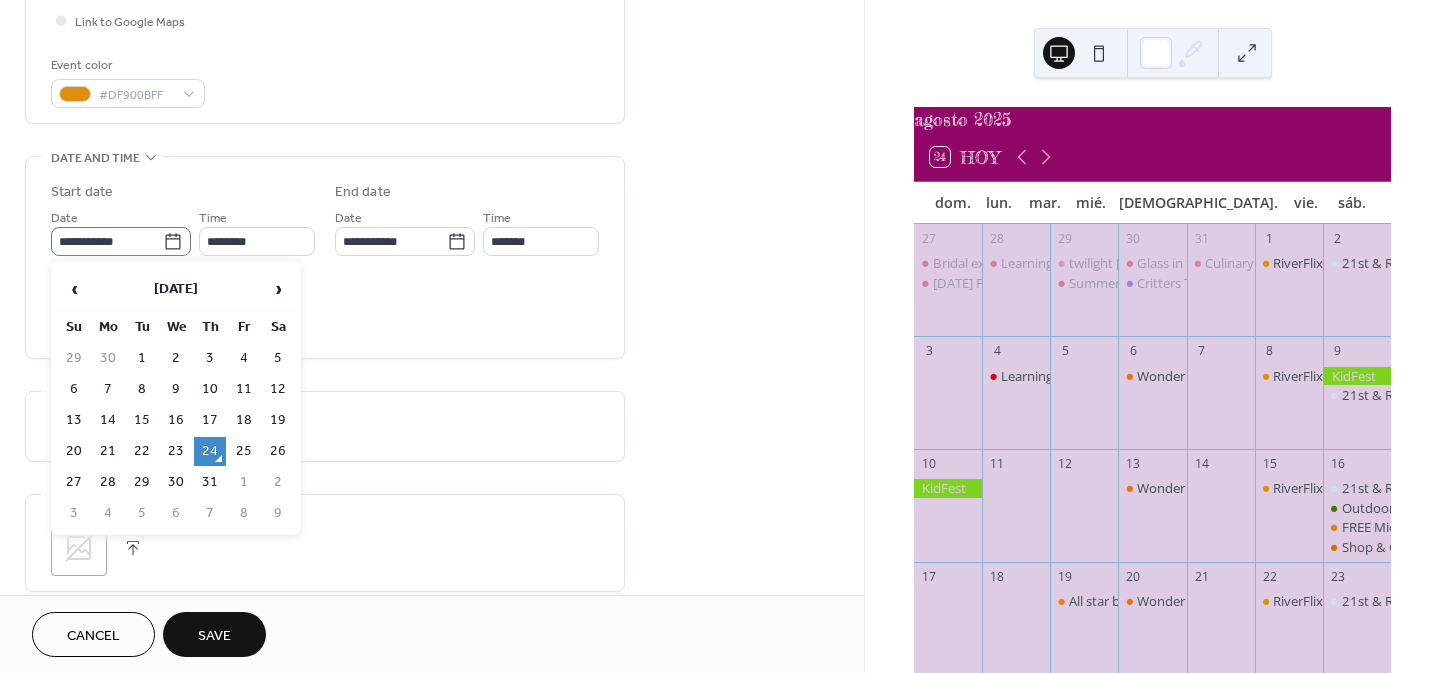 click 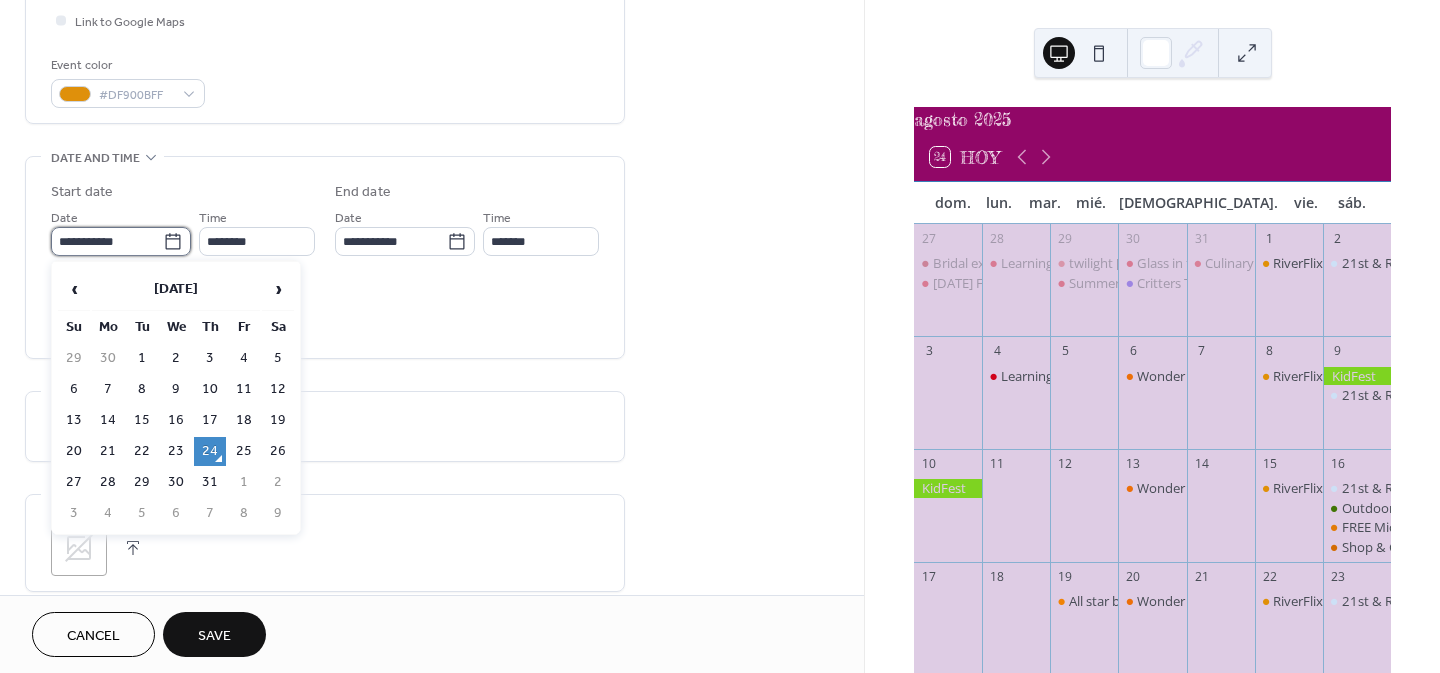 click on "**********" at bounding box center [107, 241] 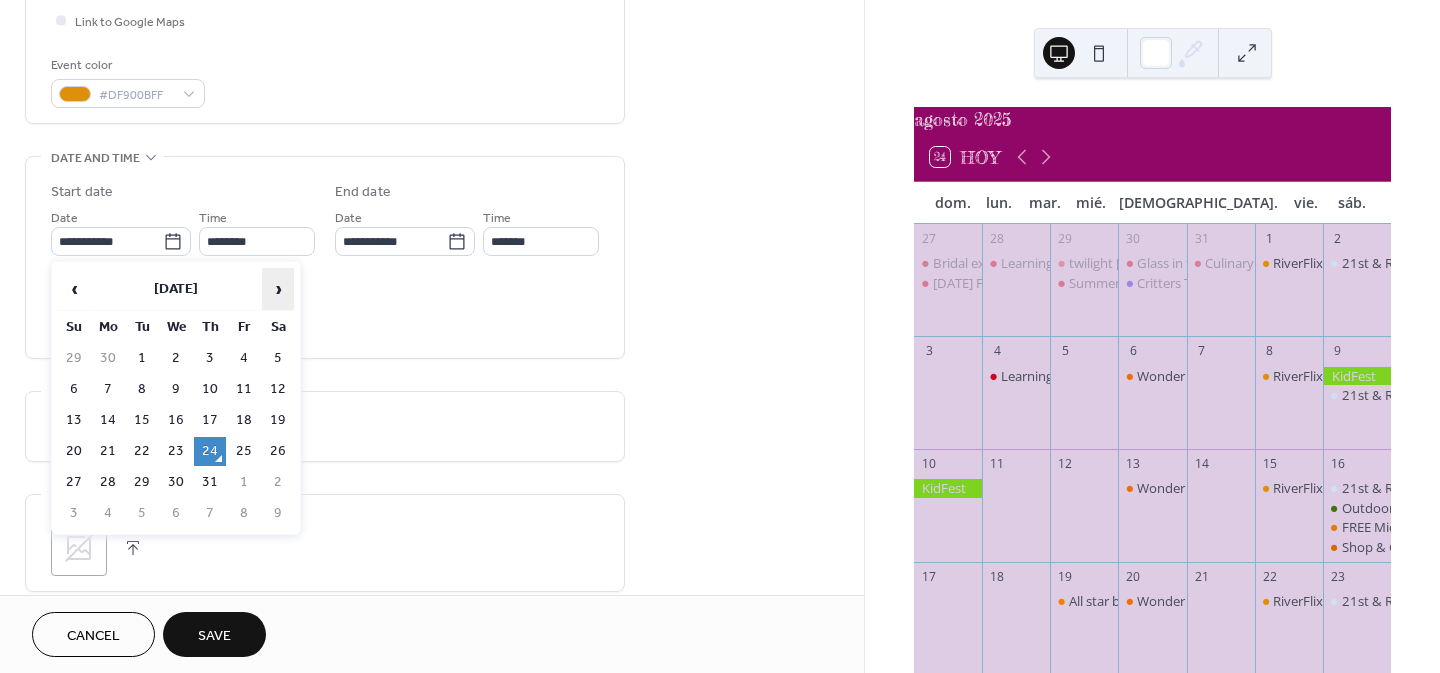 click on "›" at bounding box center (278, 289) 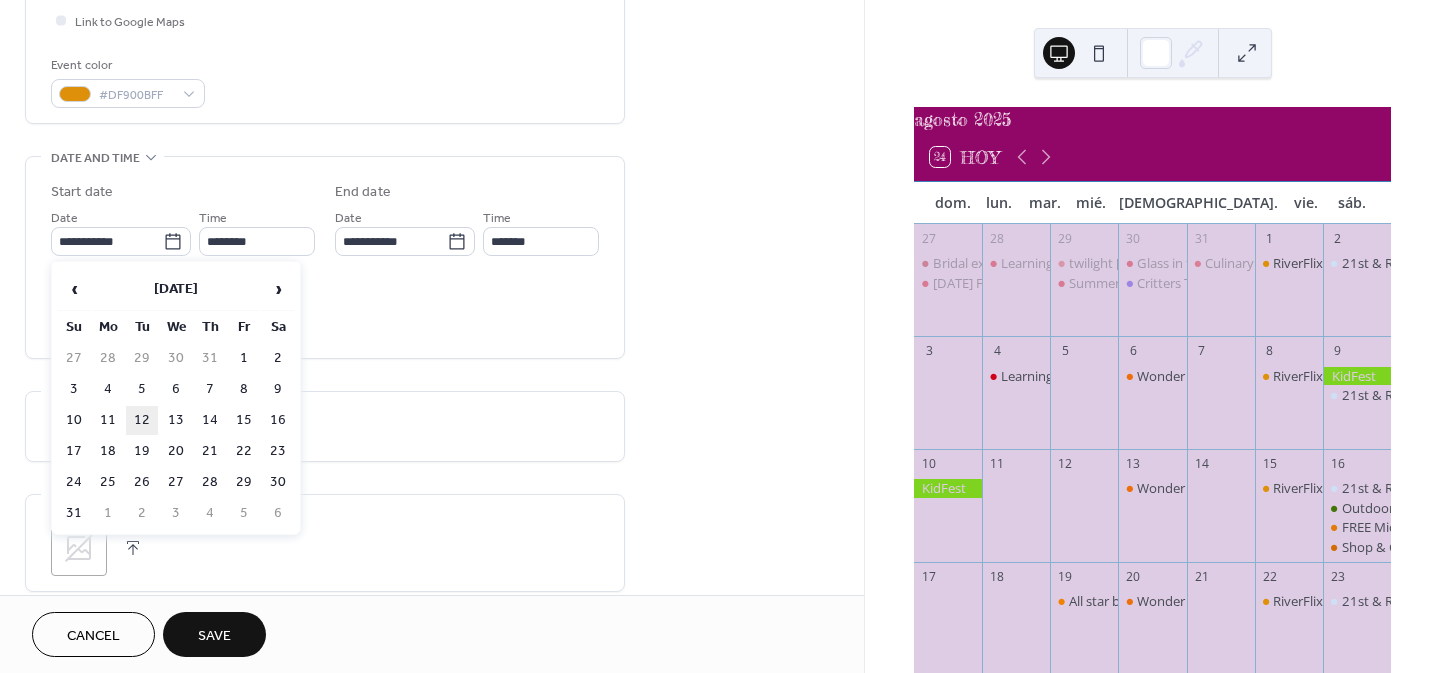 click on "12" at bounding box center [142, 420] 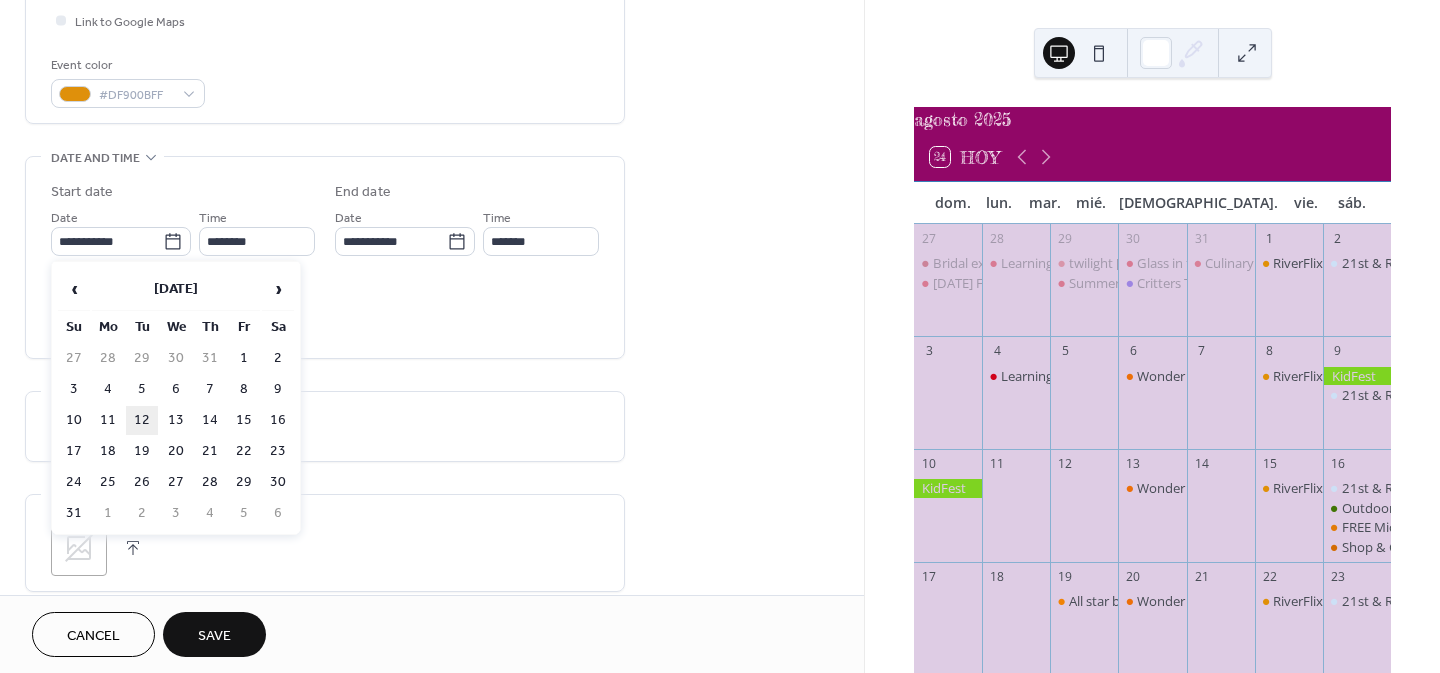 type on "**********" 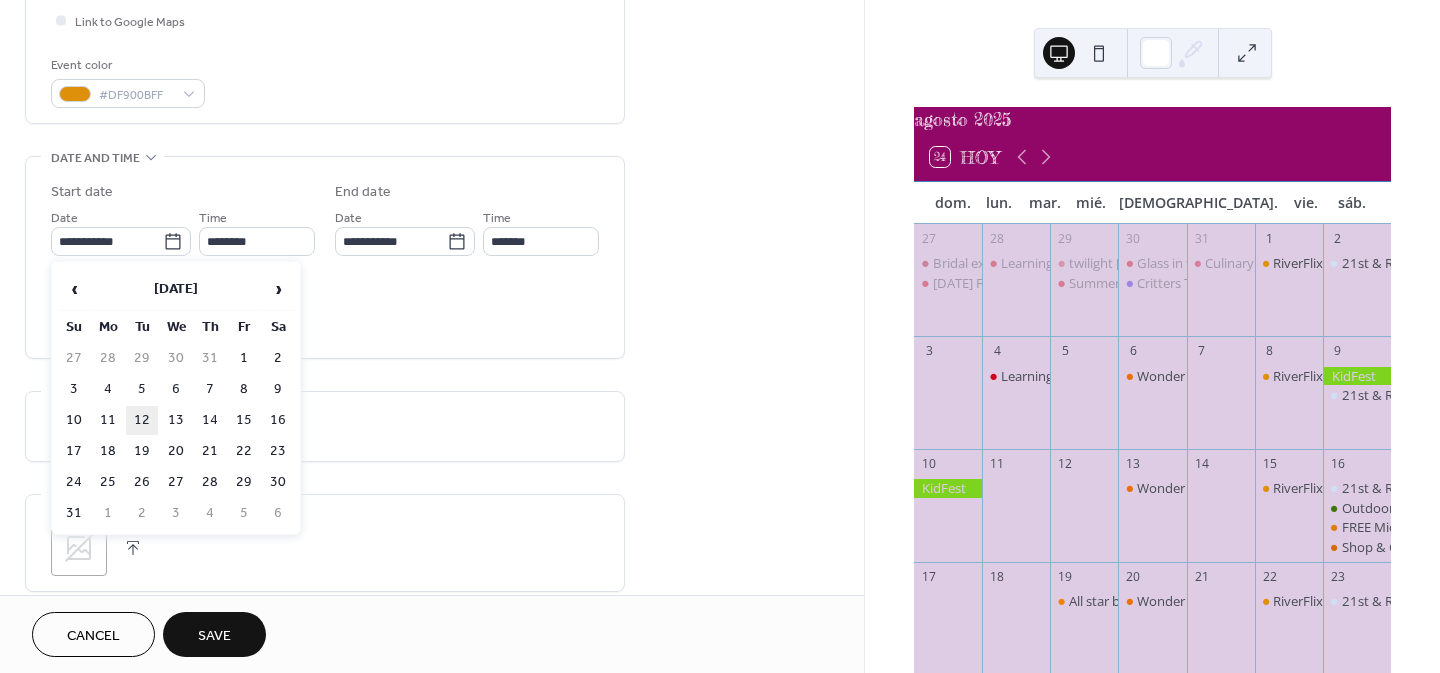type on "**********" 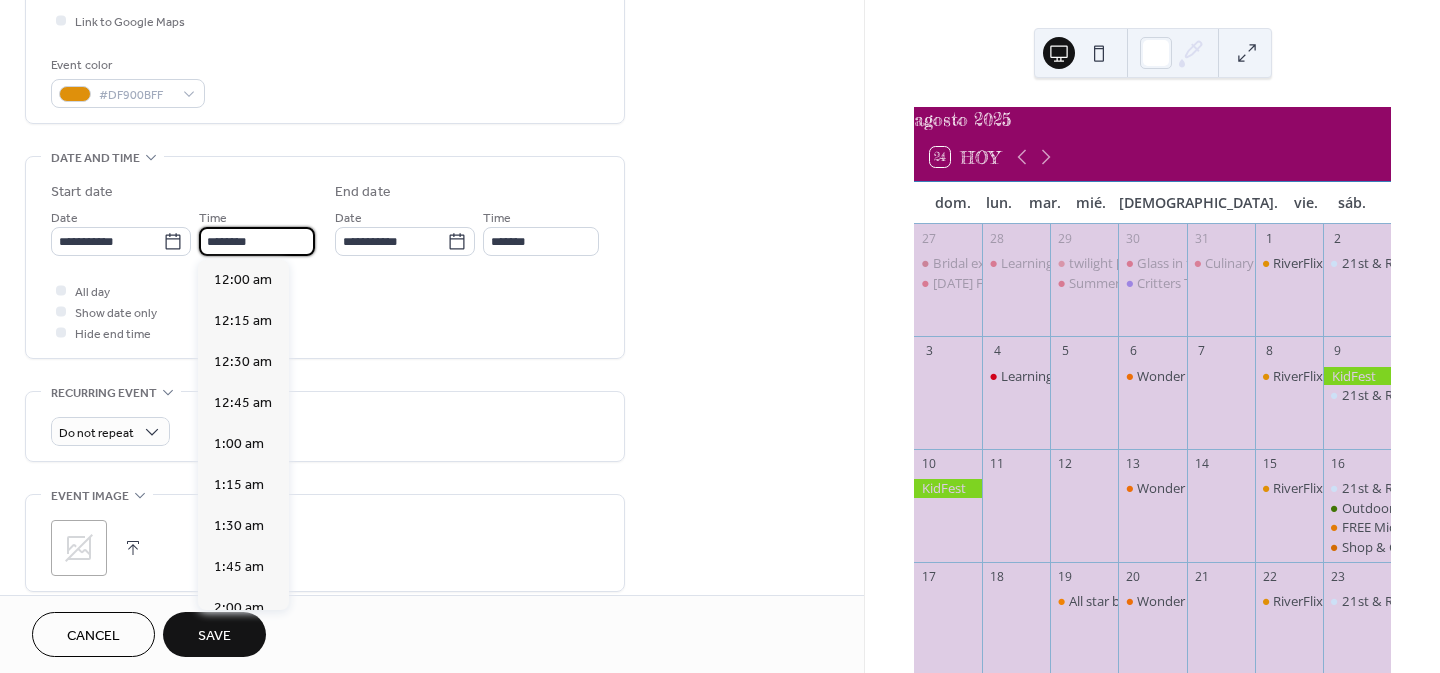 scroll, scrollTop: 1968, scrollLeft: 0, axis: vertical 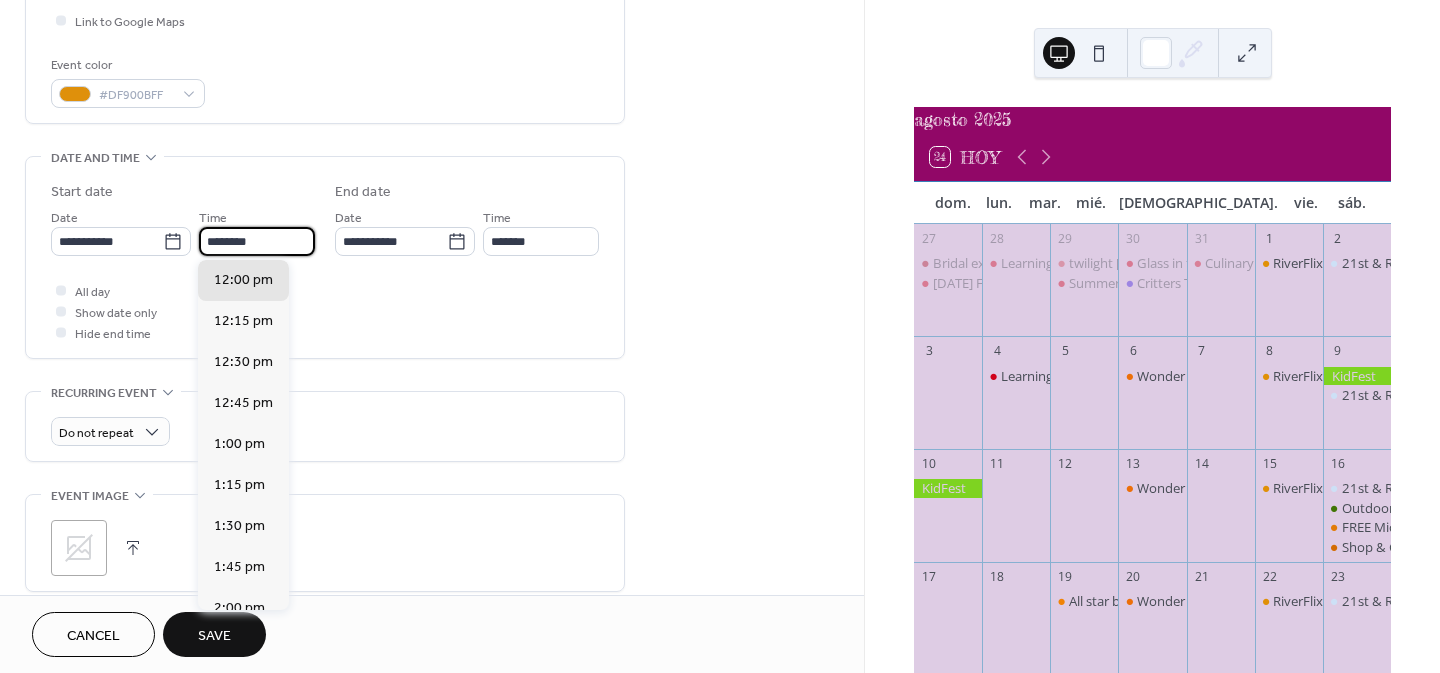 click on "********" at bounding box center [257, 241] 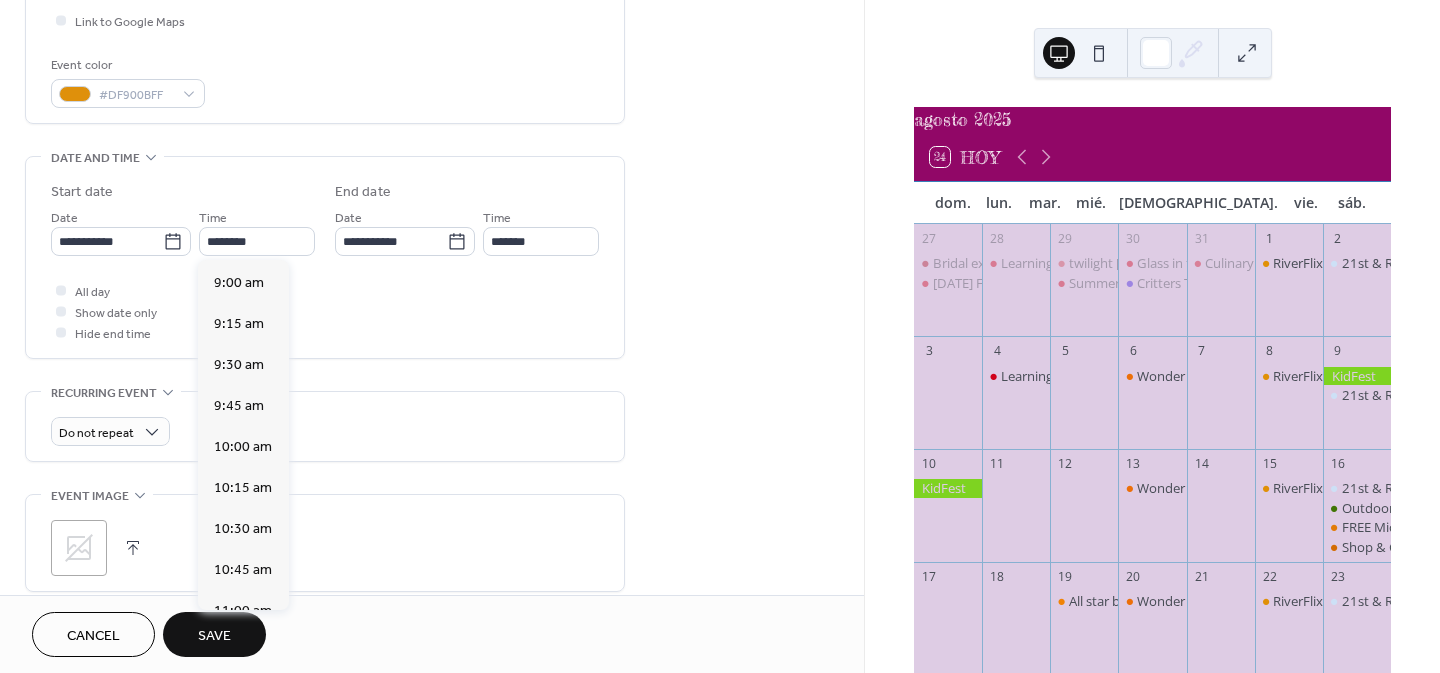 scroll, scrollTop: 1356, scrollLeft: 0, axis: vertical 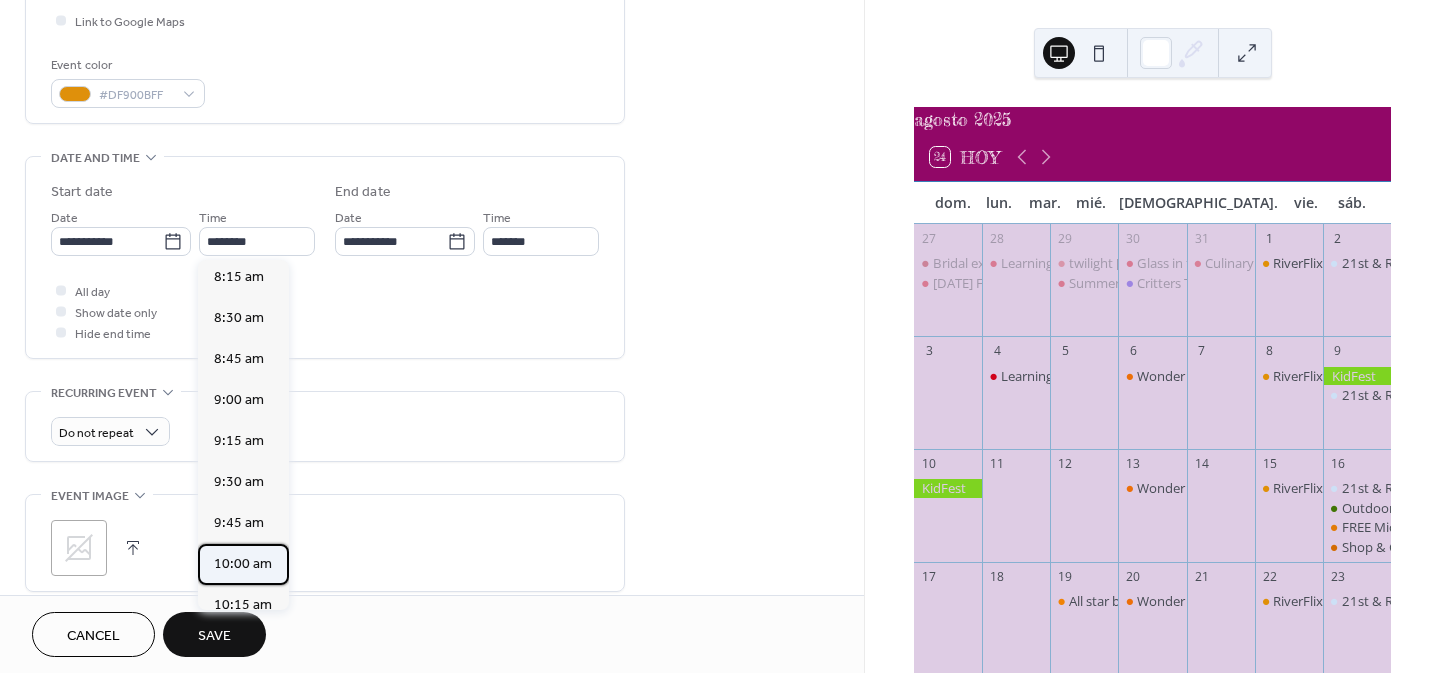 click on "10:00 am" at bounding box center (243, 564) 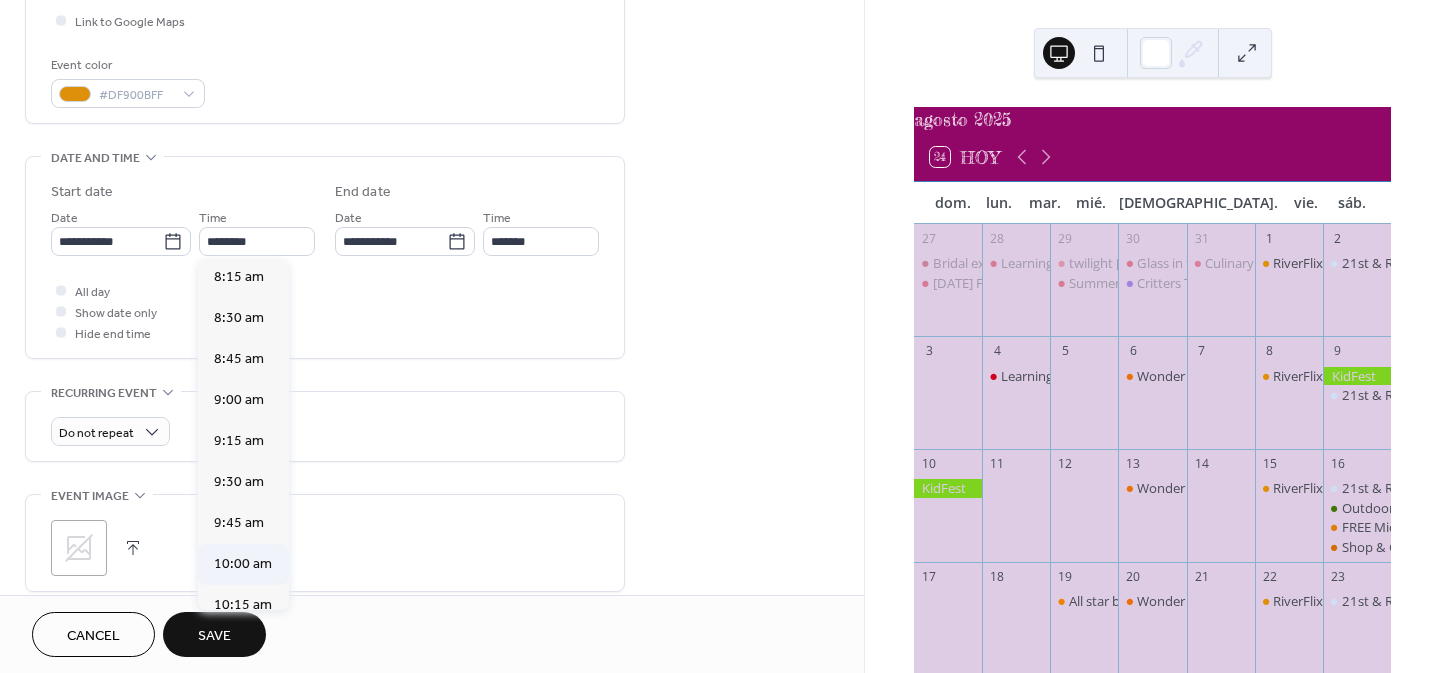 type on "********" 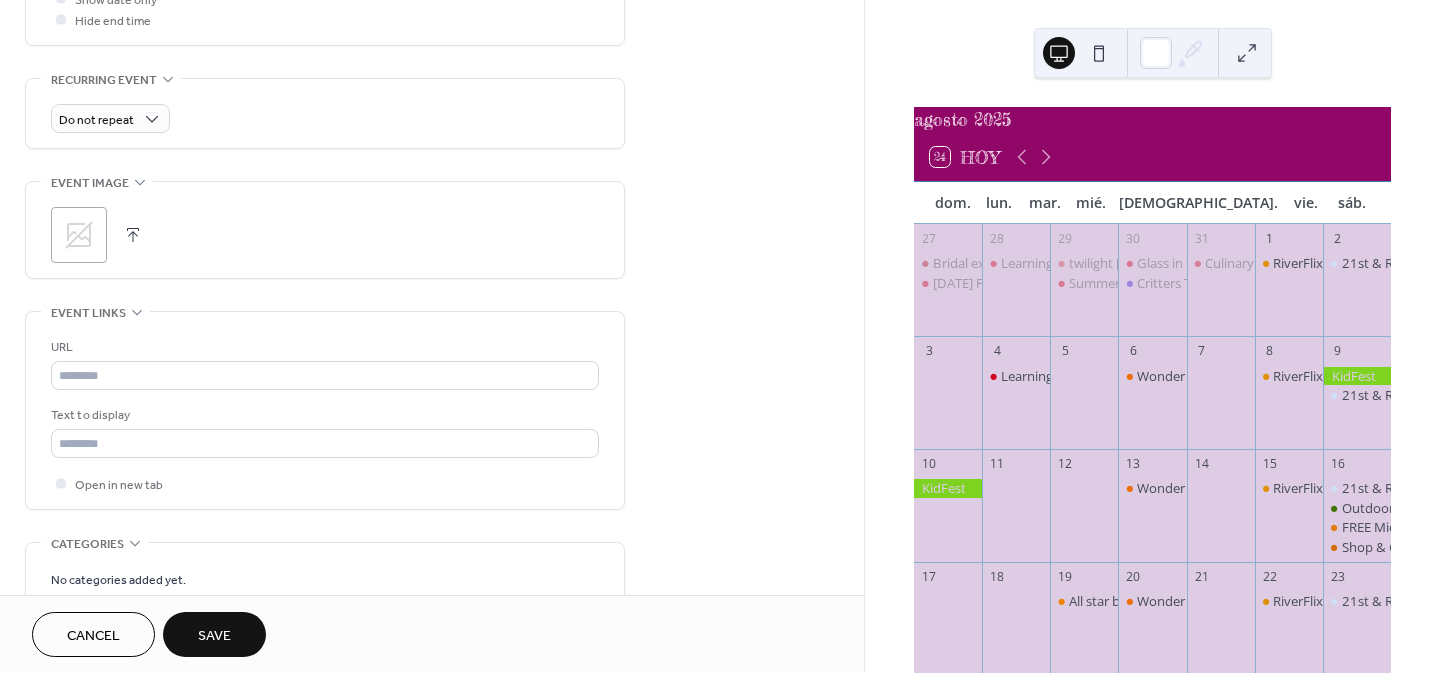 scroll, scrollTop: 843, scrollLeft: 0, axis: vertical 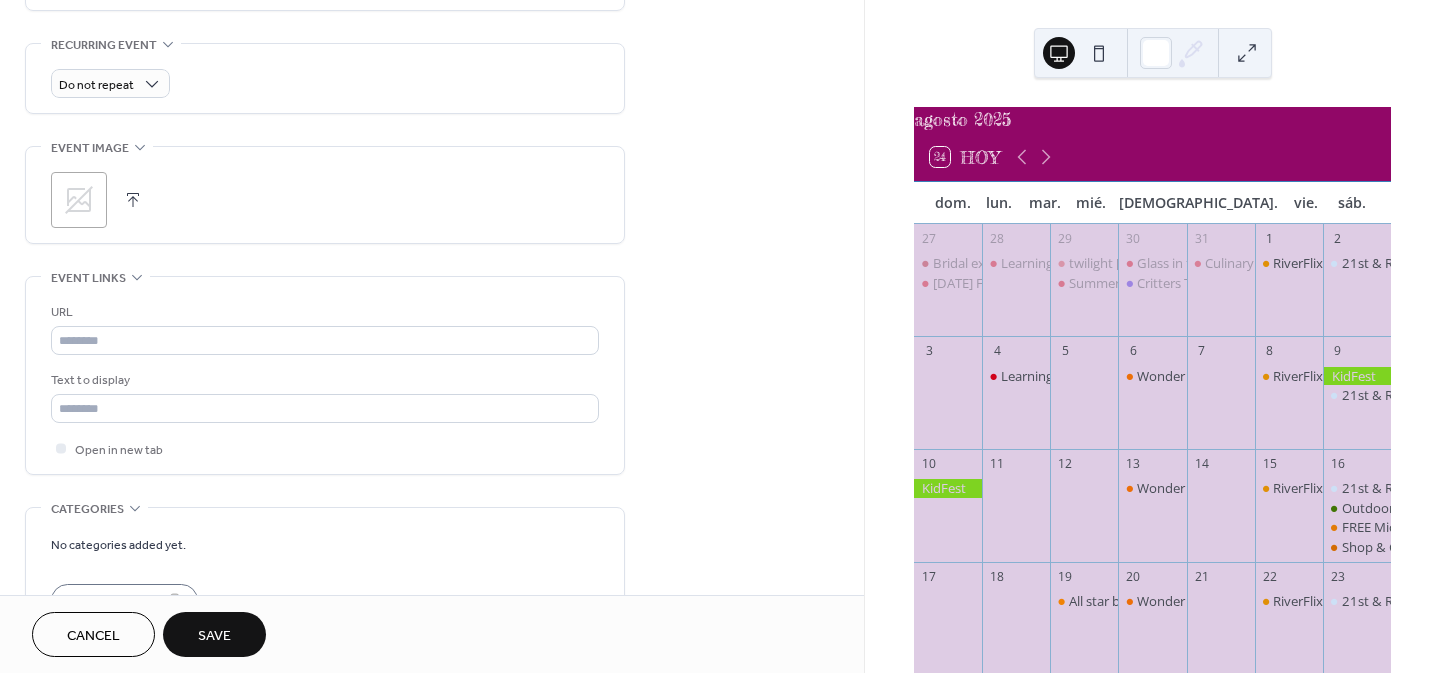 click at bounding box center (133, 200) 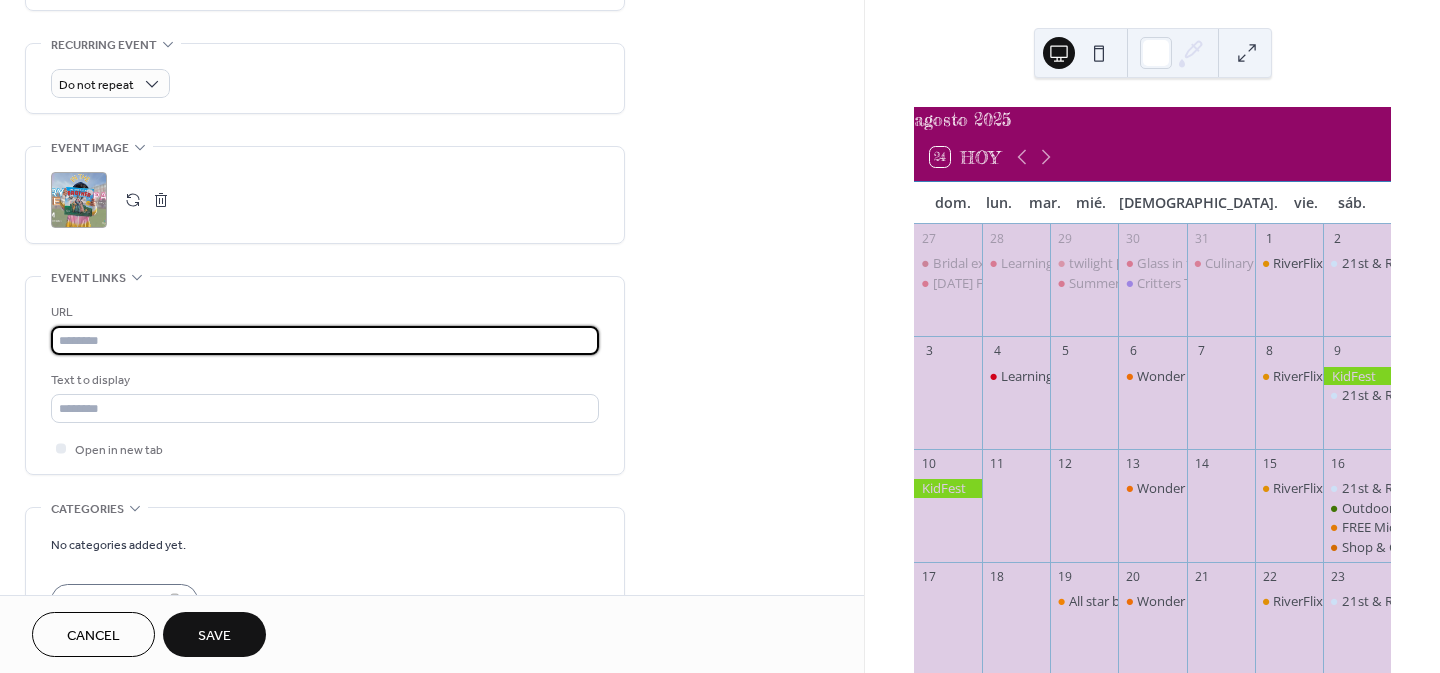 click at bounding box center [325, 340] 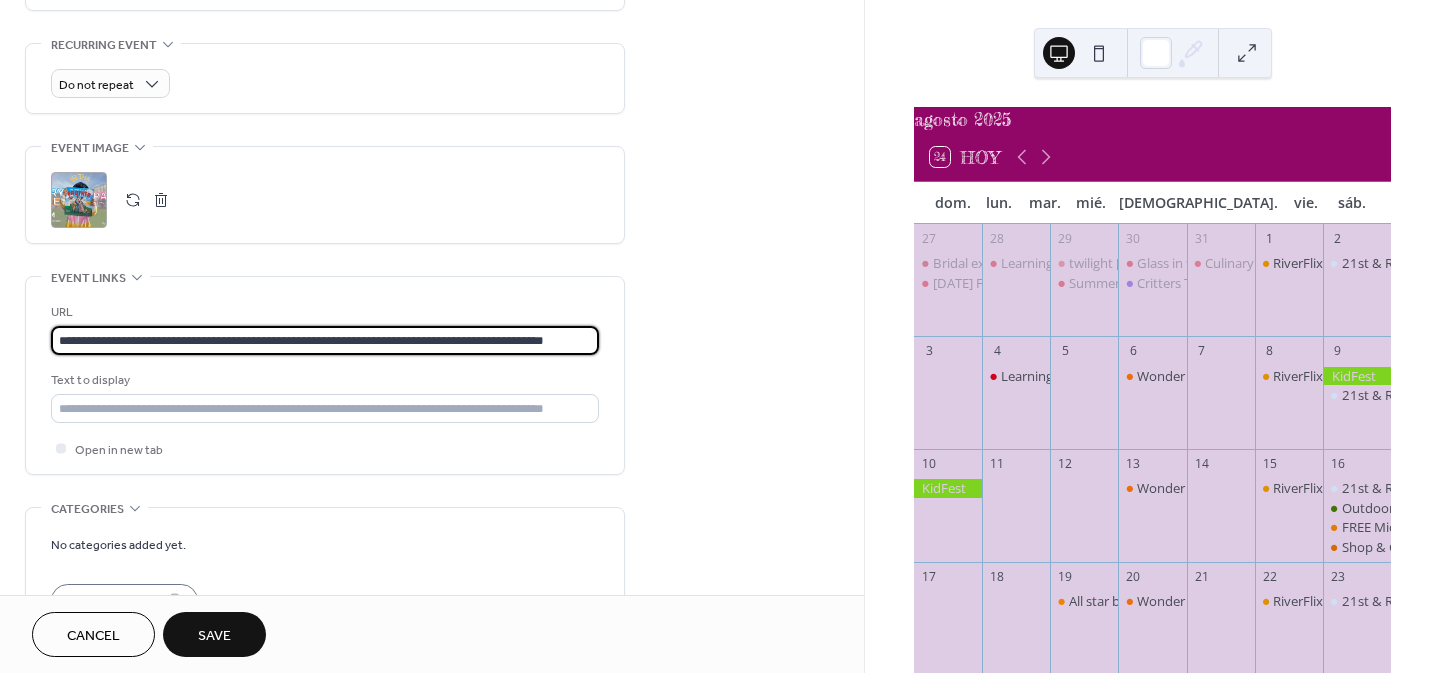 scroll, scrollTop: 0, scrollLeft: 74, axis: horizontal 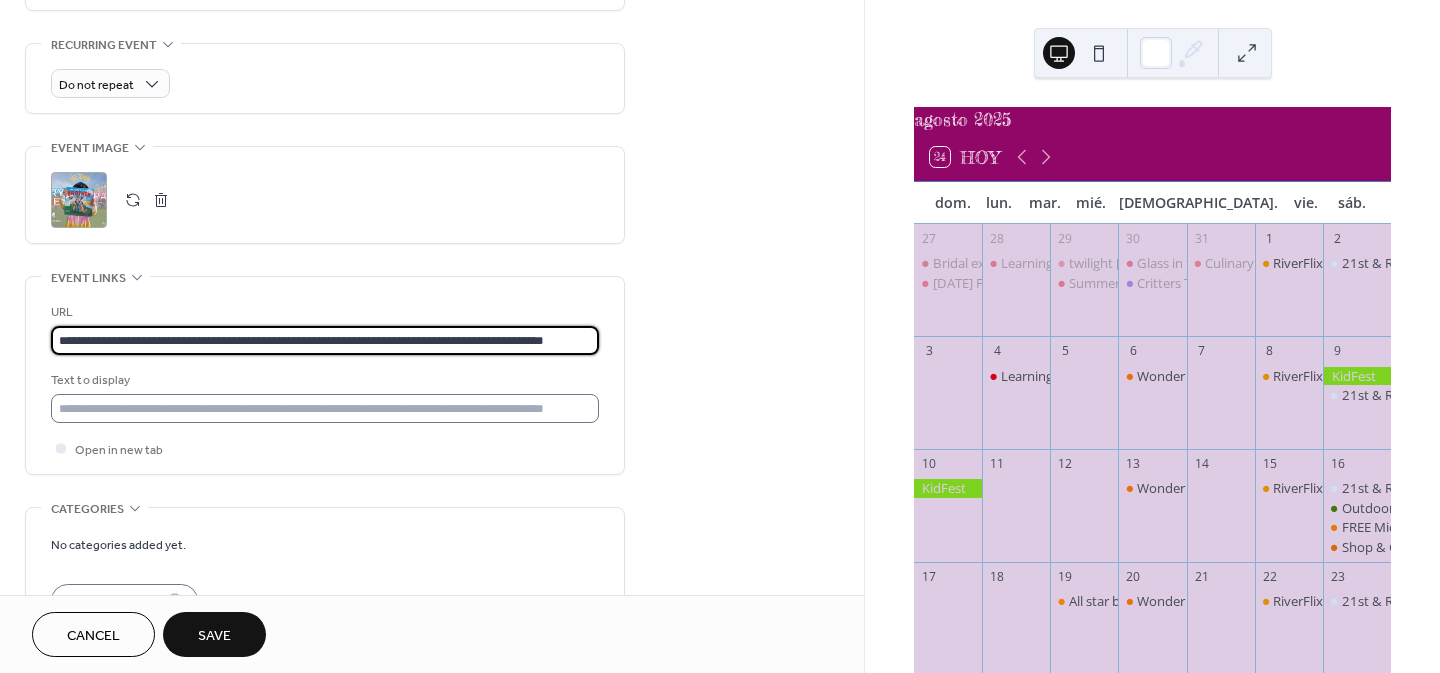 type on "**********" 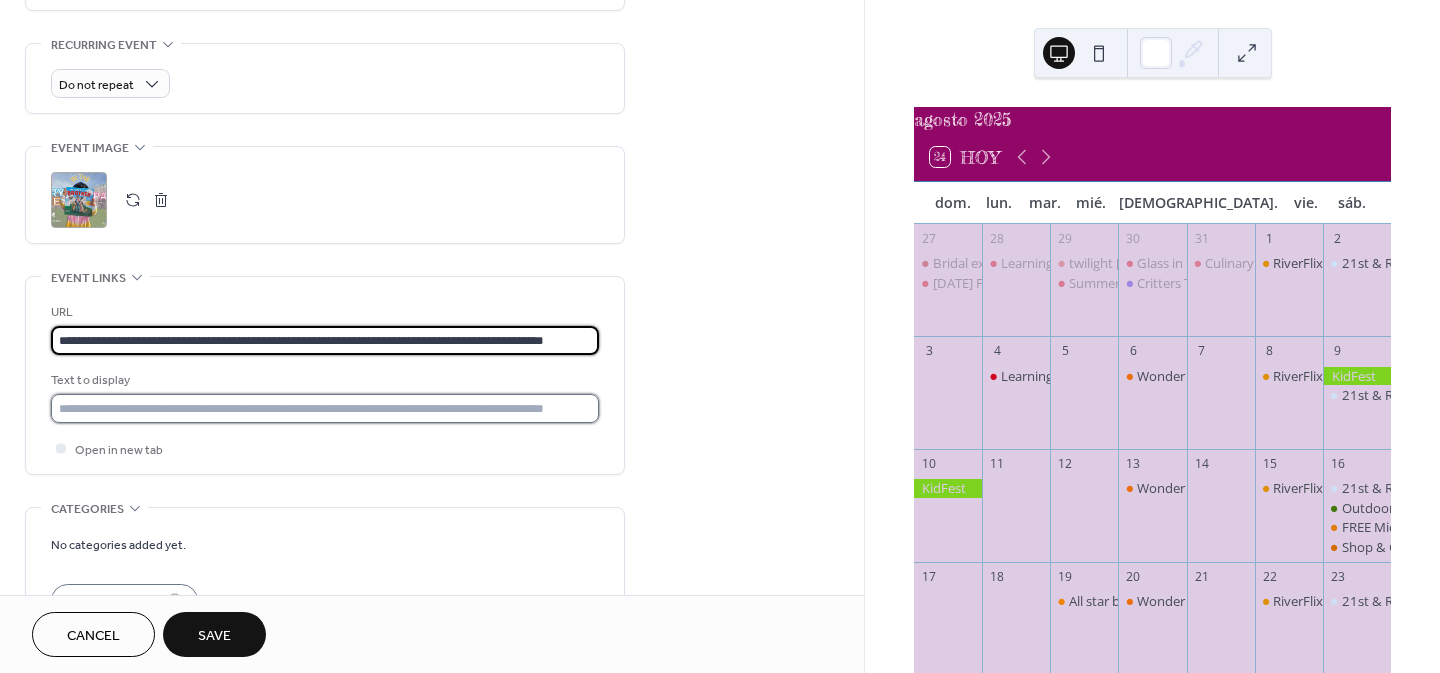 scroll, scrollTop: 0, scrollLeft: 0, axis: both 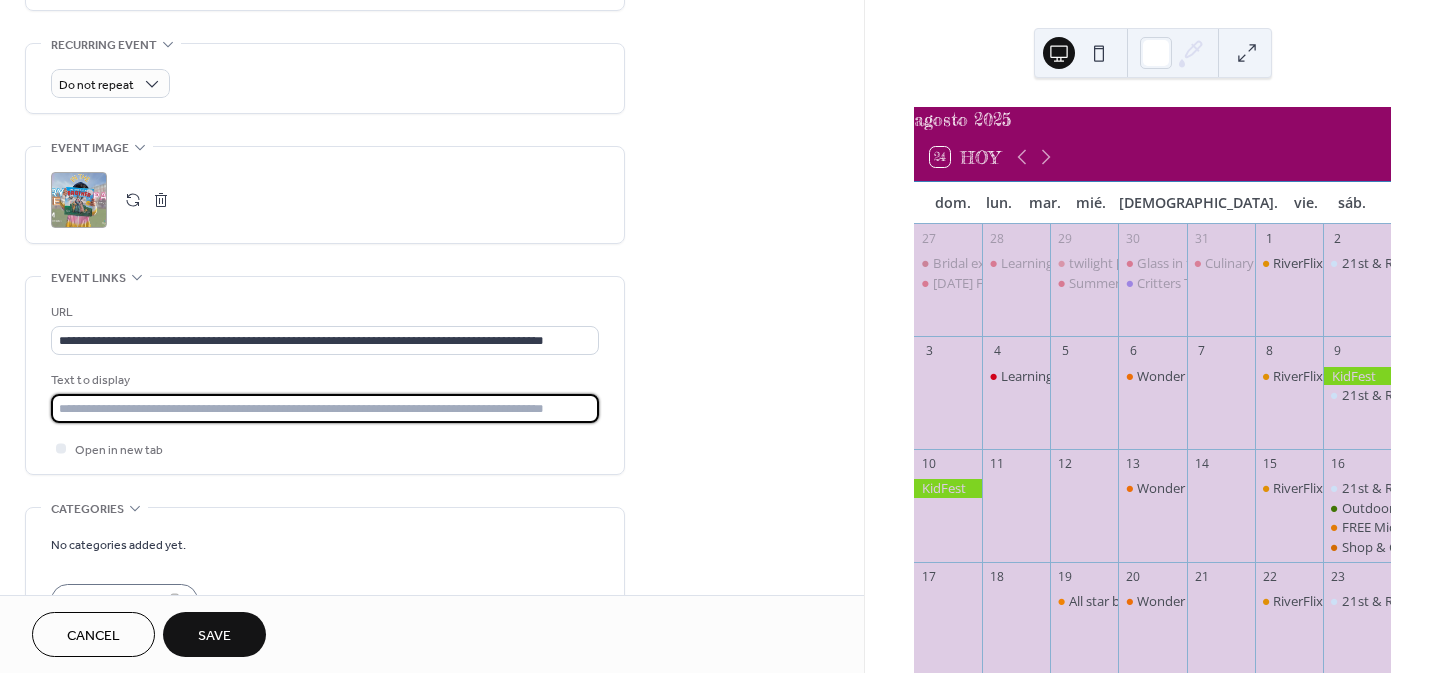click at bounding box center [325, 408] 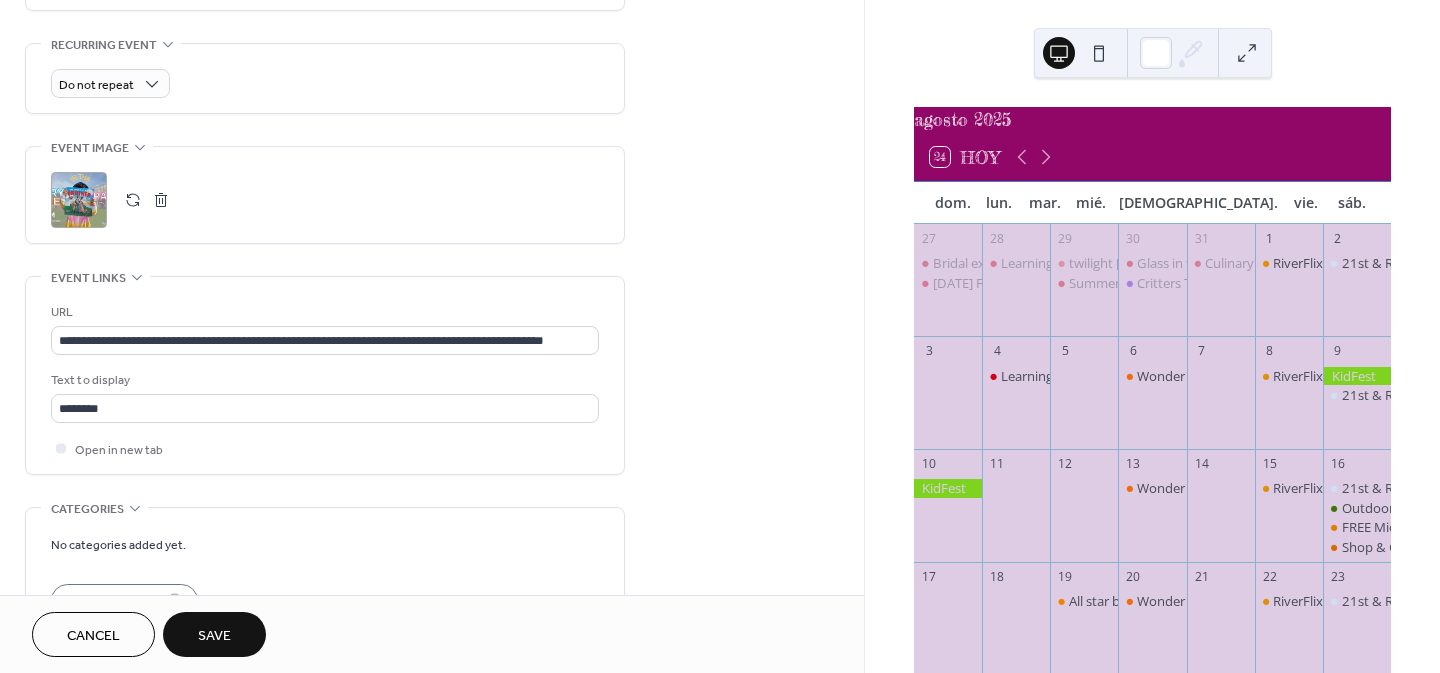 click on "agosto 2025 24 Hoy dom. lun. mar. mié. jue. vie. sáb. 27 Bridal expo at century 2 [DATE] Family Funday 28 Learning circle: intro to mindfulness 29 twilight [DATE] Summer Reading Series 30 Glass in flight at botanica, the [GEOGRAPHIC_DATA] Critters Tales 31 Culinary workshop: Wok Fried  Rice  1 RiverFlix: Tangled 2 21st & Ridge Farmers Market  3 4 Learning circle: intro to mindfulness 5 6 Wonder [DATE]  7 8 RiverFlix: Wonka 9 21st & Ridge Farmers Market  10 11 12 13 Wonder [DATE]  14 15 RiverFlix: Incredibles 2 16 21st & Ridge Farmers Market  Outdoor Vintage Flea Market at [GEOGRAPHIC_DATA] FREE Microchip Clinic Shop & Grub  17 18 19 All star back nights 20 Wonder [DATE]  21 22 RiverFlix: Mulan  [GEOGRAPHIC_DATA]  24 25 26 27 Wonder [DATE]  28 29 $7 Nights at [GEOGRAPHIC_DATA] Treasures RiverFlix: Black Panther 30 21st & Ridge Farmers Market  31 1 2 3 Critters Tales 4 5 6 21st & Ridge Farmers Market" at bounding box center [1152, 336] 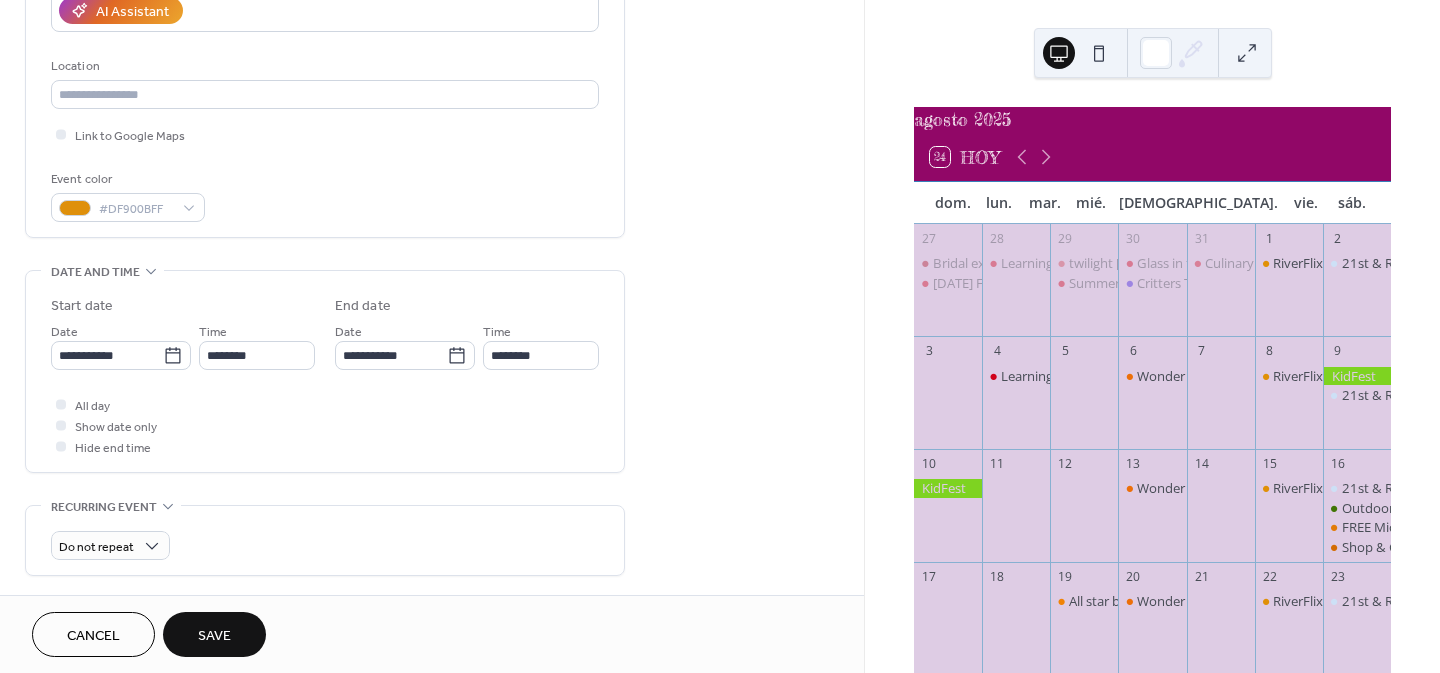 scroll, scrollTop: 360, scrollLeft: 0, axis: vertical 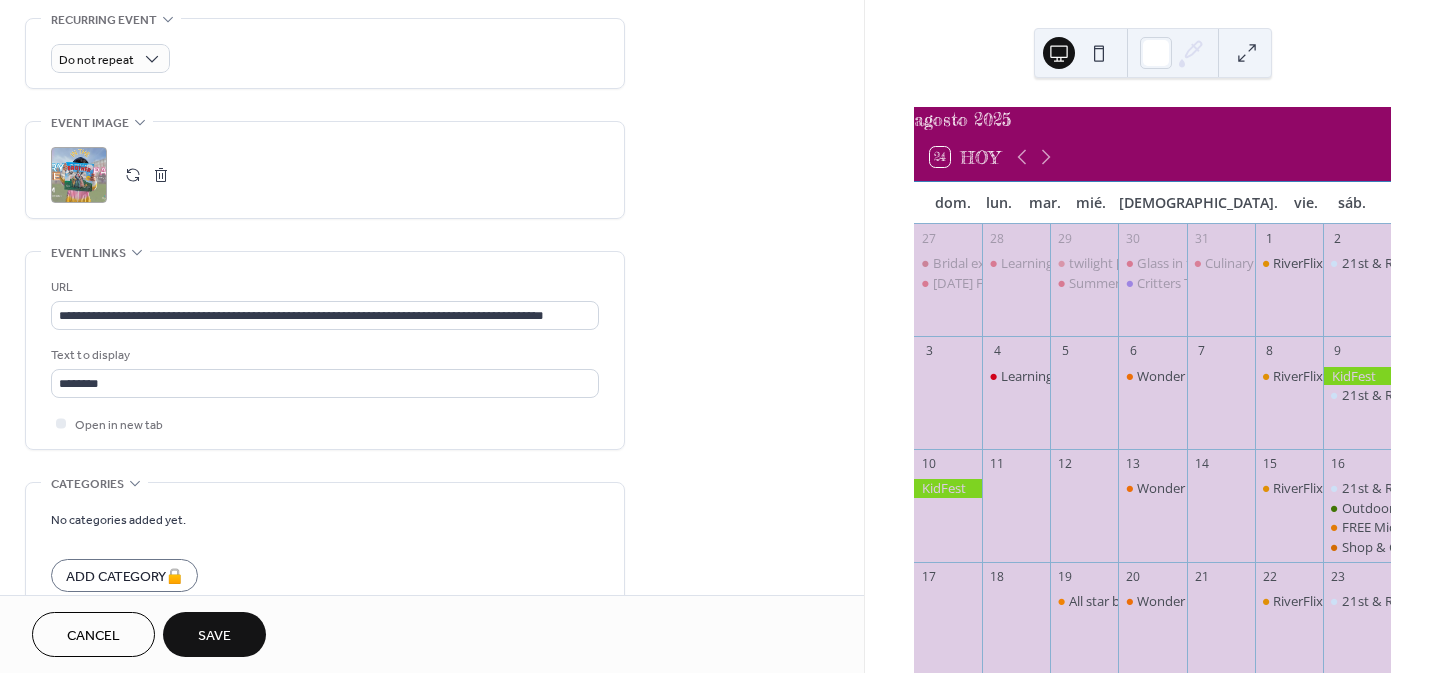 click on "Save" at bounding box center [214, 636] 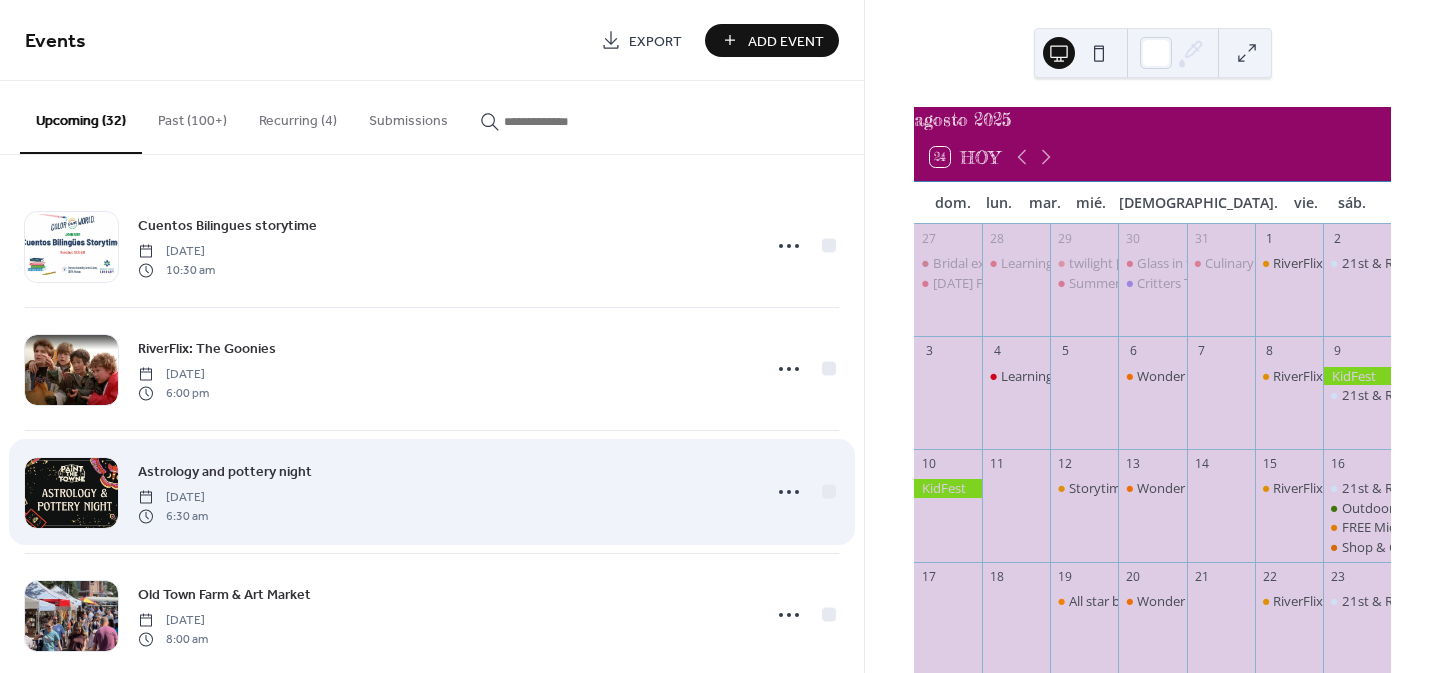 click on "Astrology and pottery night [DATE] 6:30 am" at bounding box center [432, 492] 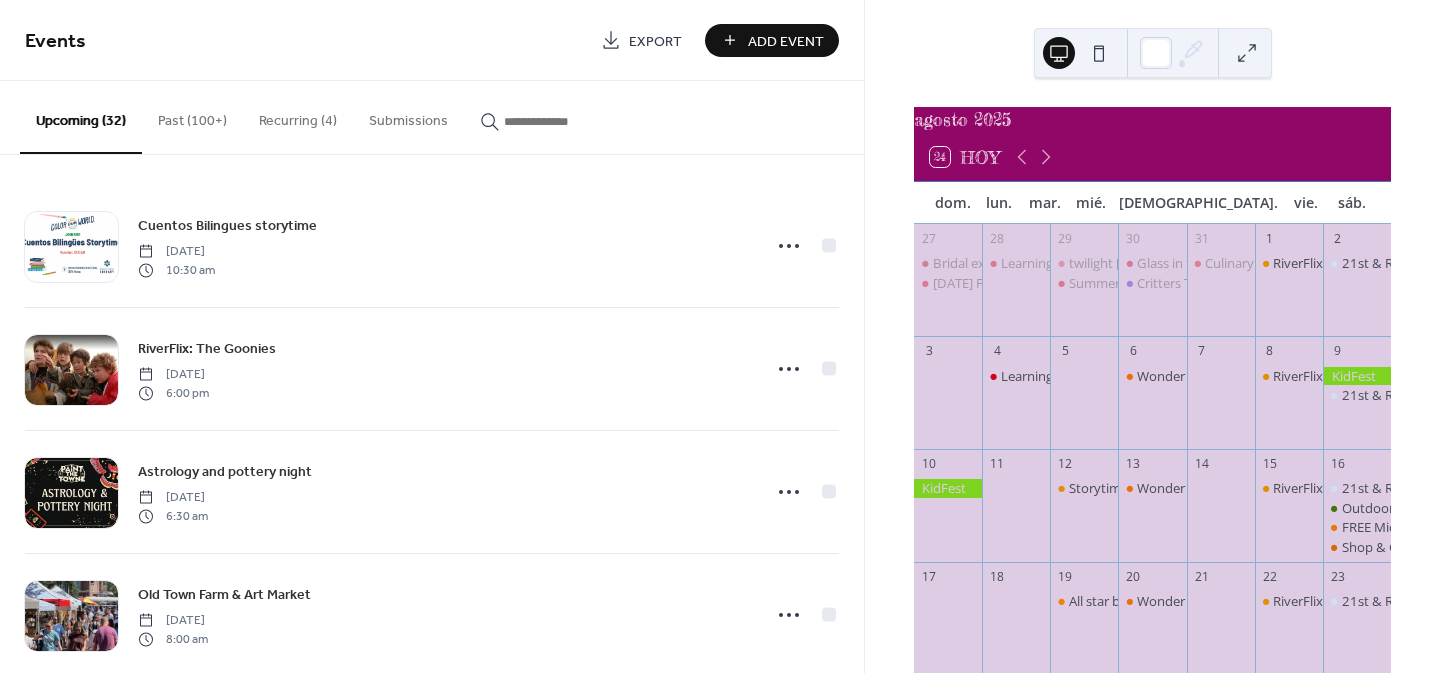 scroll, scrollTop: 453, scrollLeft: 0, axis: vertical 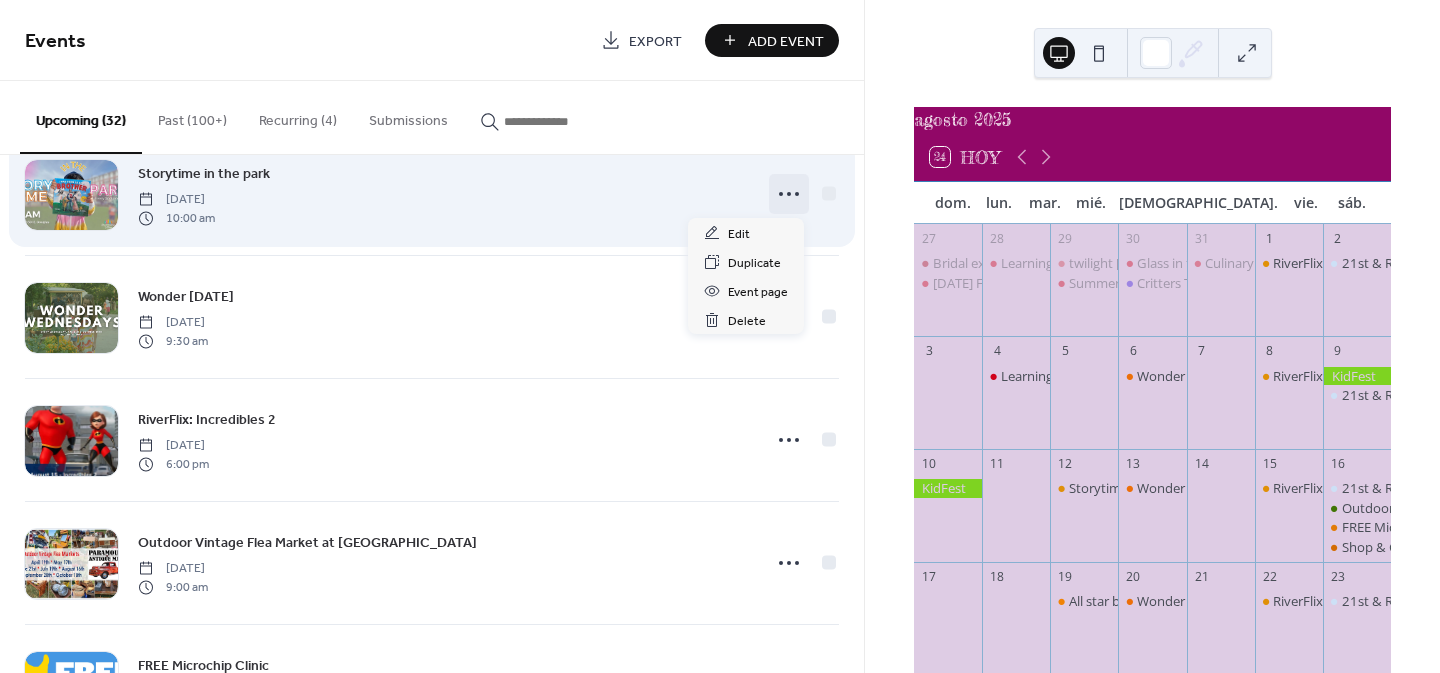 click 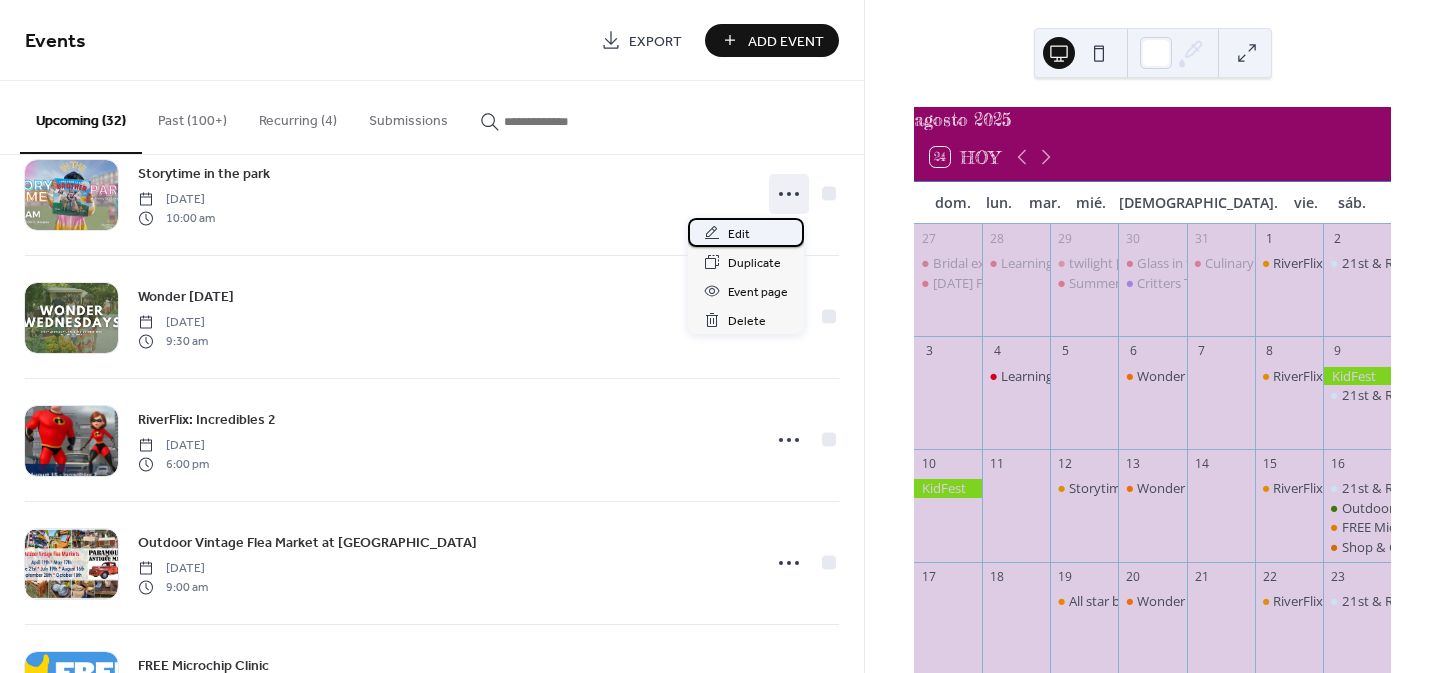 click on "Edit" at bounding box center [746, 232] 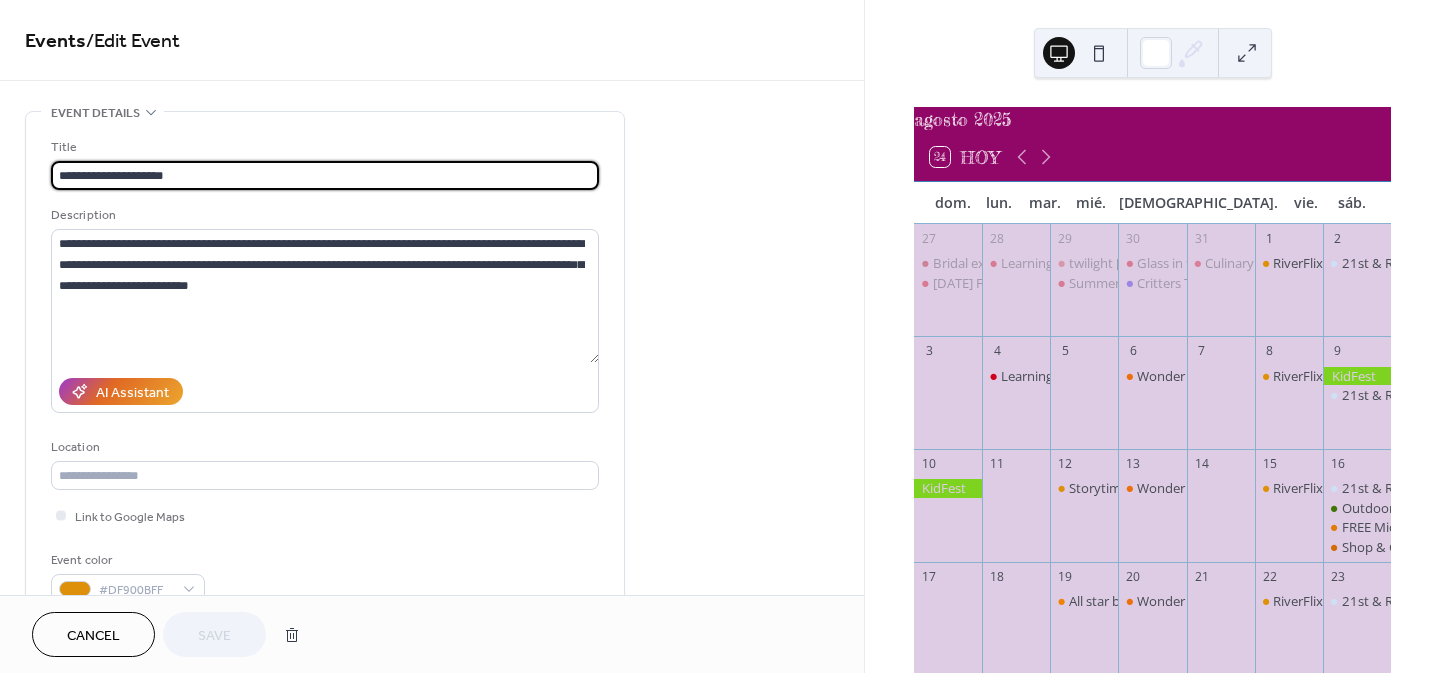 scroll, scrollTop: 521, scrollLeft: 0, axis: vertical 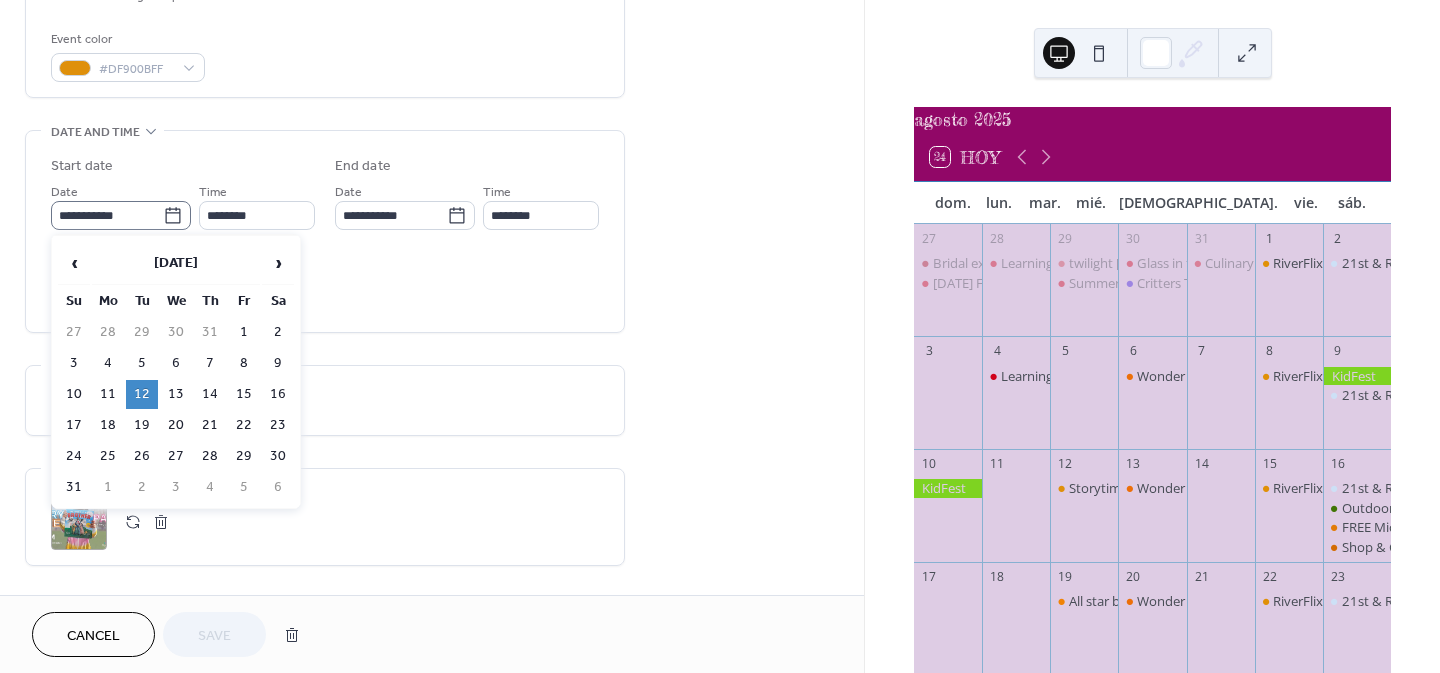 click 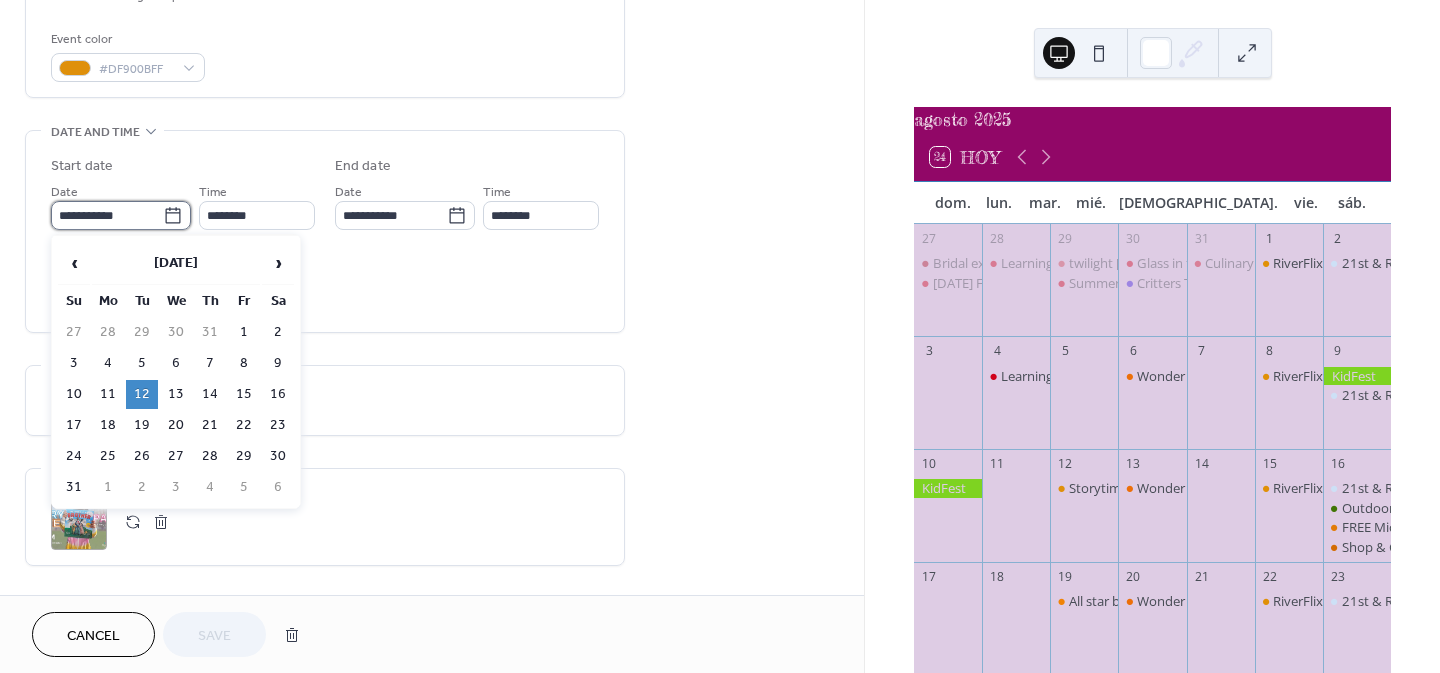 click on "**********" at bounding box center (107, 215) 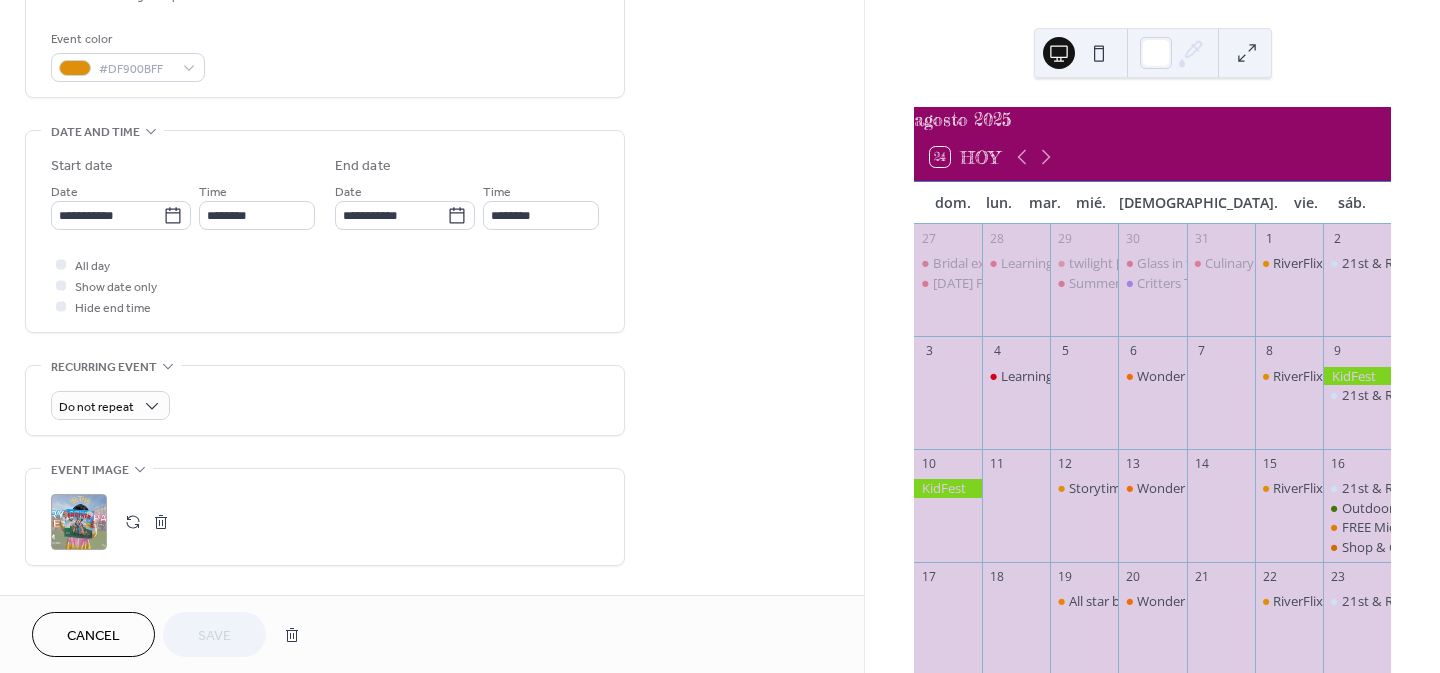 click on "All day Show date only Hide end time" at bounding box center [325, 285] 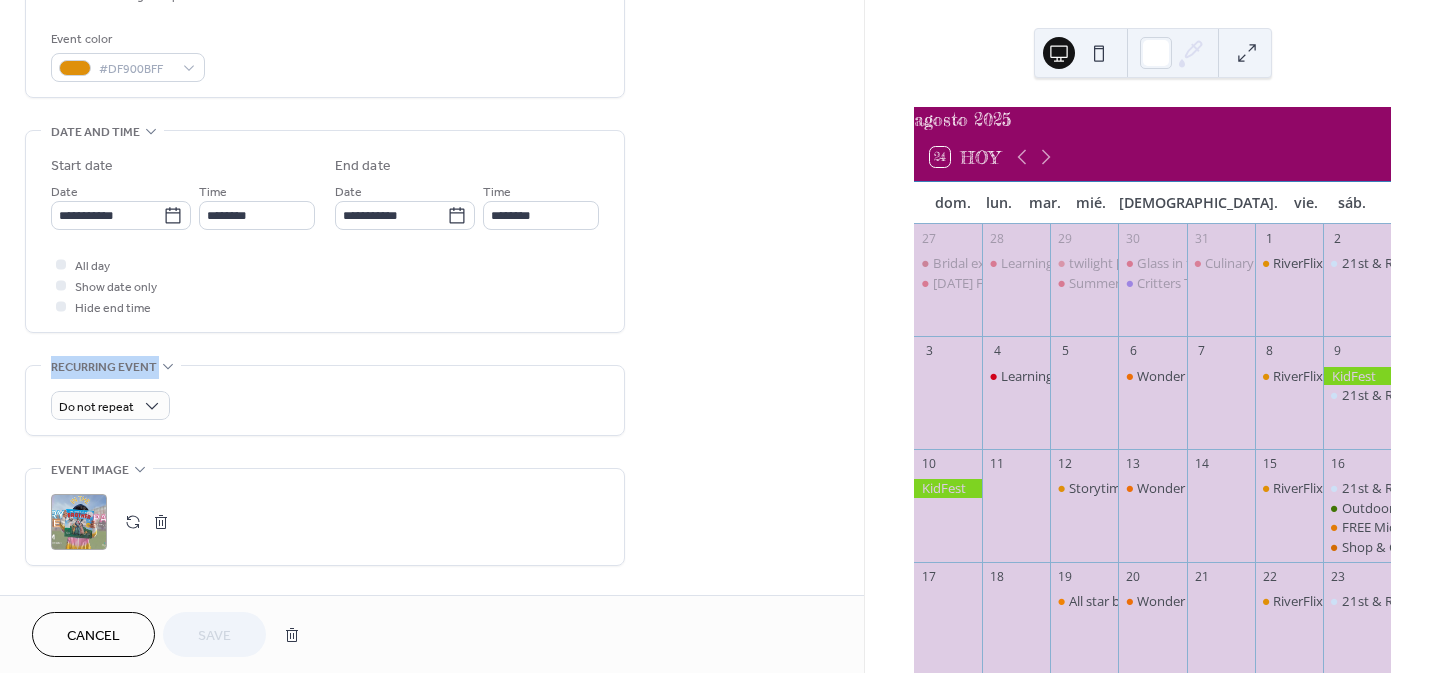 drag, startPoint x: 168, startPoint y: 434, endPoint x: 575, endPoint y: 345, distance: 416.61734 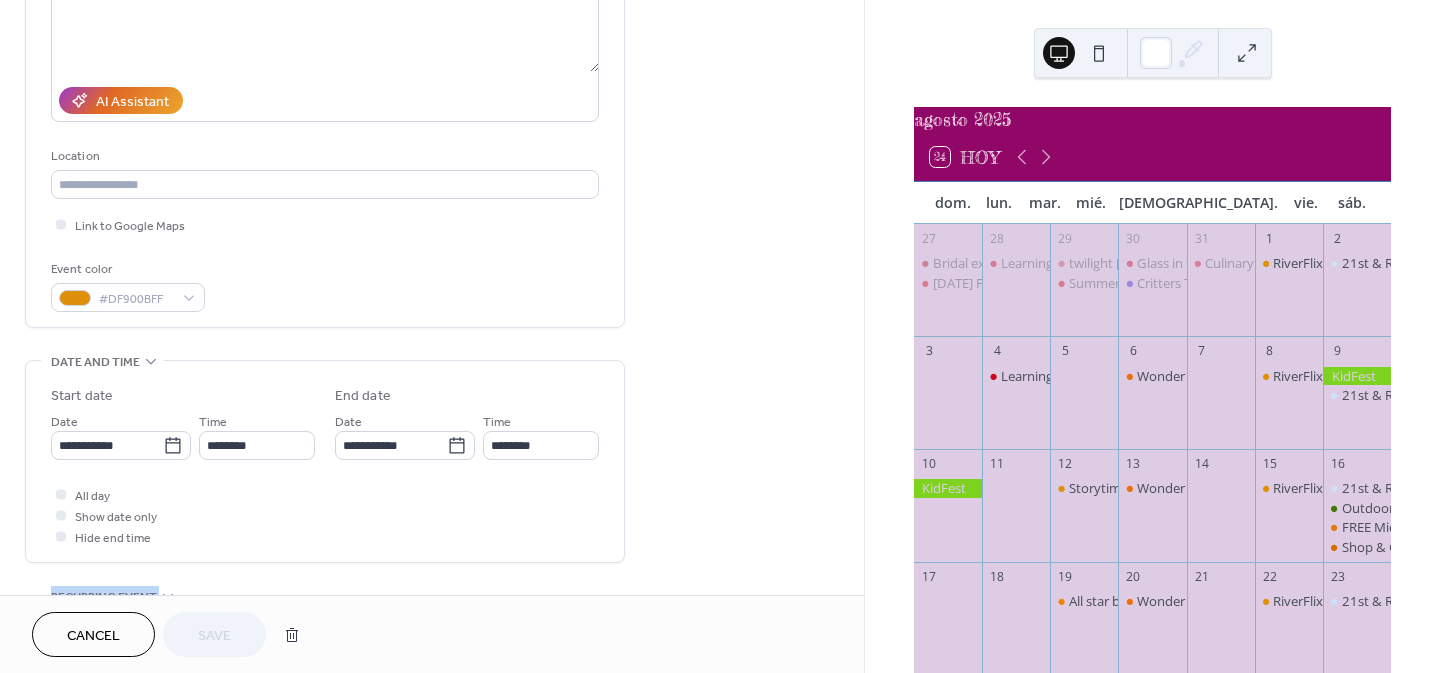 scroll, scrollTop: 267, scrollLeft: 0, axis: vertical 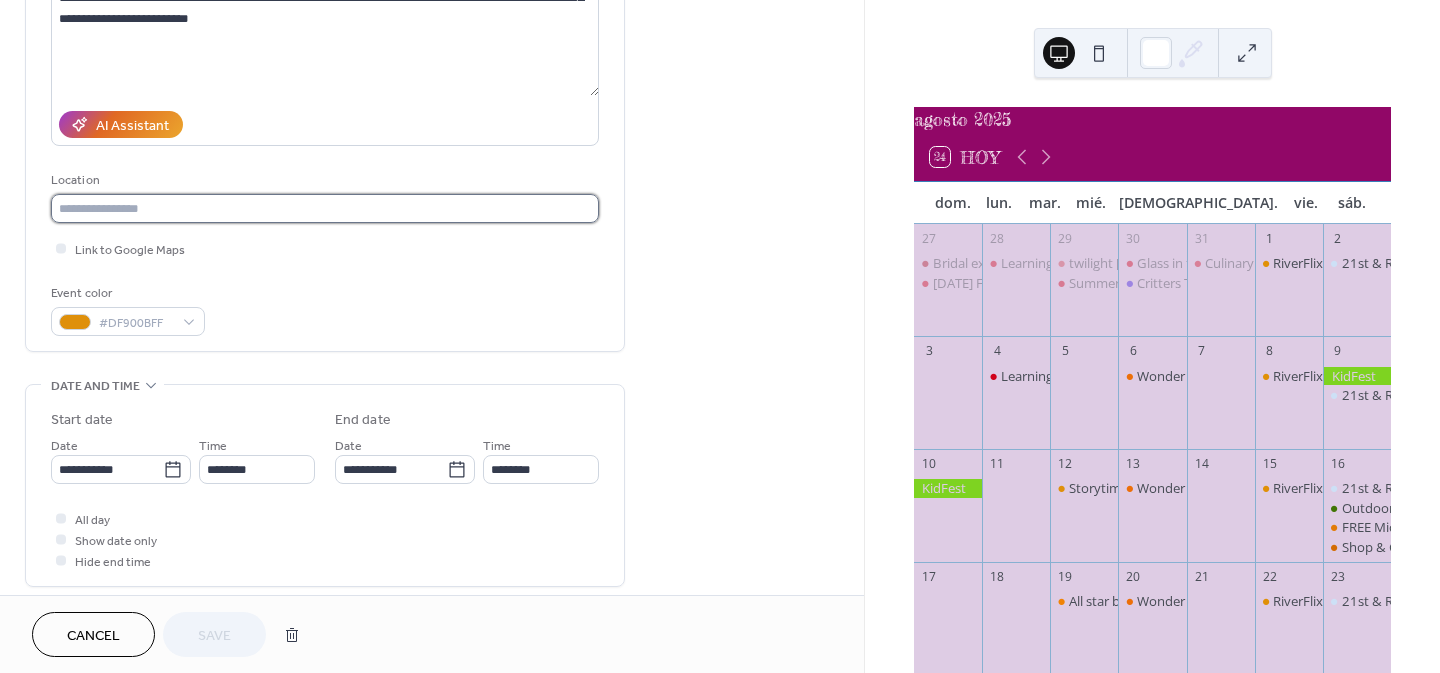 click at bounding box center [325, 208] 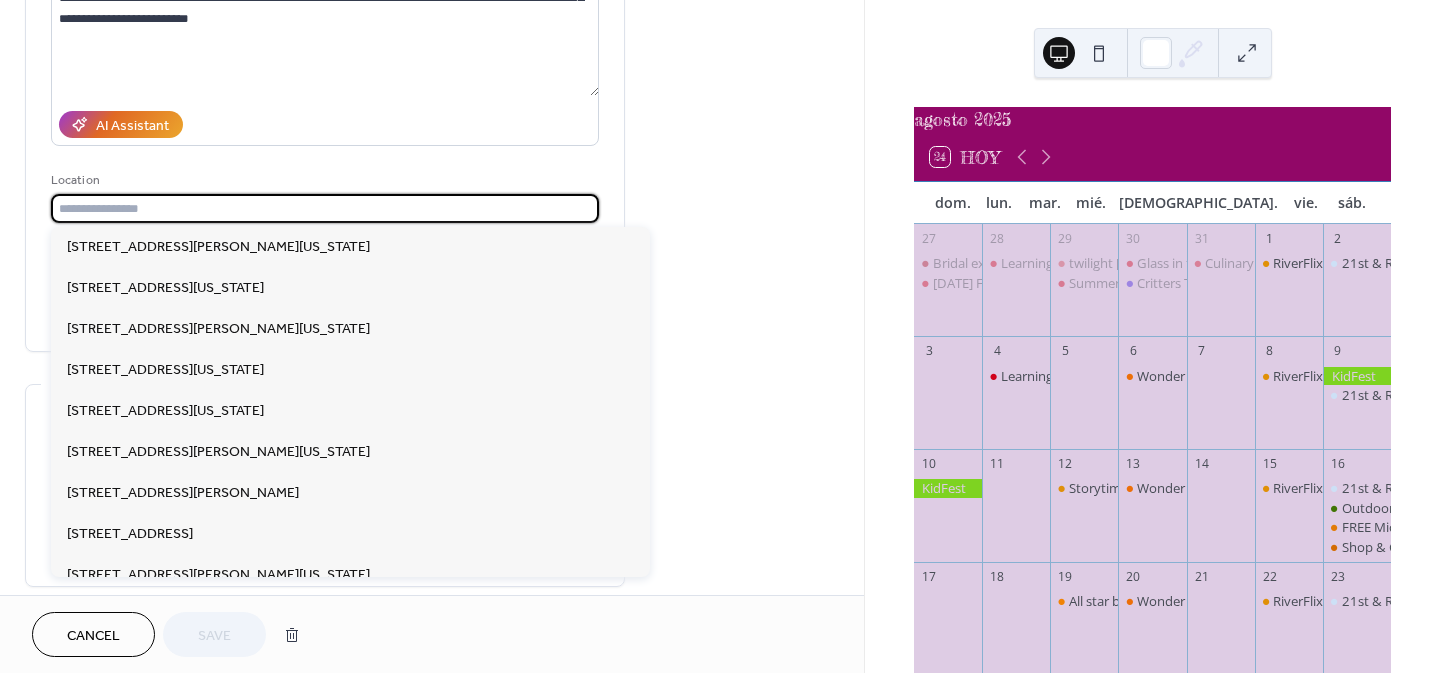 paste on "**********" 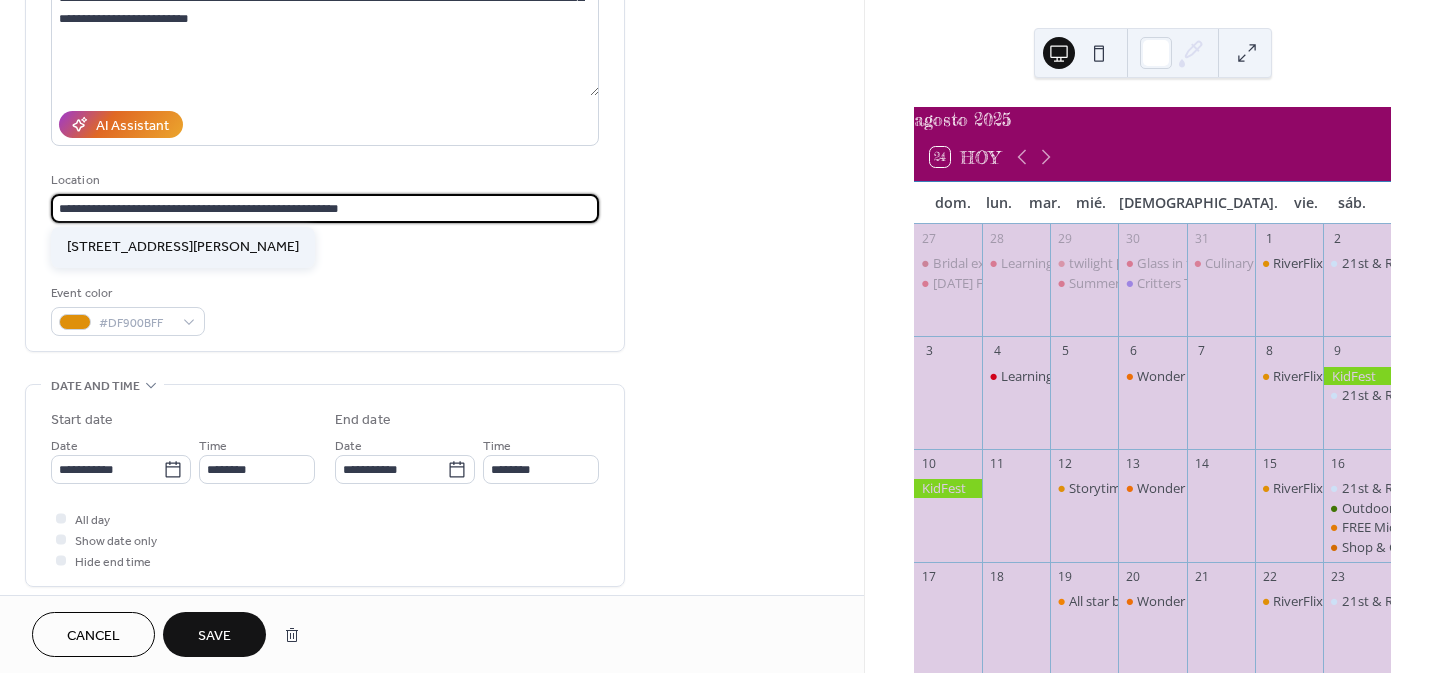 type on "**********" 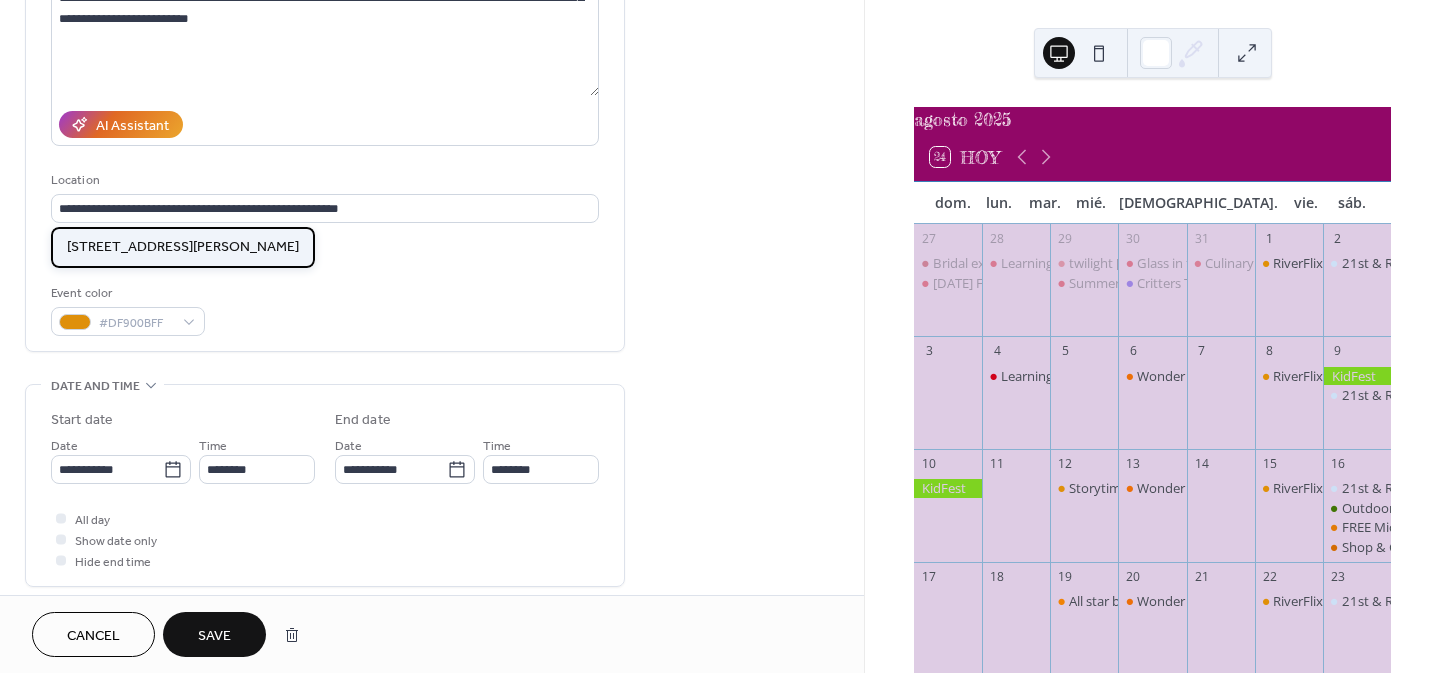click on "[STREET_ADDRESS][PERSON_NAME]" at bounding box center (183, 247) 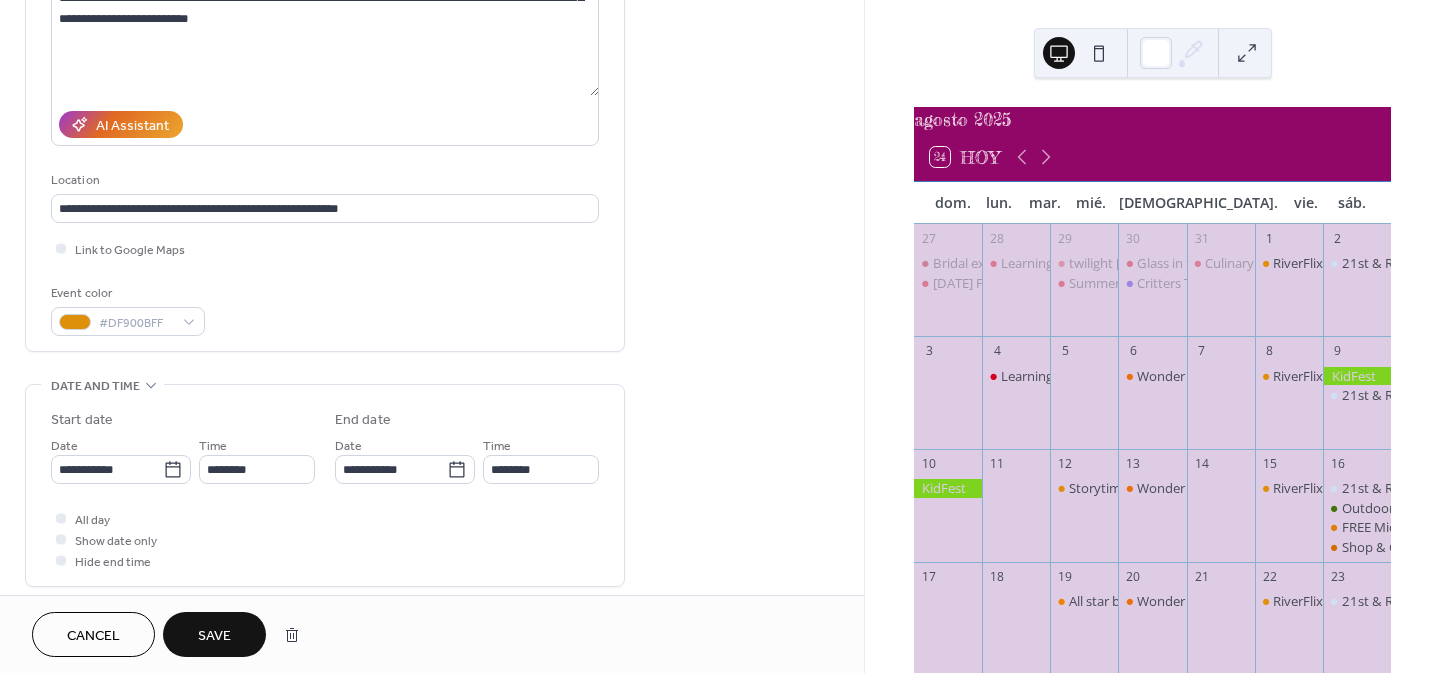 click on "Save" at bounding box center [214, 634] 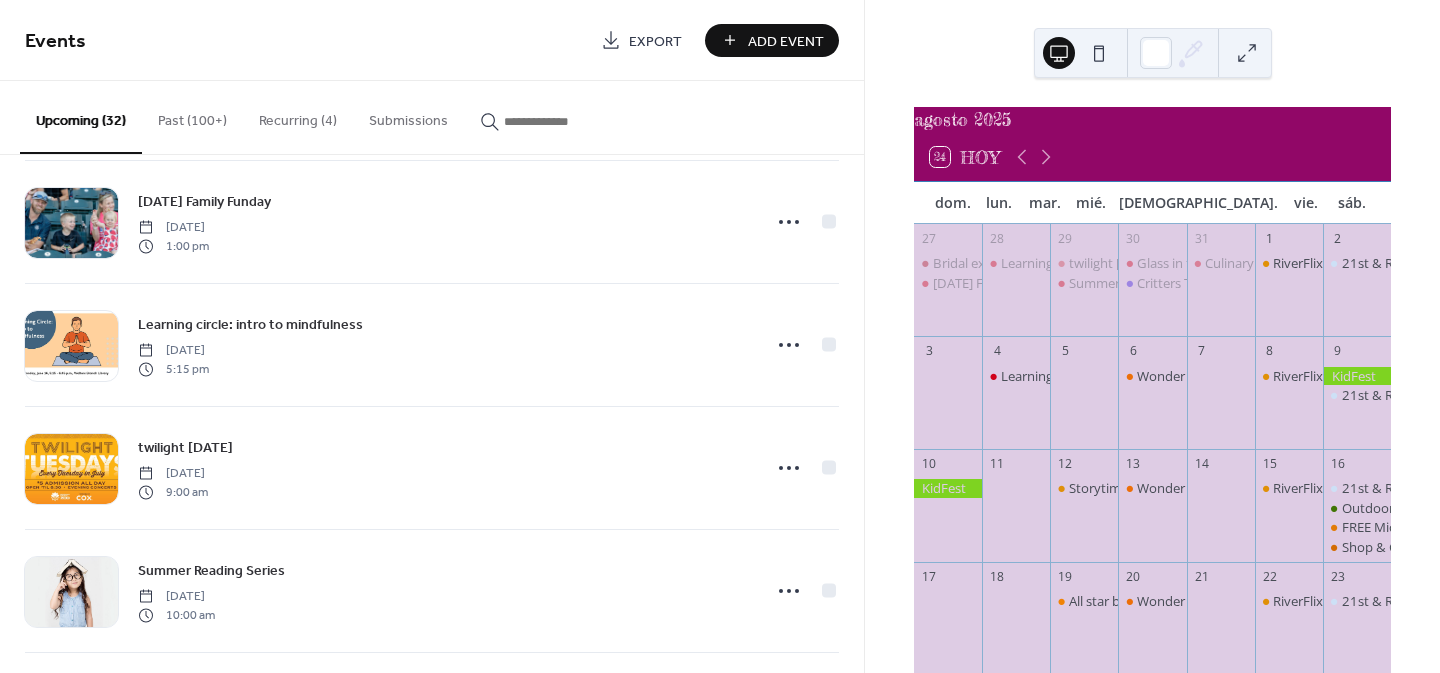 scroll, scrollTop: 907, scrollLeft: 0, axis: vertical 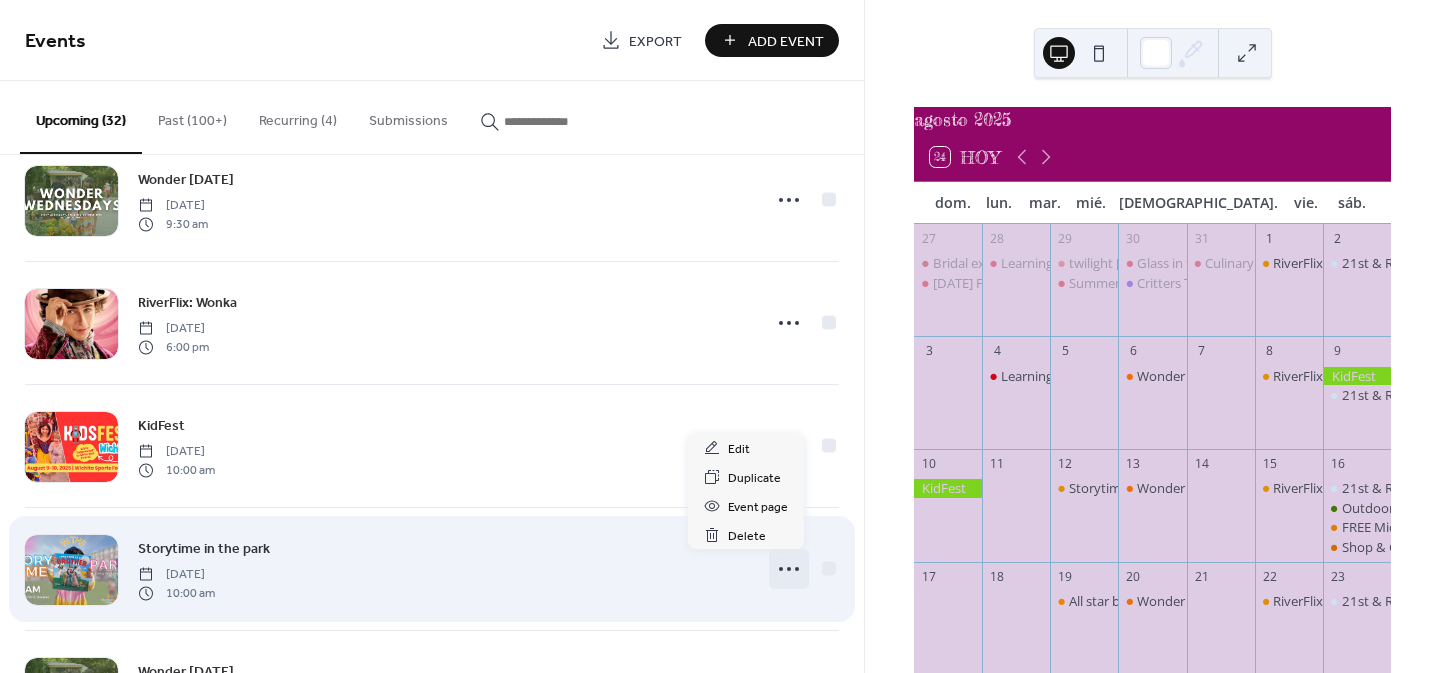 click 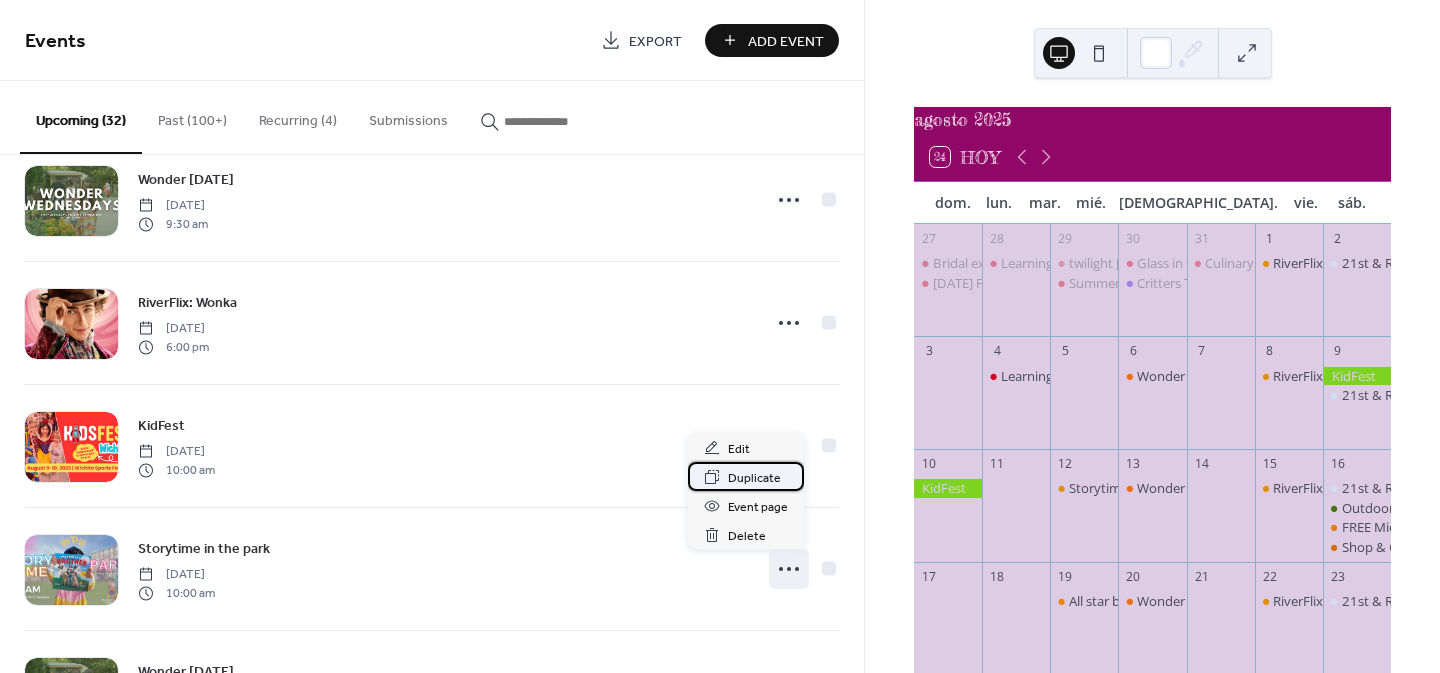 click on "Duplicate" at bounding box center [754, 478] 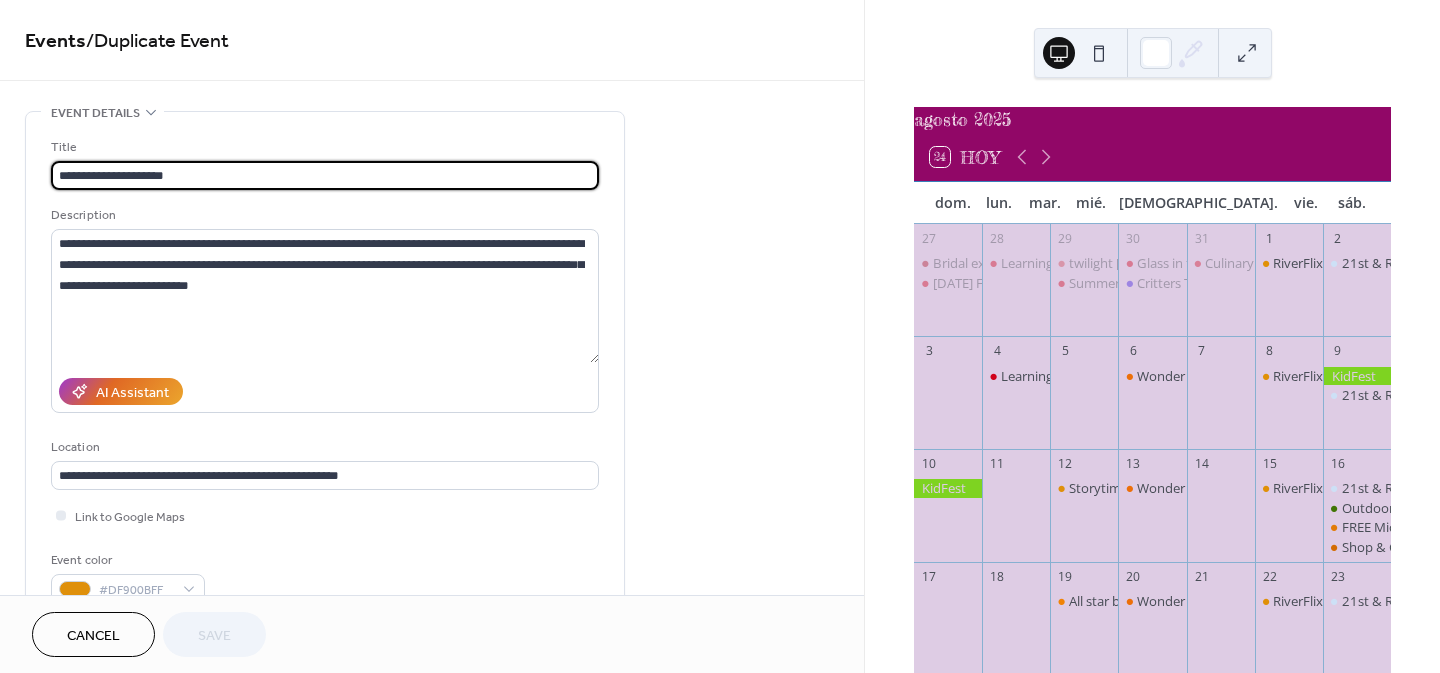 scroll, scrollTop: 521, scrollLeft: 0, axis: vertical 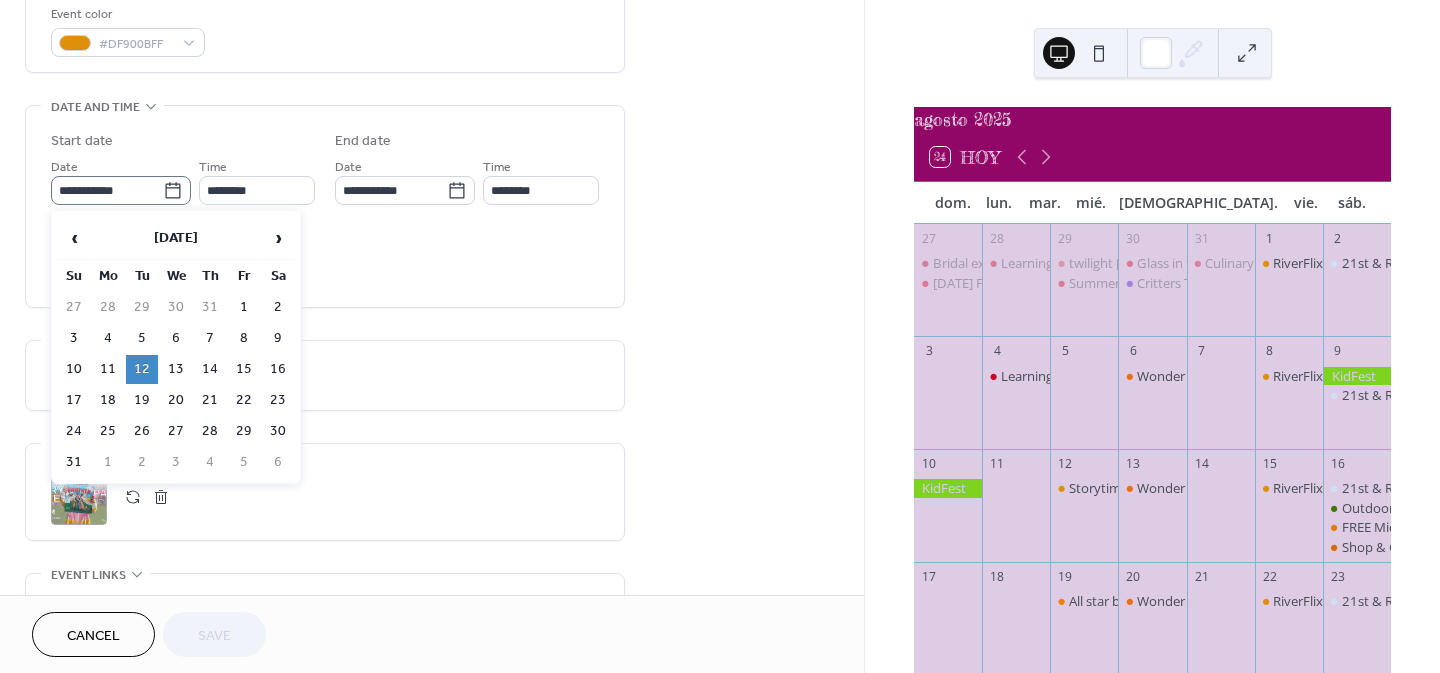 click 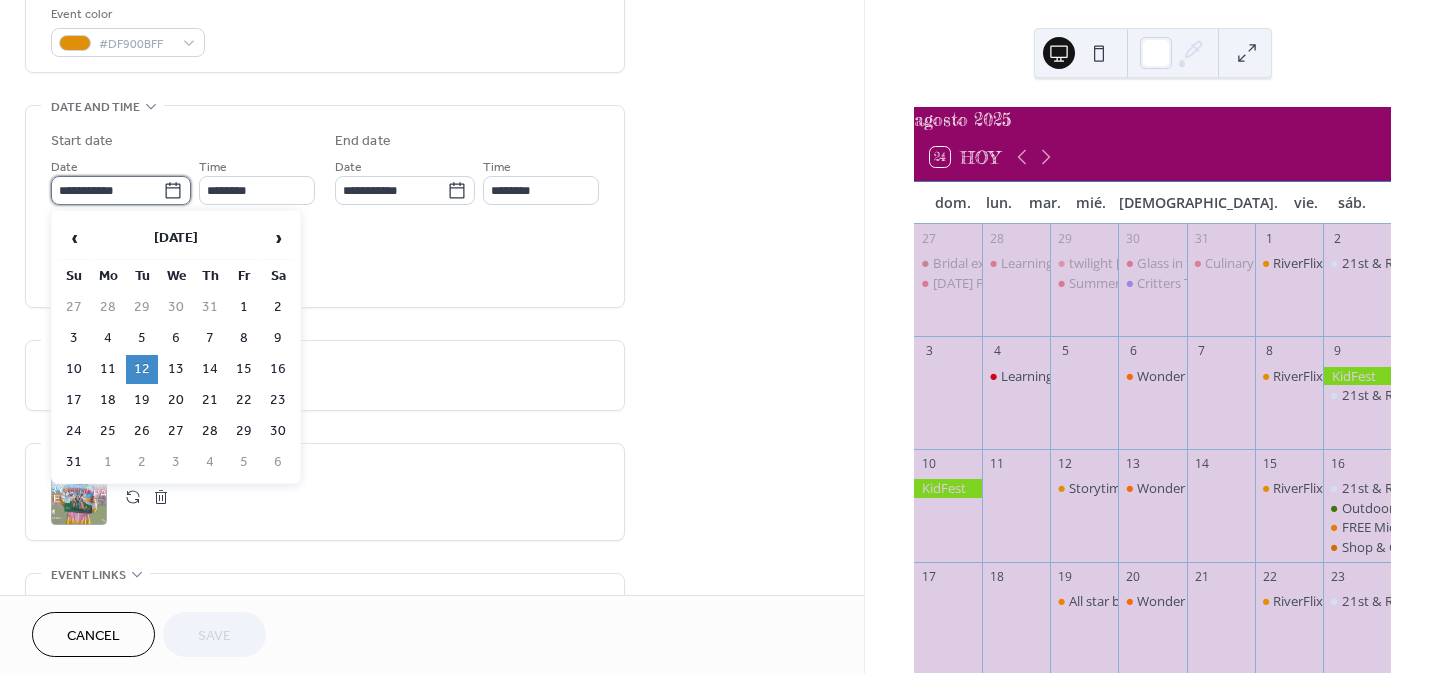 click on "**********" at bounding box center (107, 190) 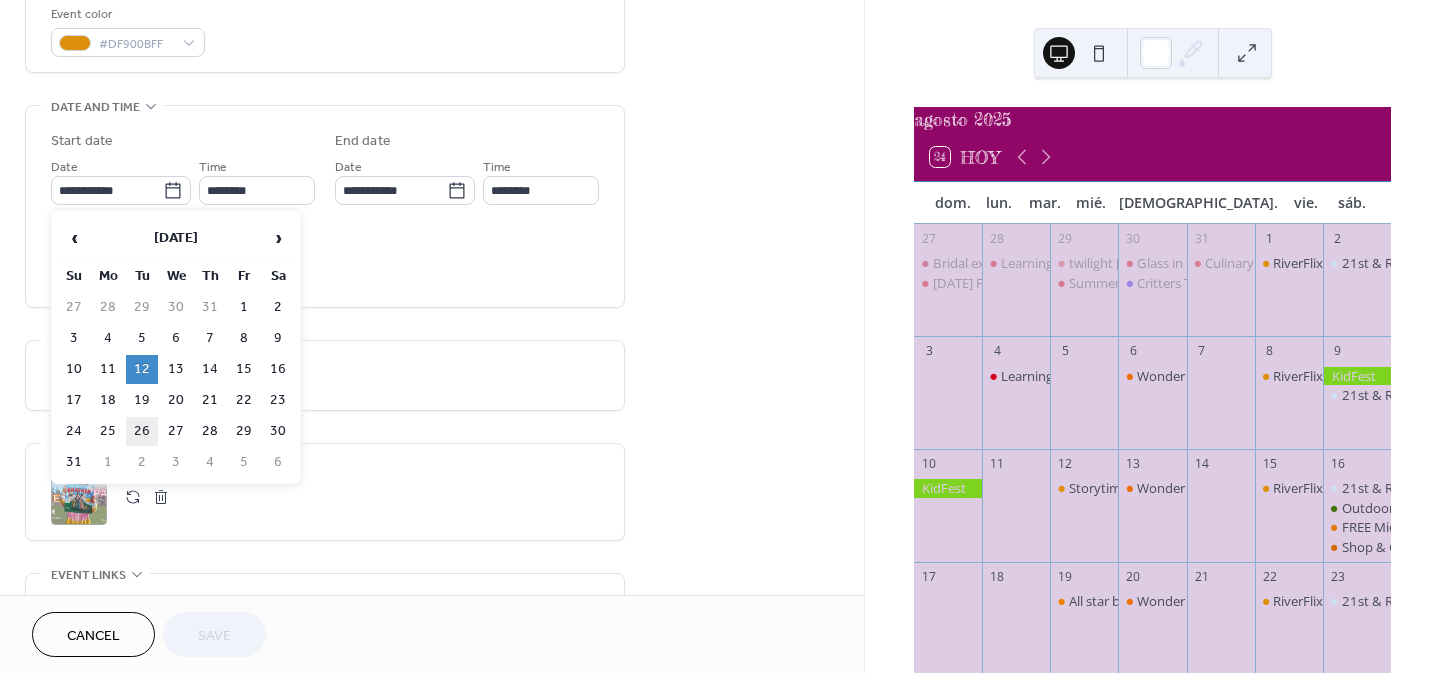 click on "26" at bounding box center (142, 431) 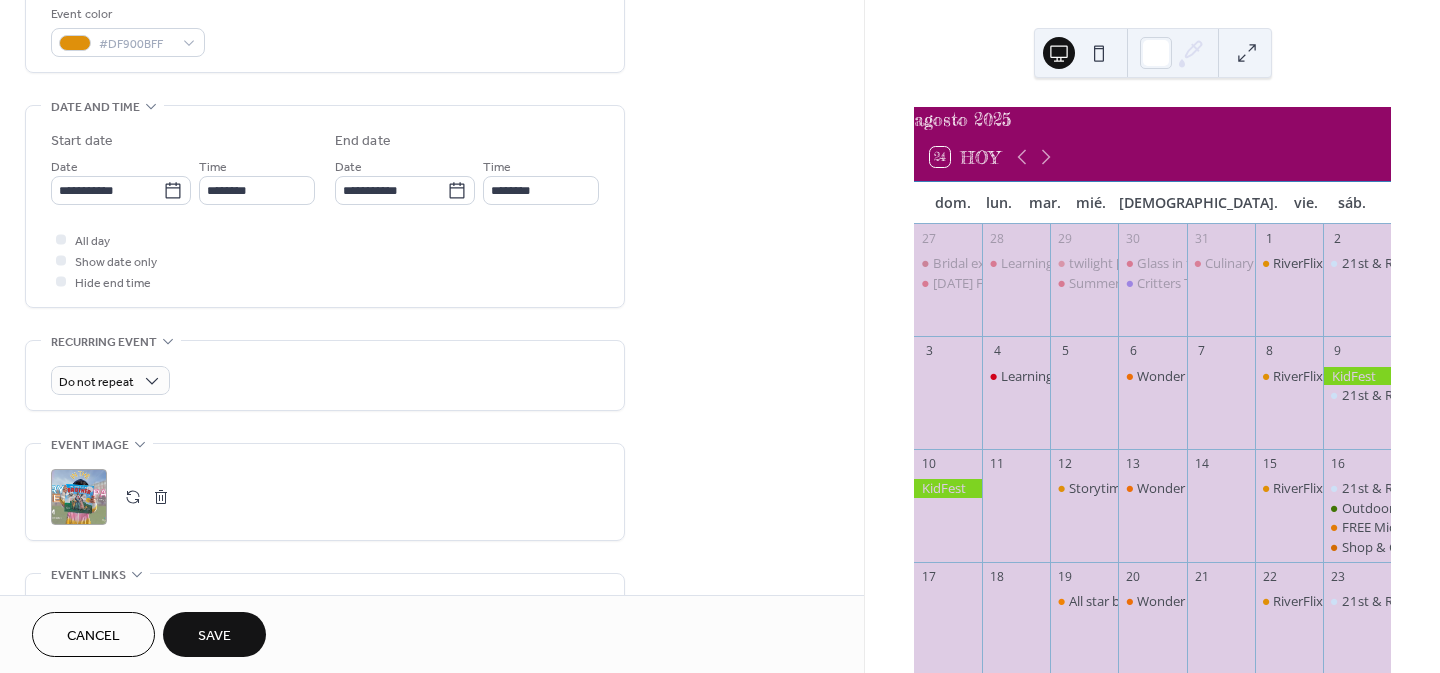 click on "Save" at bounding box center (214, 634) 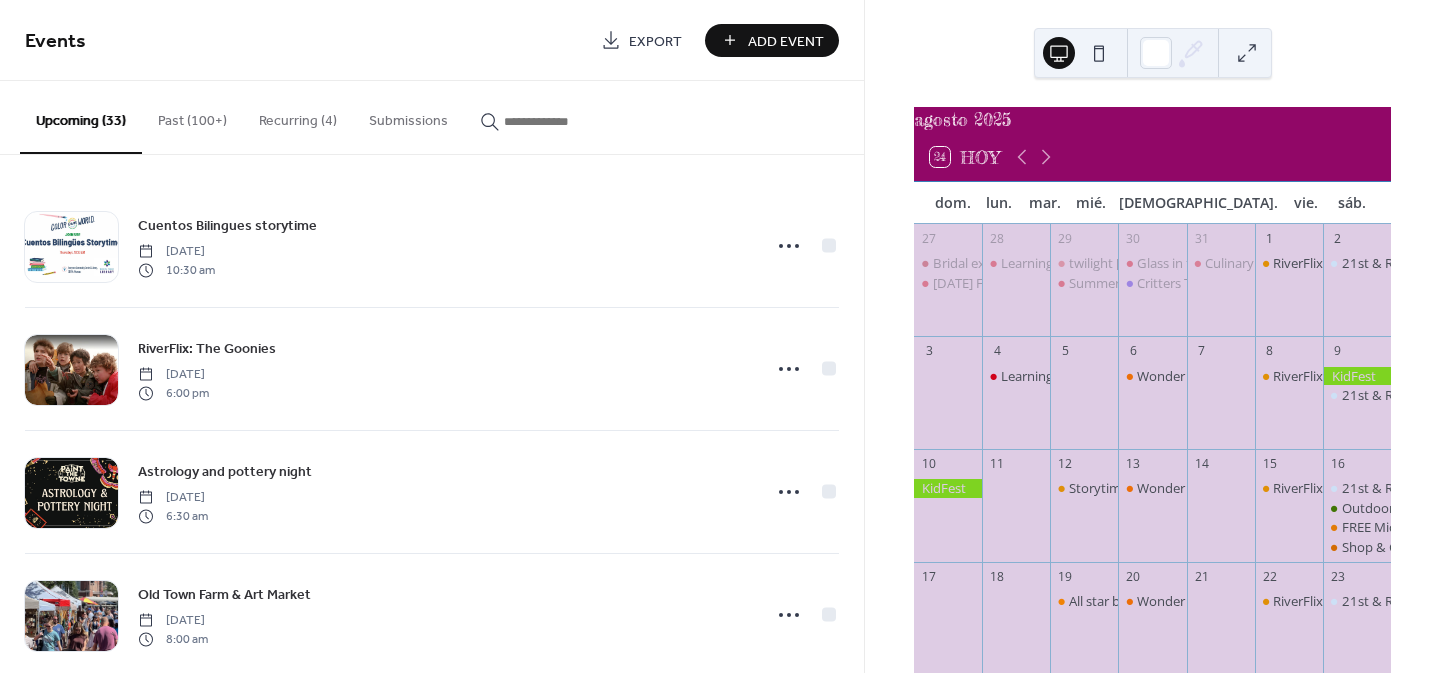 click on "Add Event" at bounding box center (786, 41) 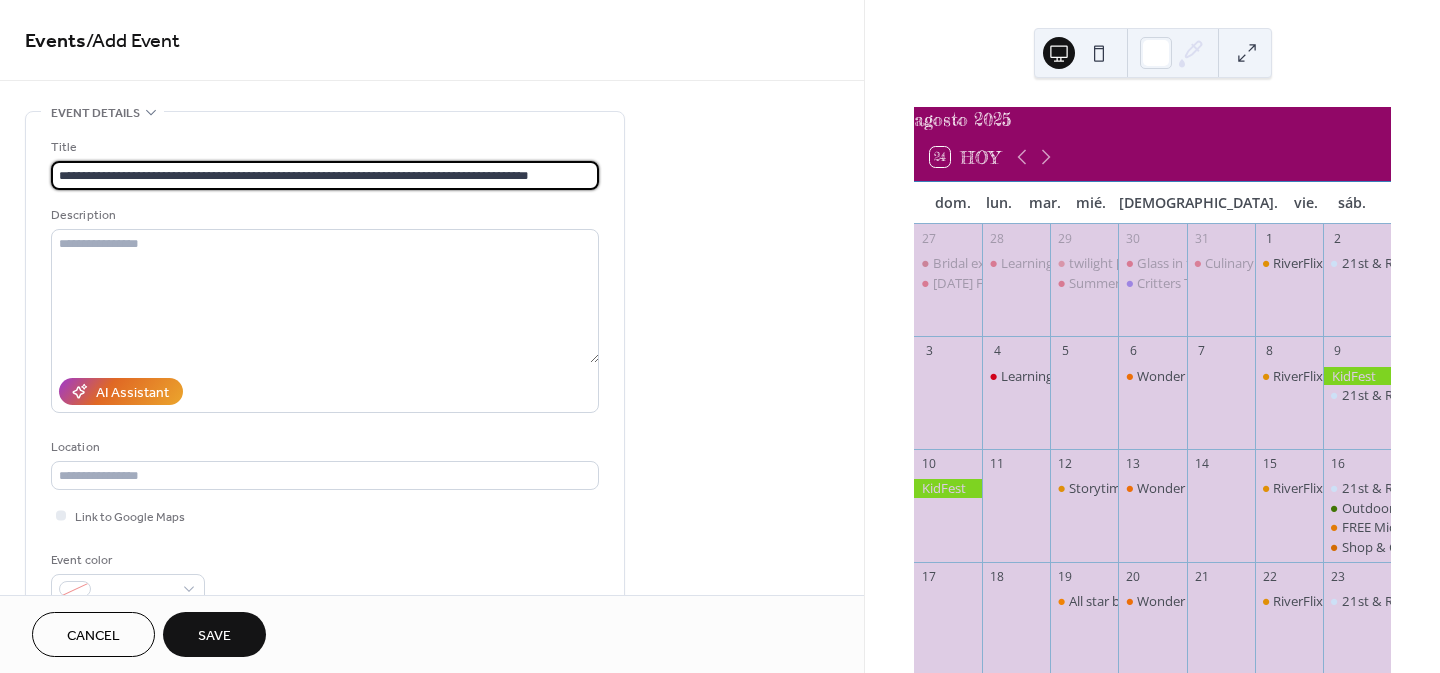 scroll, scrollTop: 0, scrollLeft: 0, axis: both 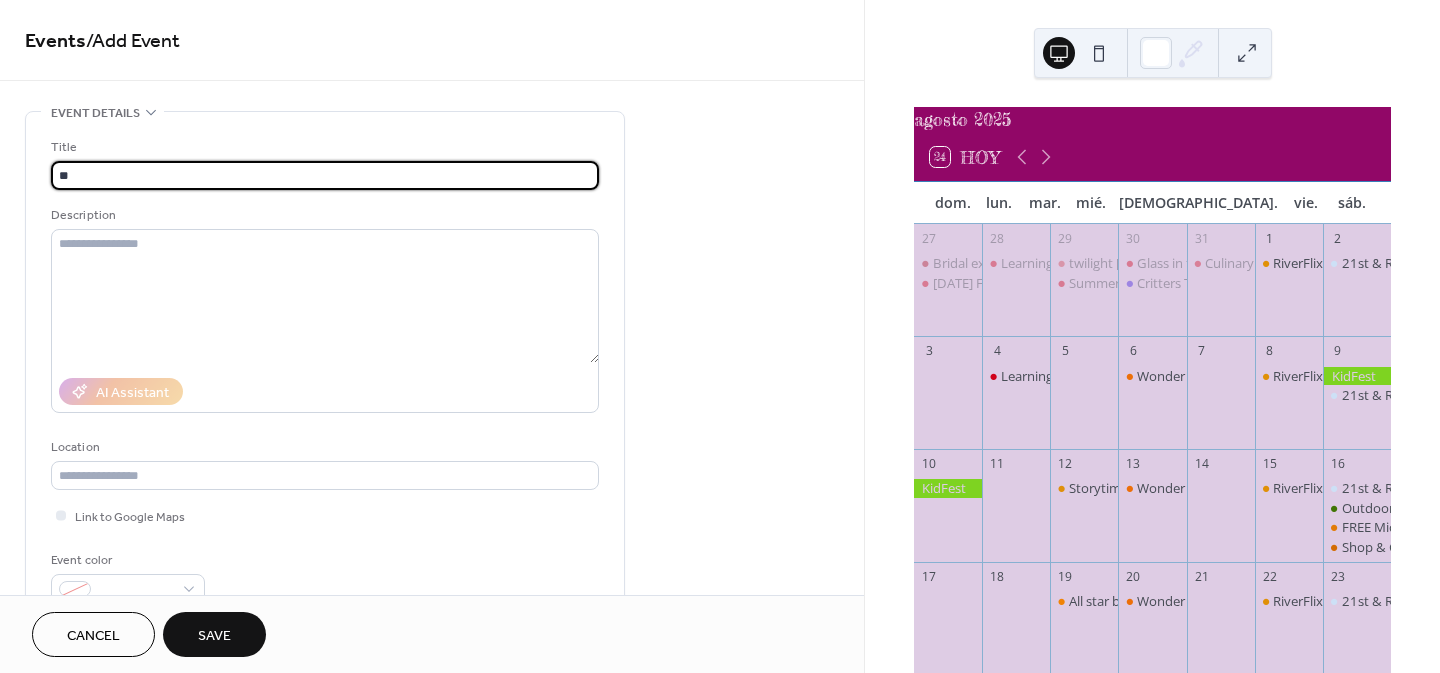 type on "*" 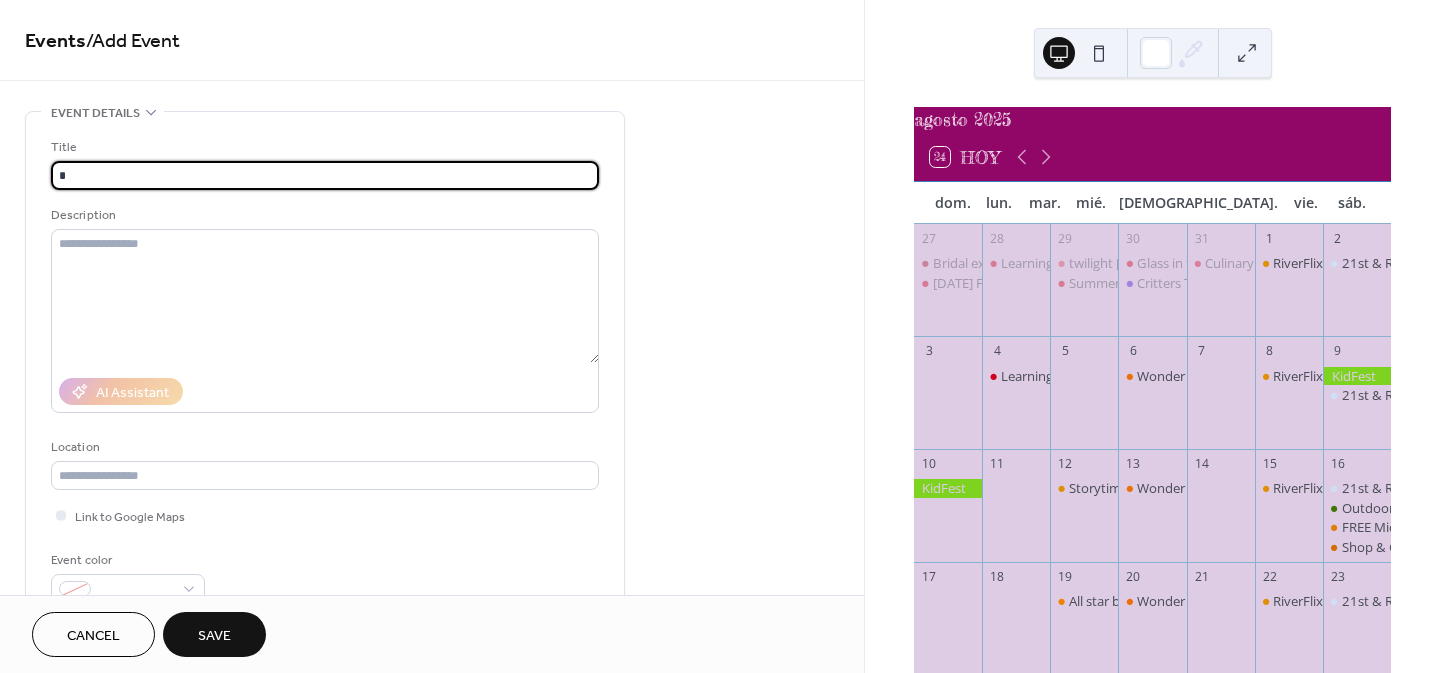 type 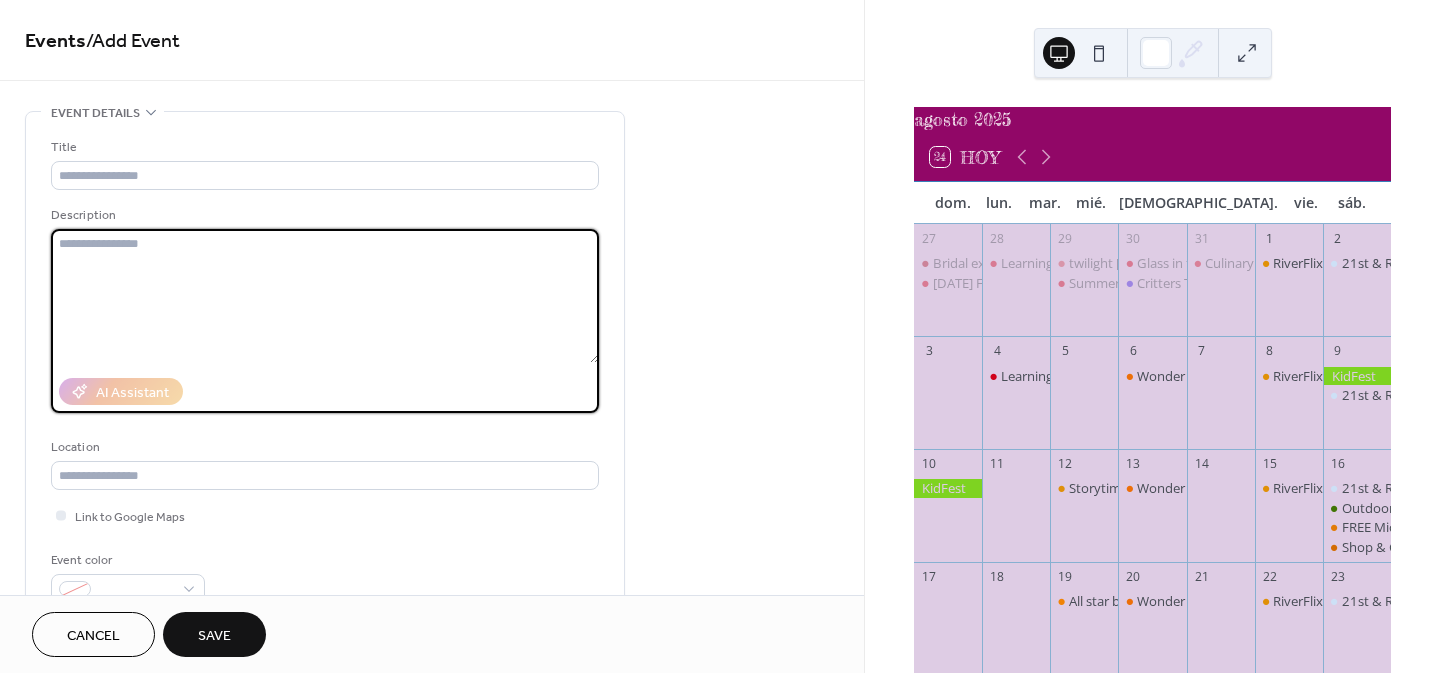 click at bounding box center [325, 296] 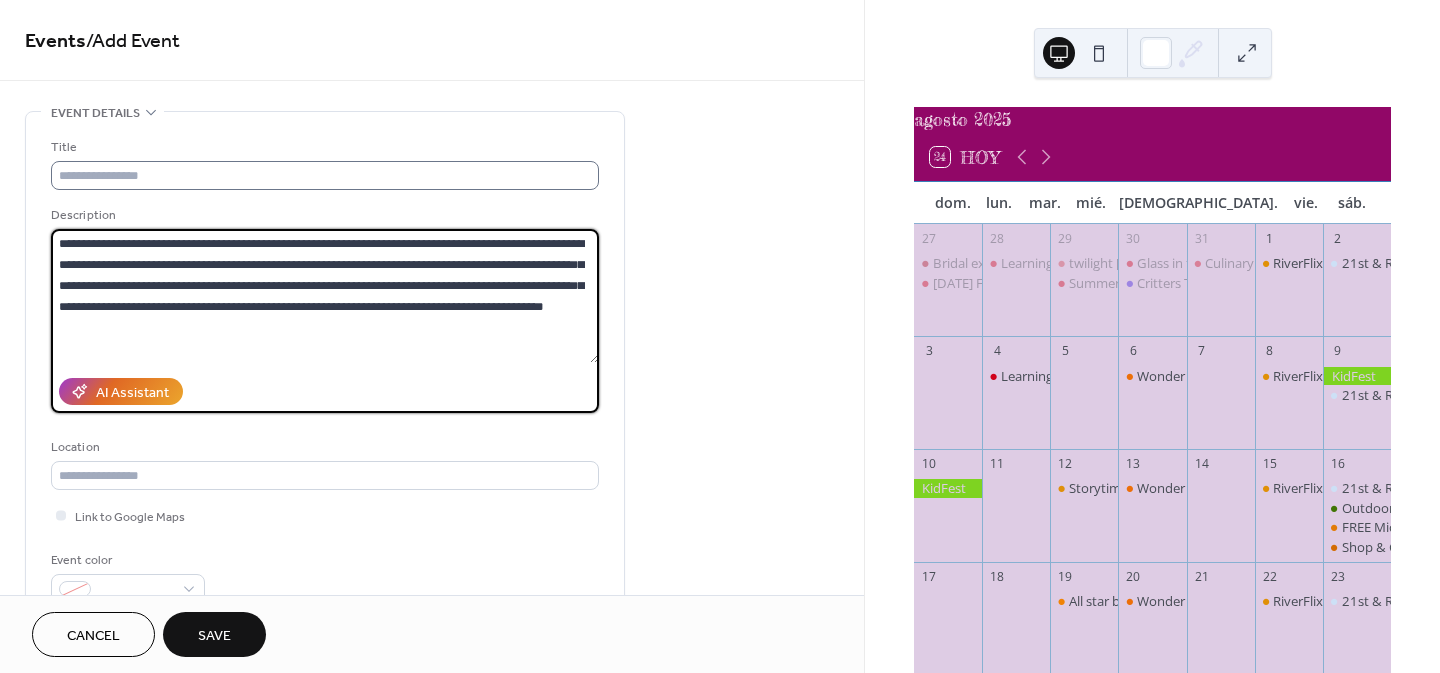type on "**********" 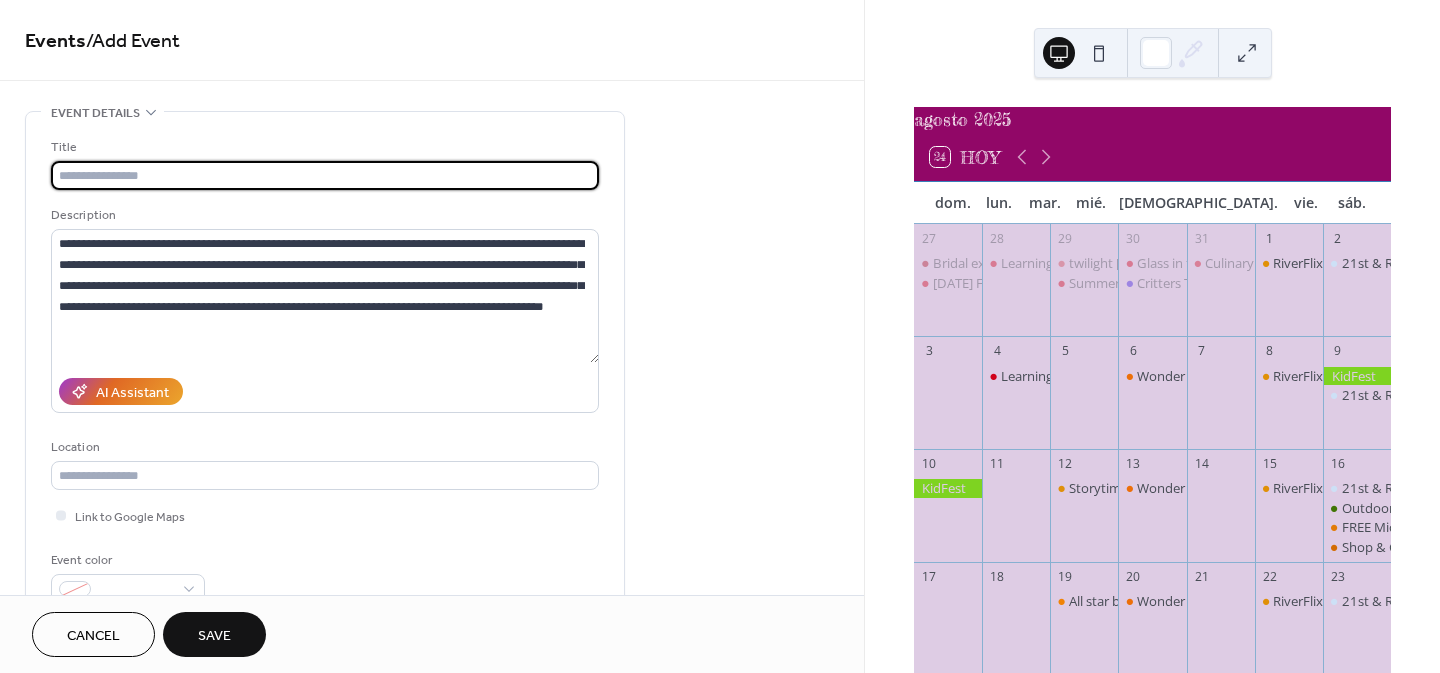 click at bounding box center (325, 175) 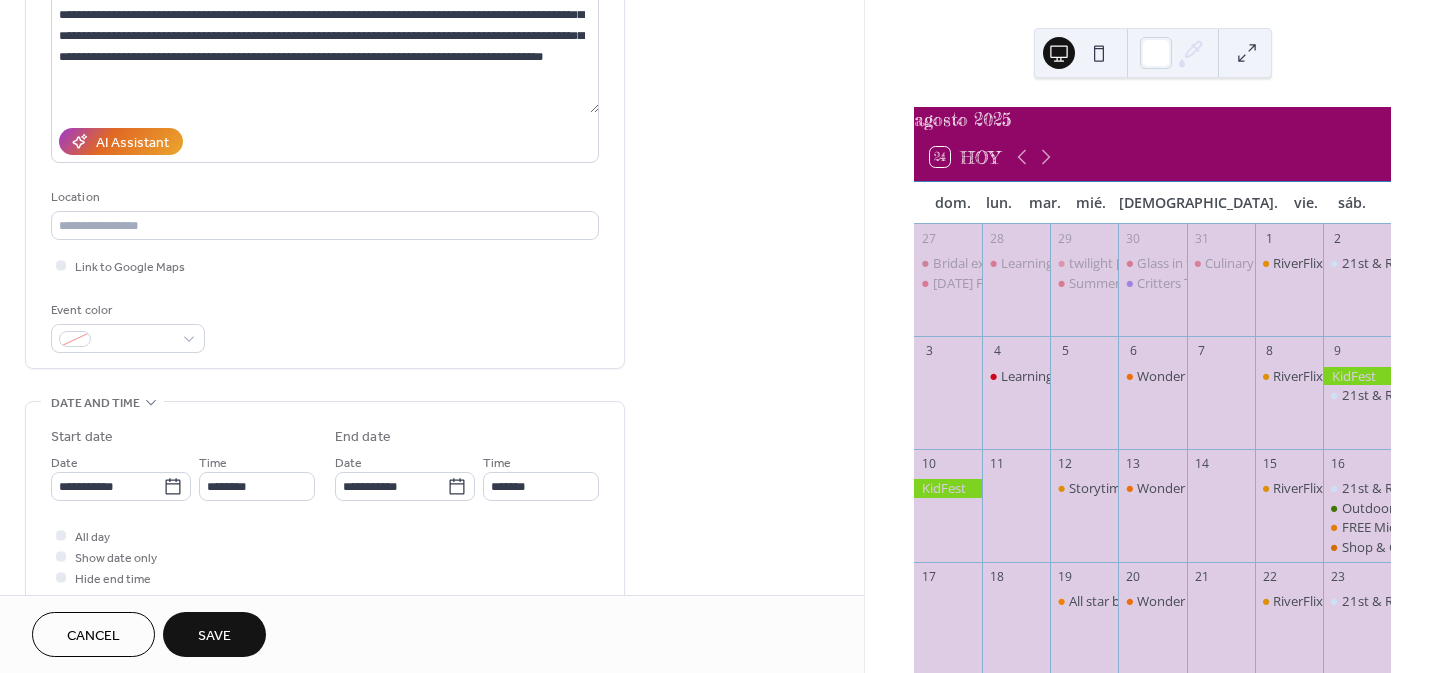 scroll, scrollTop: 263, scrollLeft: 0, axis: vertical 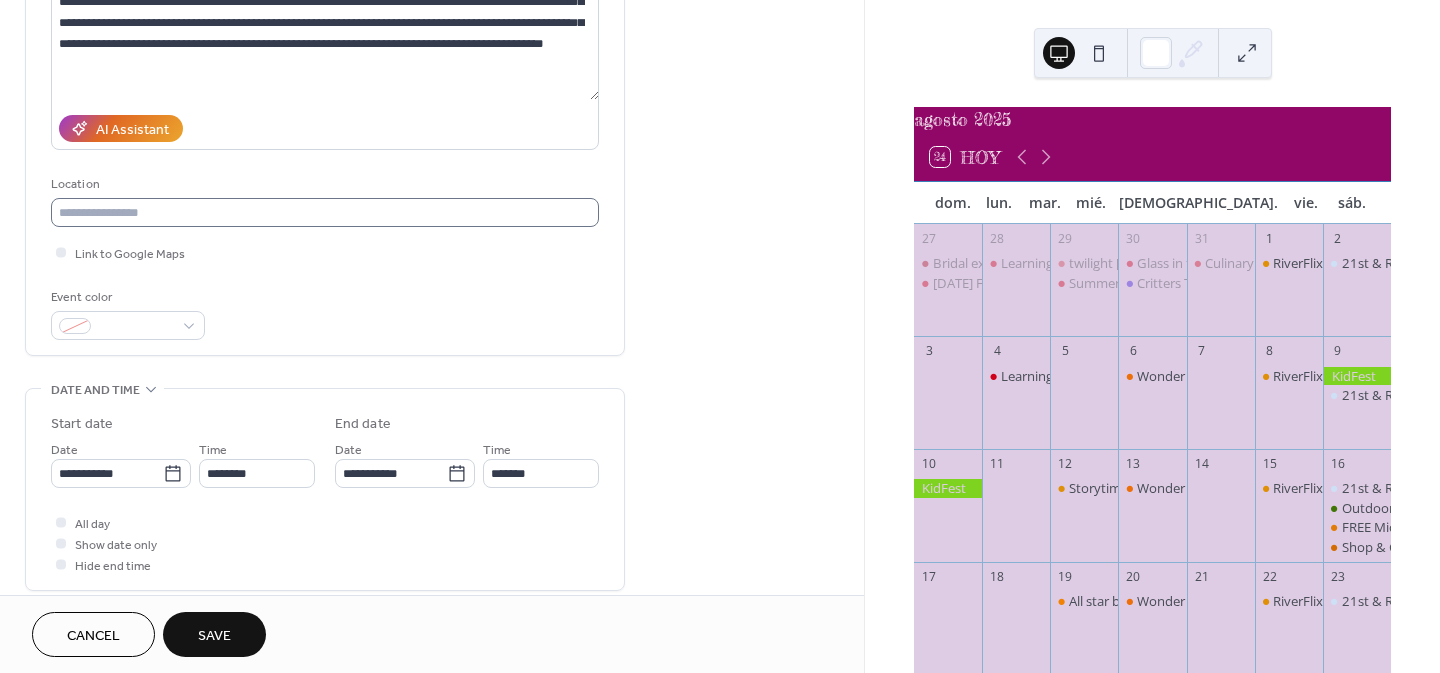 type on "**********" 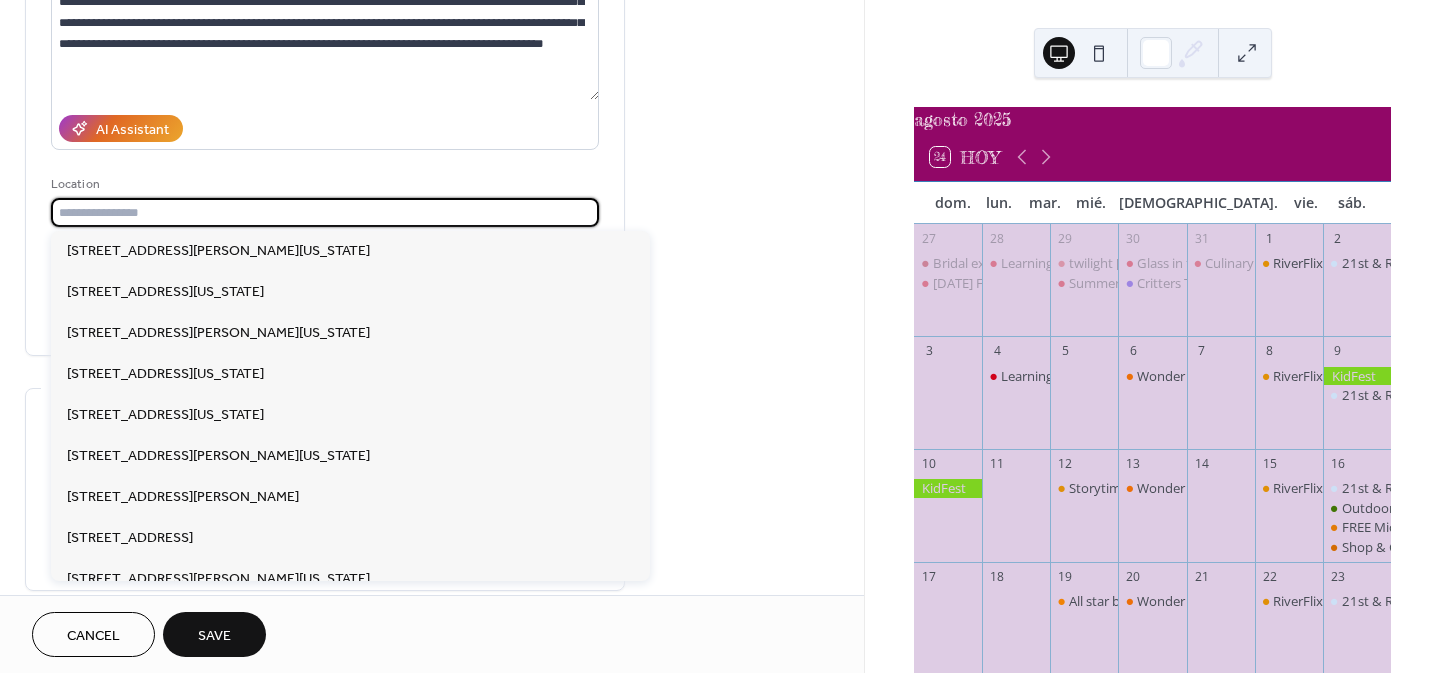 click at bounding box center (325, 212) 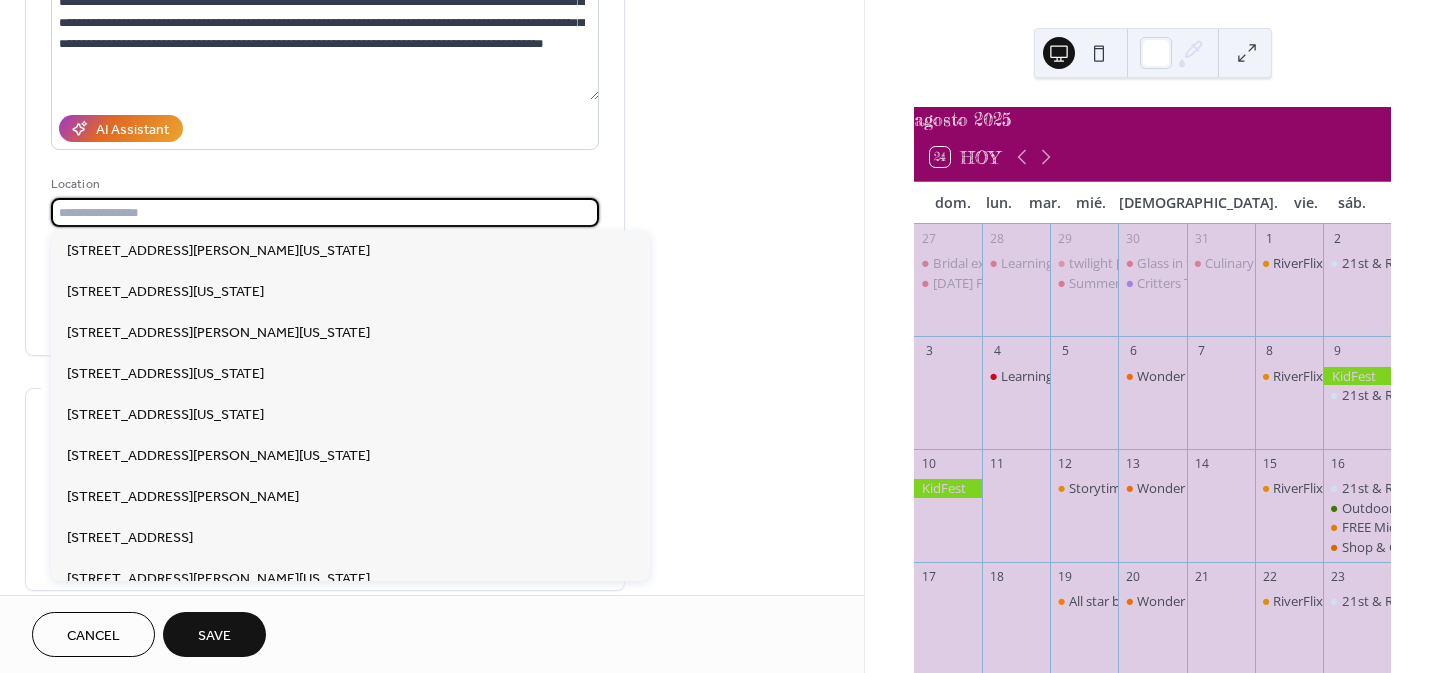 paste on "**********" 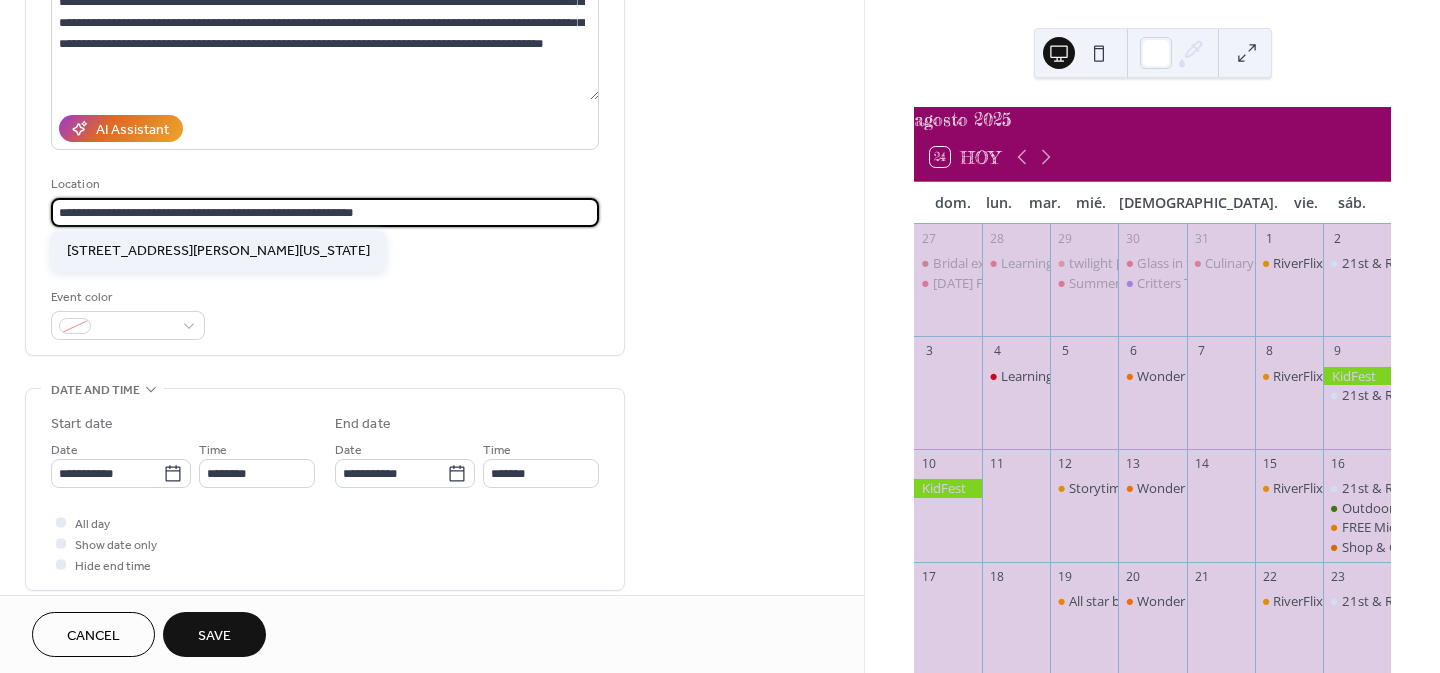 type on "**********" 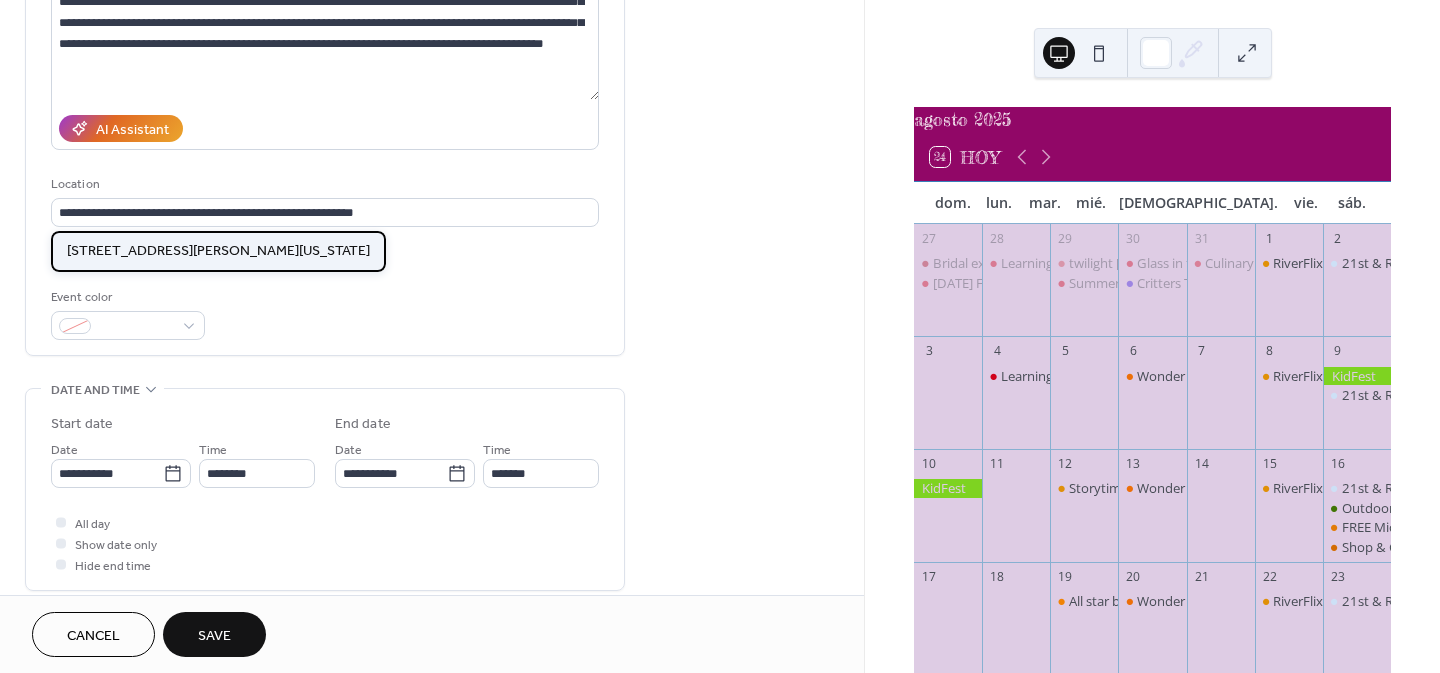 click on "[STREET_ADDRESS][PERSON_NAME][US_STATE]" at bounding box center (218, 251) 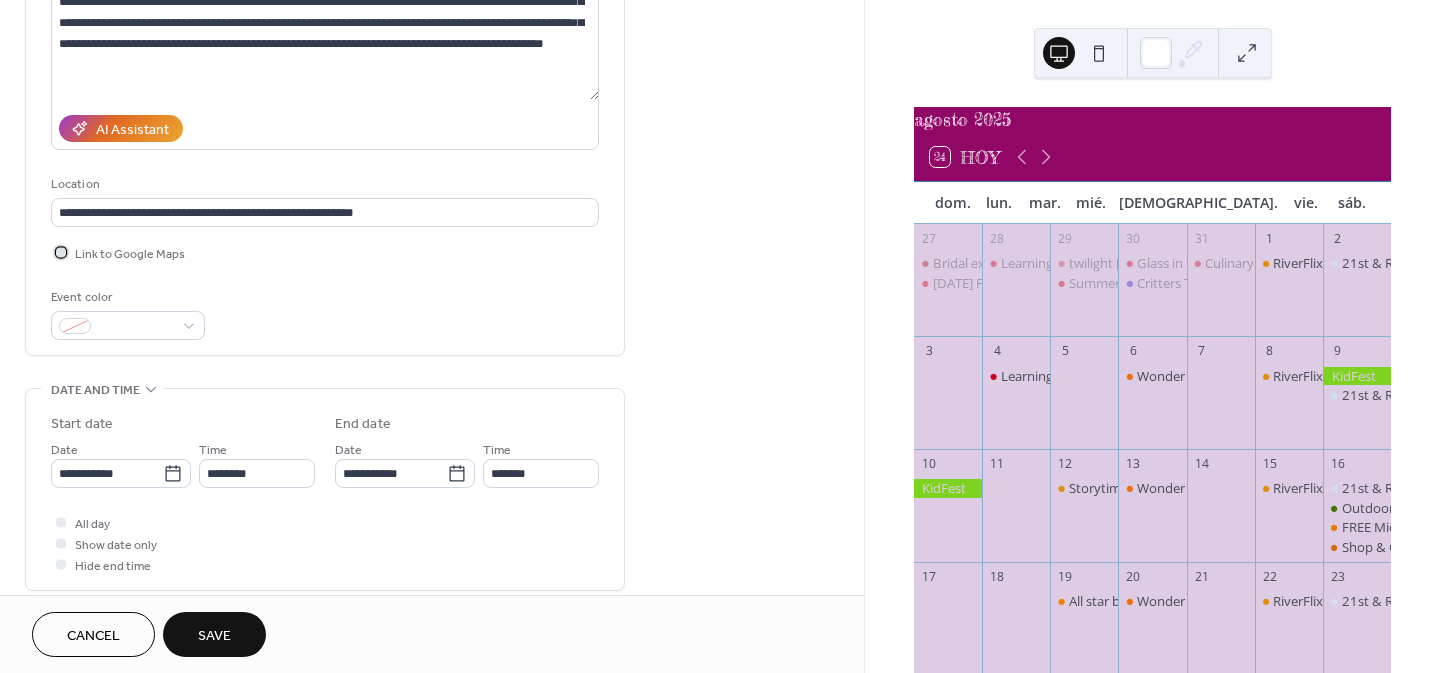 click on "Link to Google Maps" at bounding box center (130, 254) 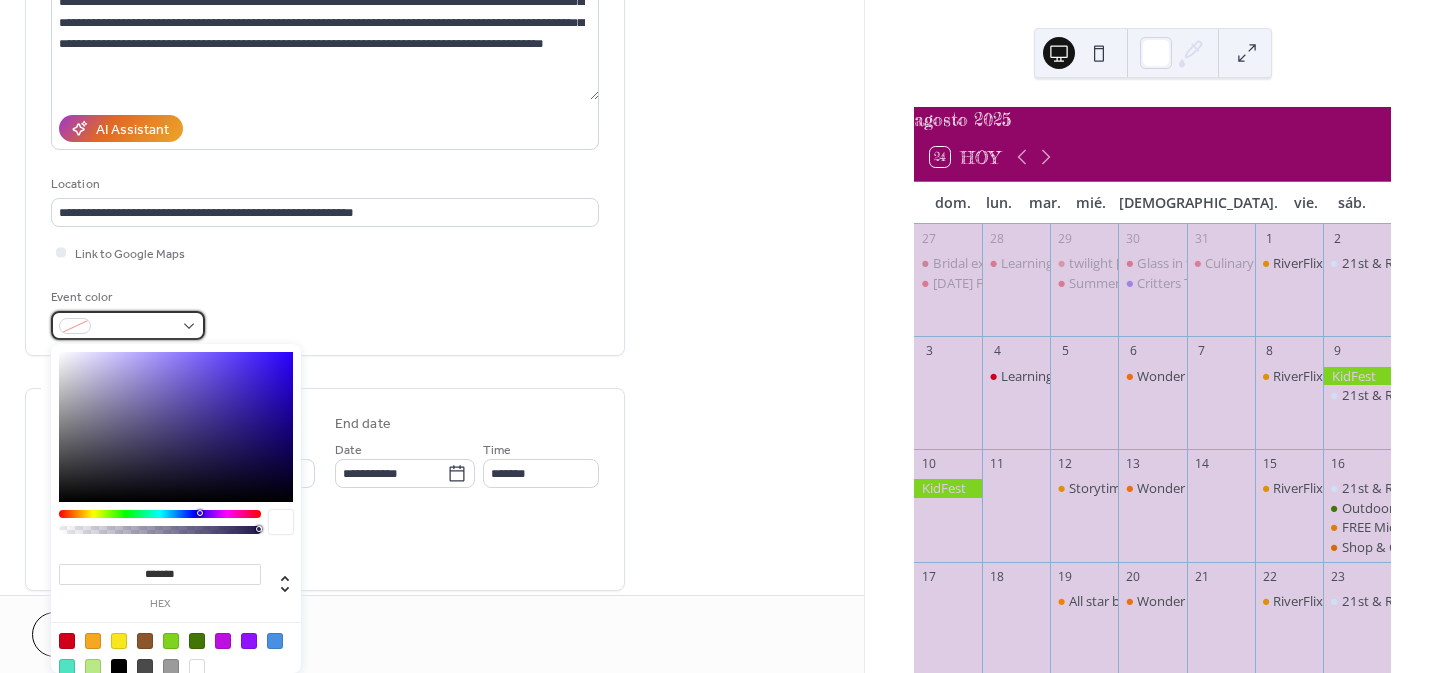 click at bounding box center [136, 327] 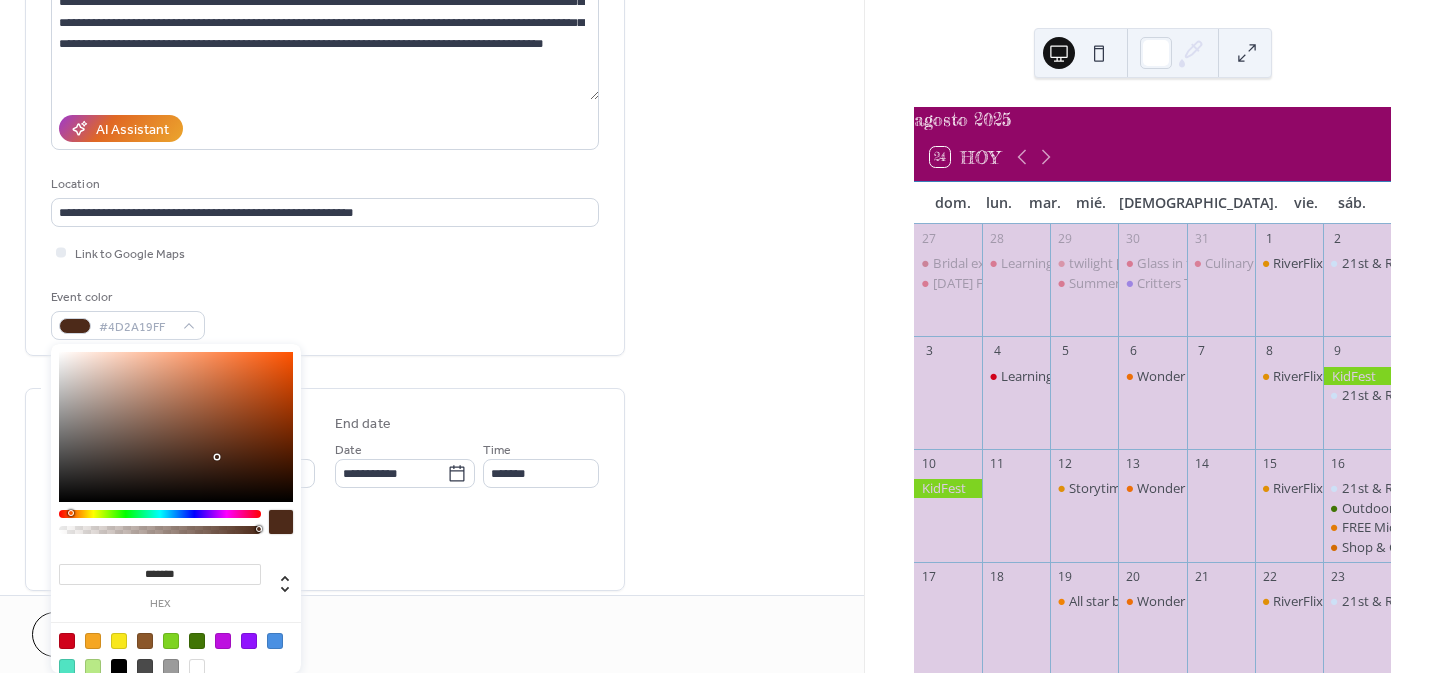 click at bounding box center (160, 514) 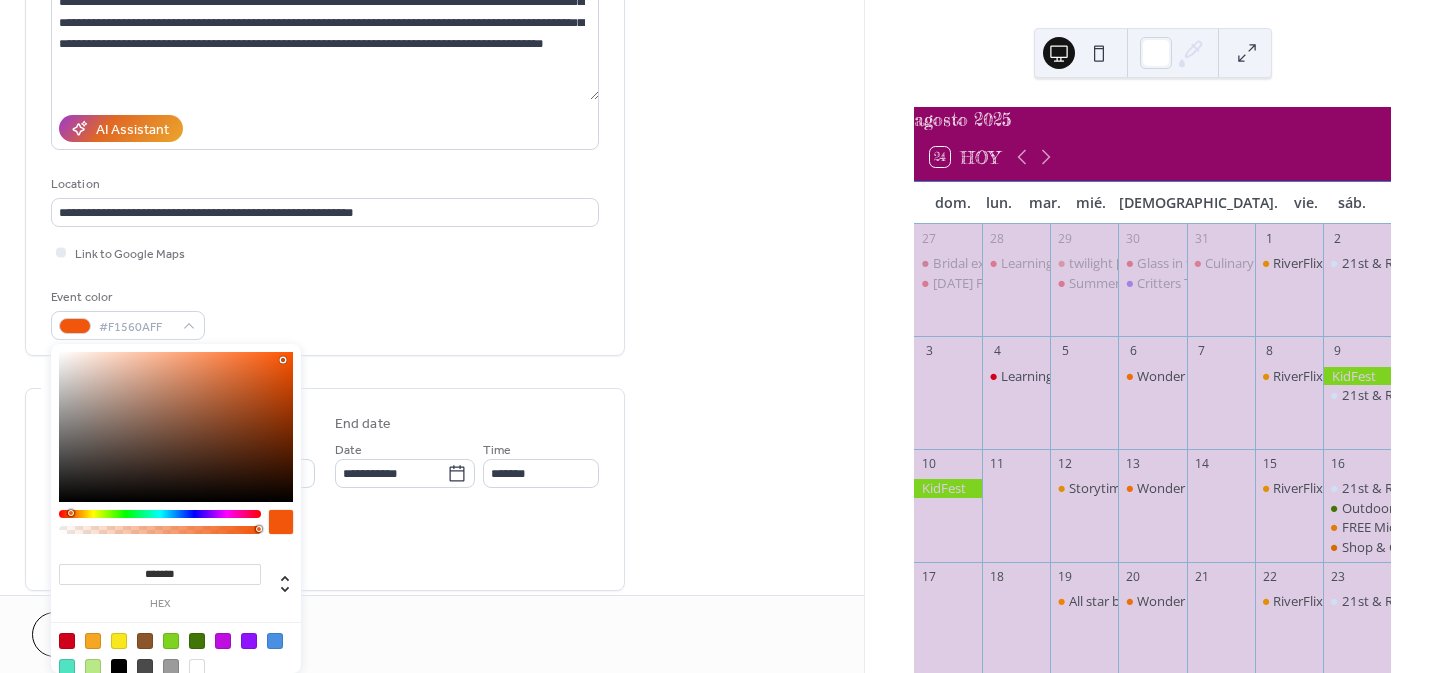 click at bounding box center [176, 427] 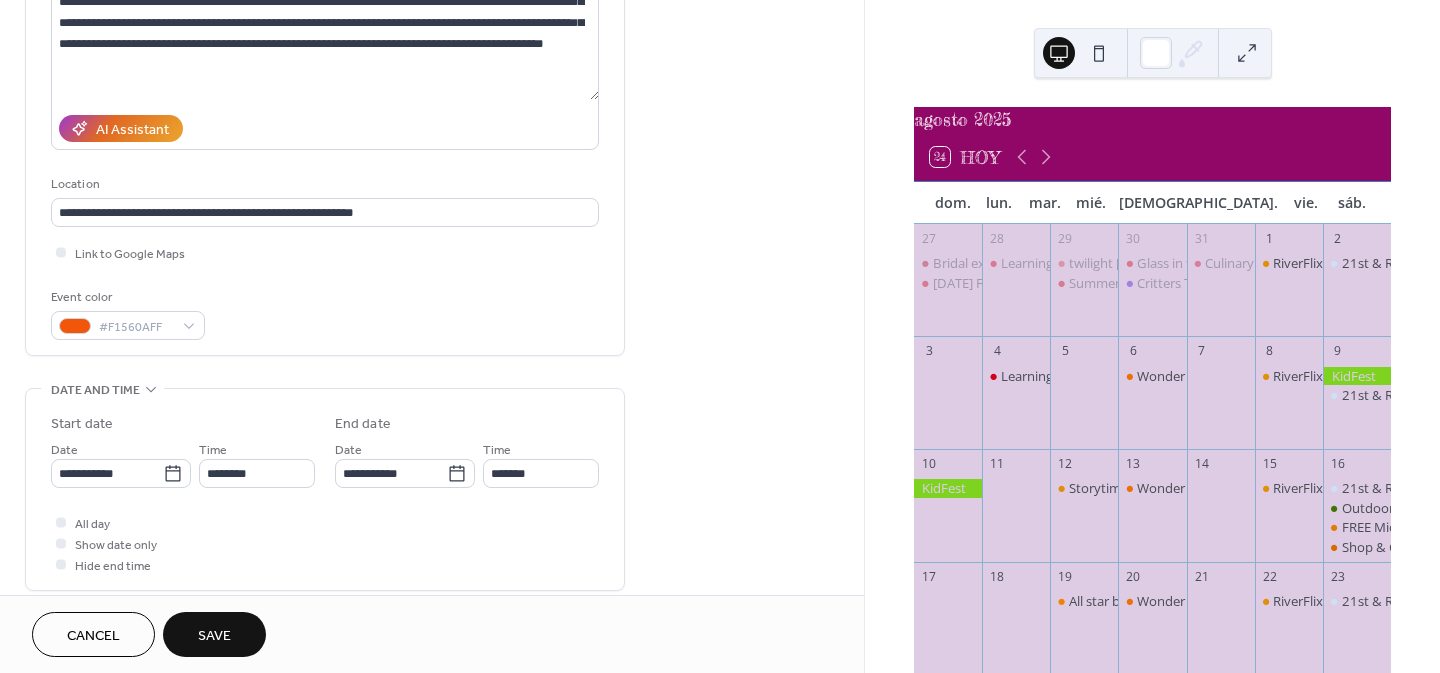click on "**********" at bounding box center [432, 610] 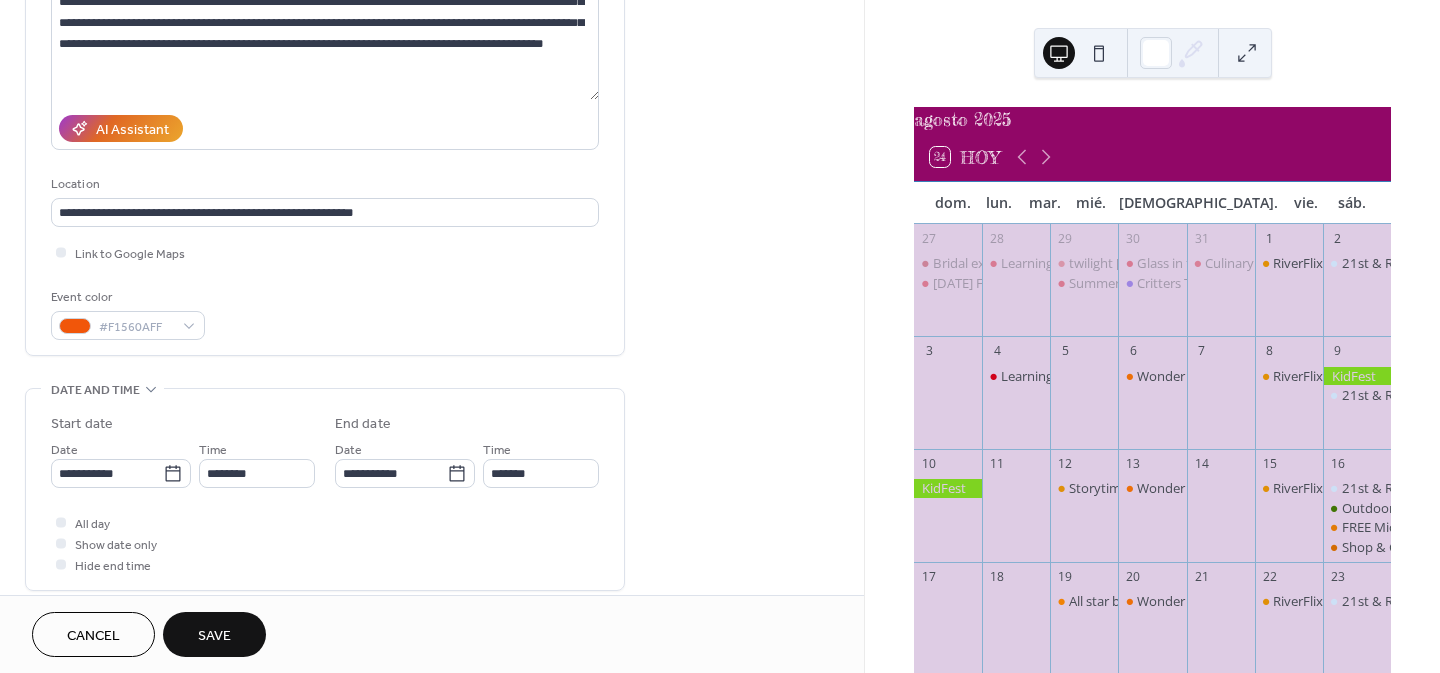 drag, startPoint x: 857, startPoint y: 281, endPoint x: 856, endPoint y: 302, distance: 21.023796 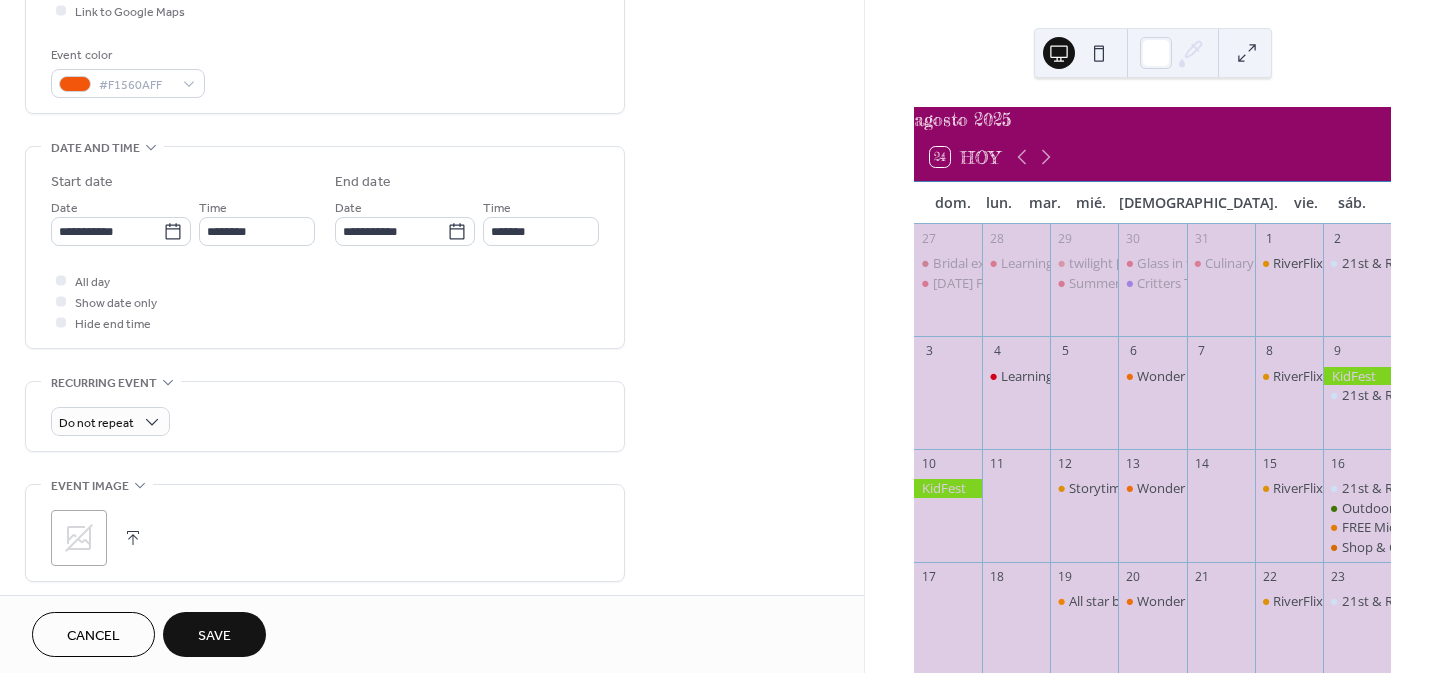 scroll, scrollTop: 555, scrollLeft: 0, axis: vertical 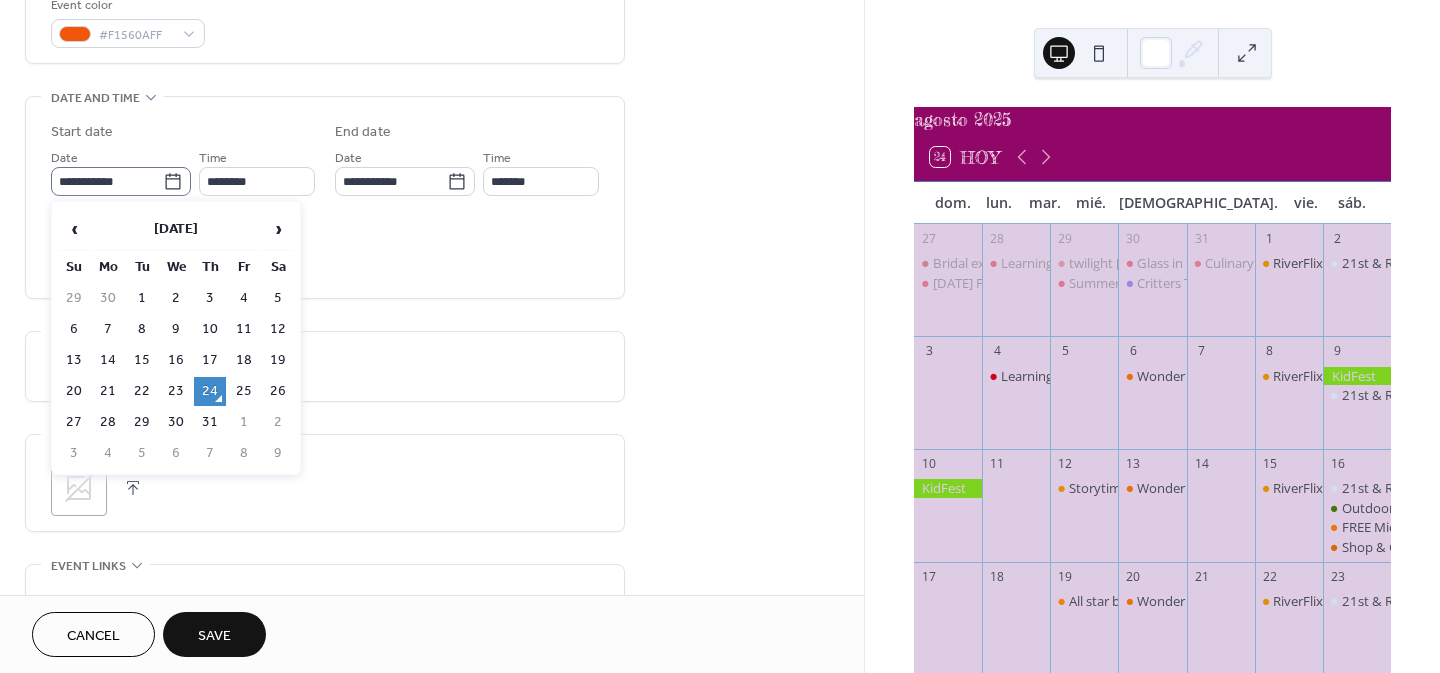 click 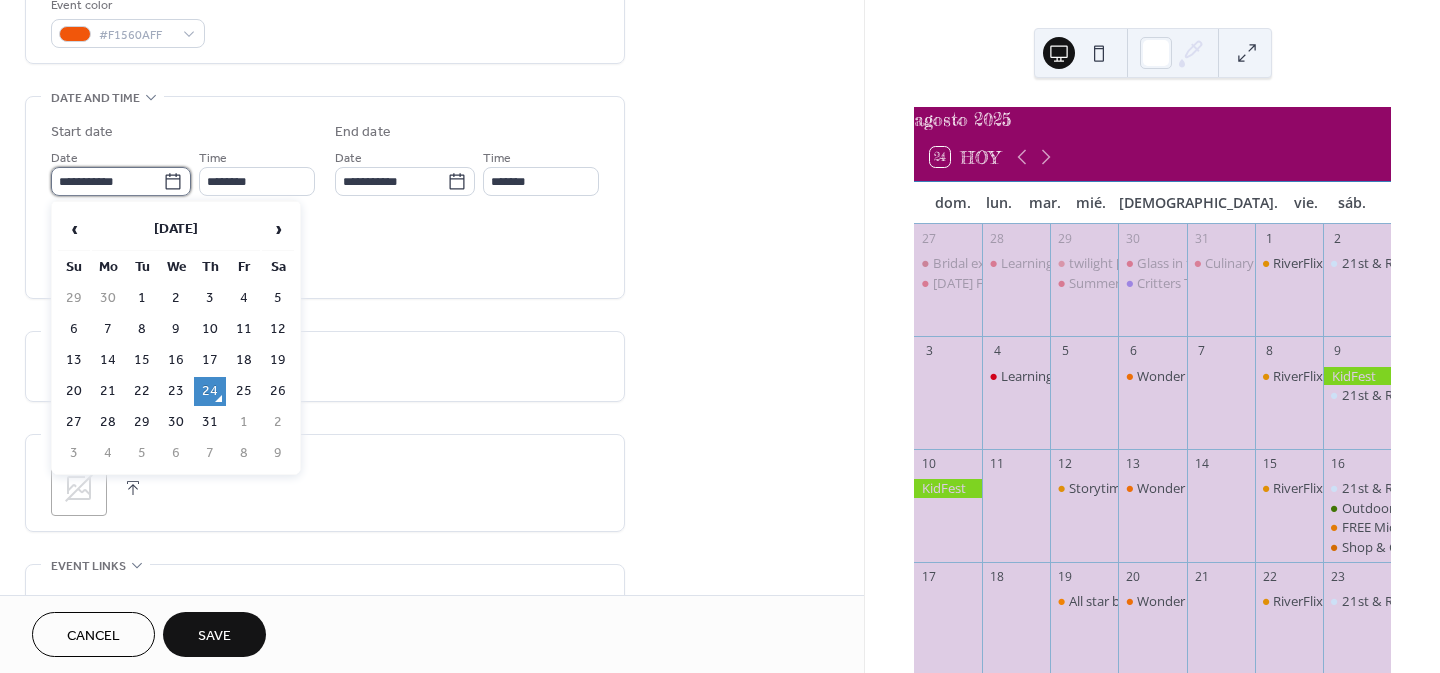 click on "**********" at bounding box center [107, 181] 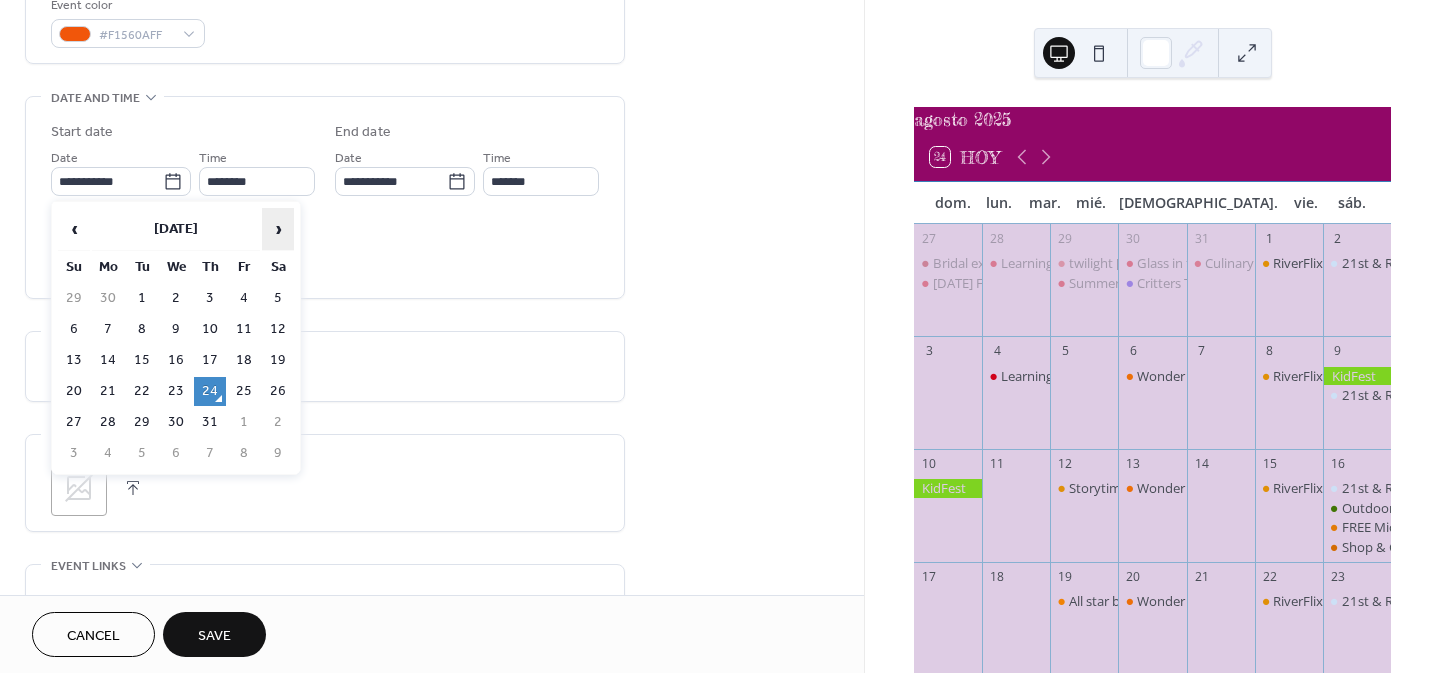 click on "›" at bounding box center [278, 229] 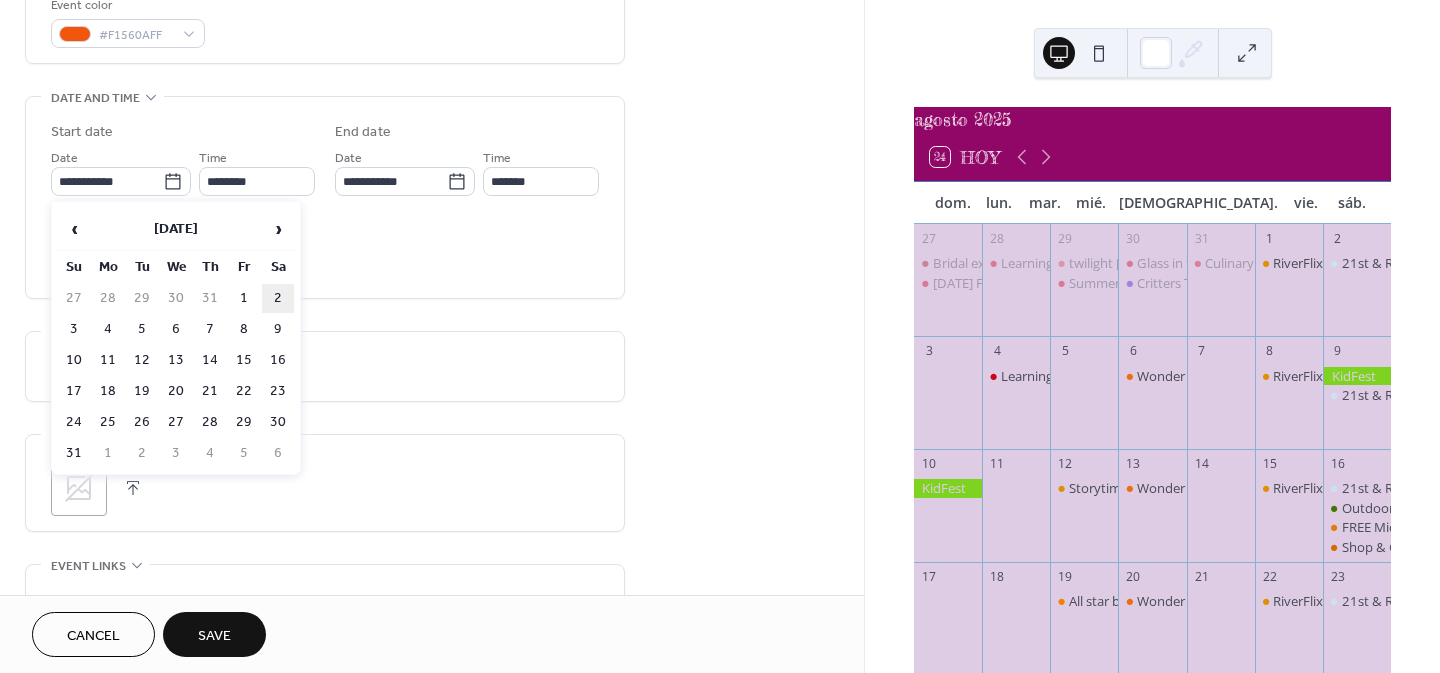 click on "2" at bounding box center [278, 298] 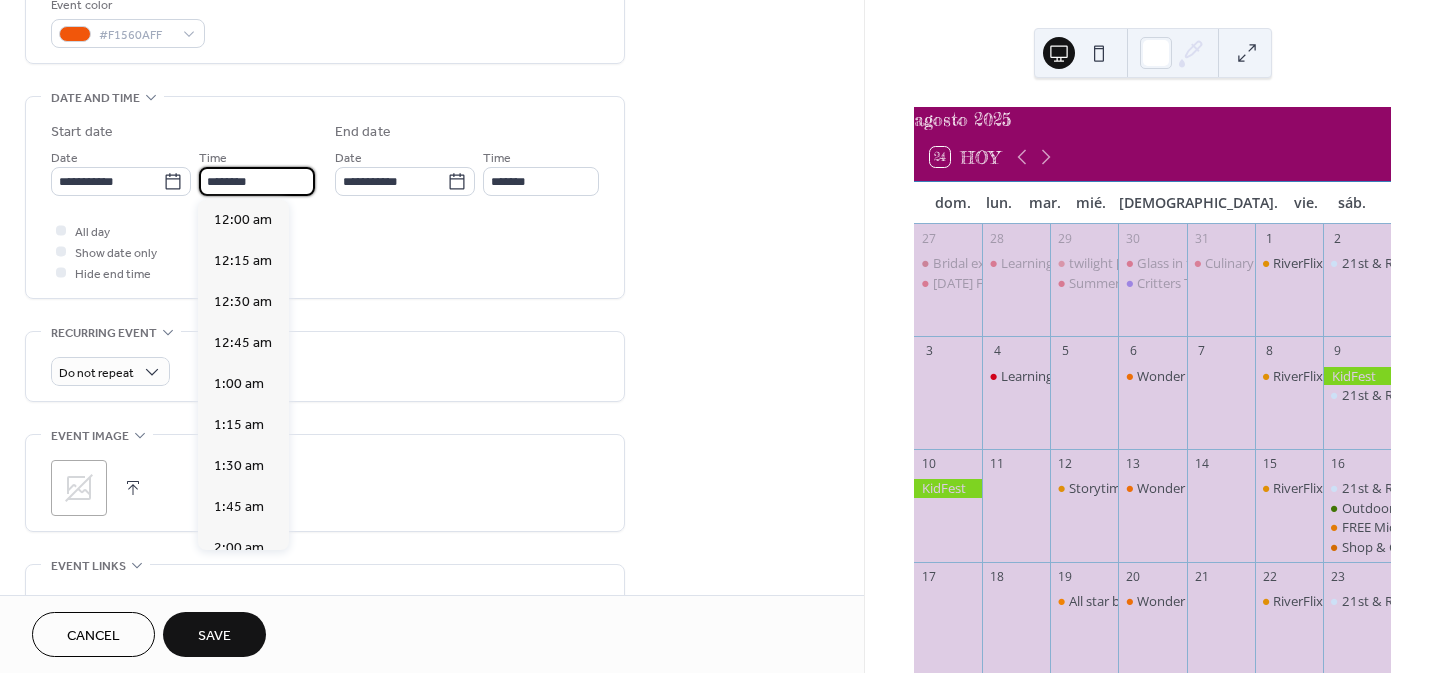 scroll, scrollTop: 1968, scrollLeft: 0, axis: vertical 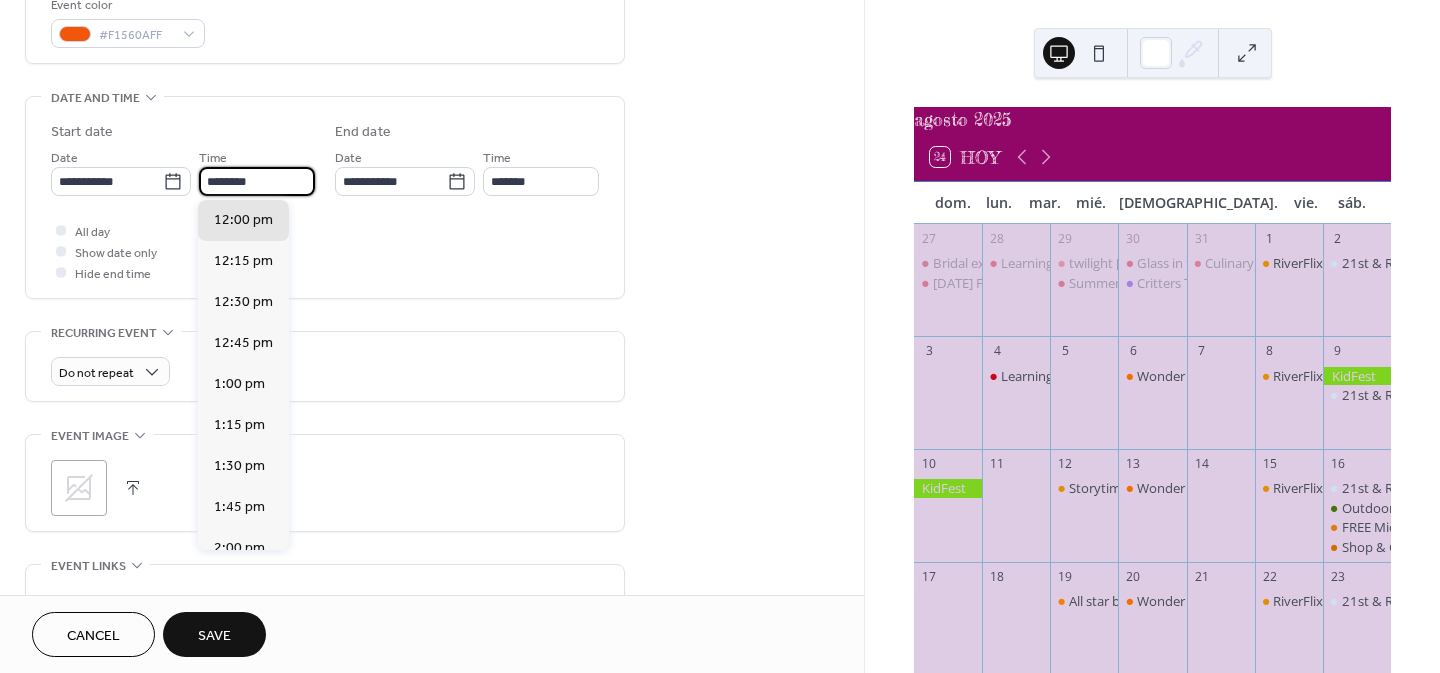 click on "********" at bounding box center (257, 181) 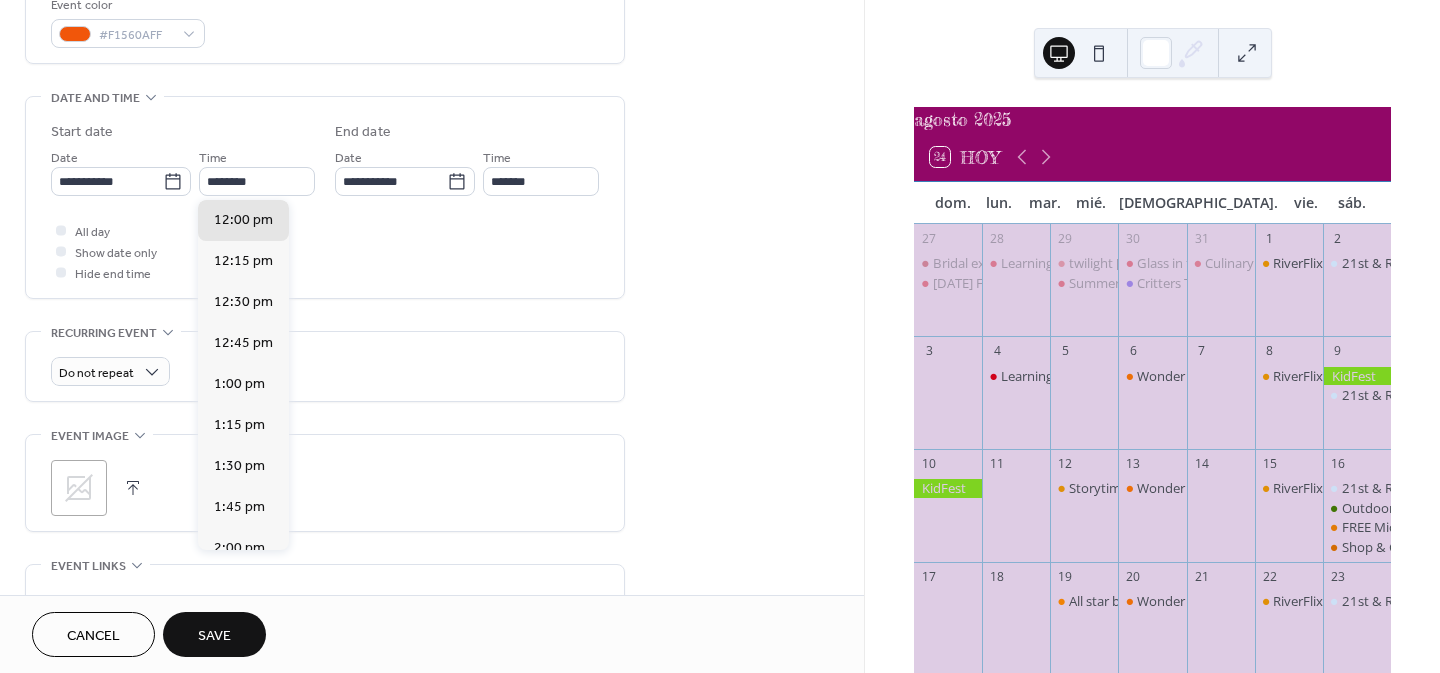 scroll, scrollTop: 1662, scrollLeft: 0, axis: vertical 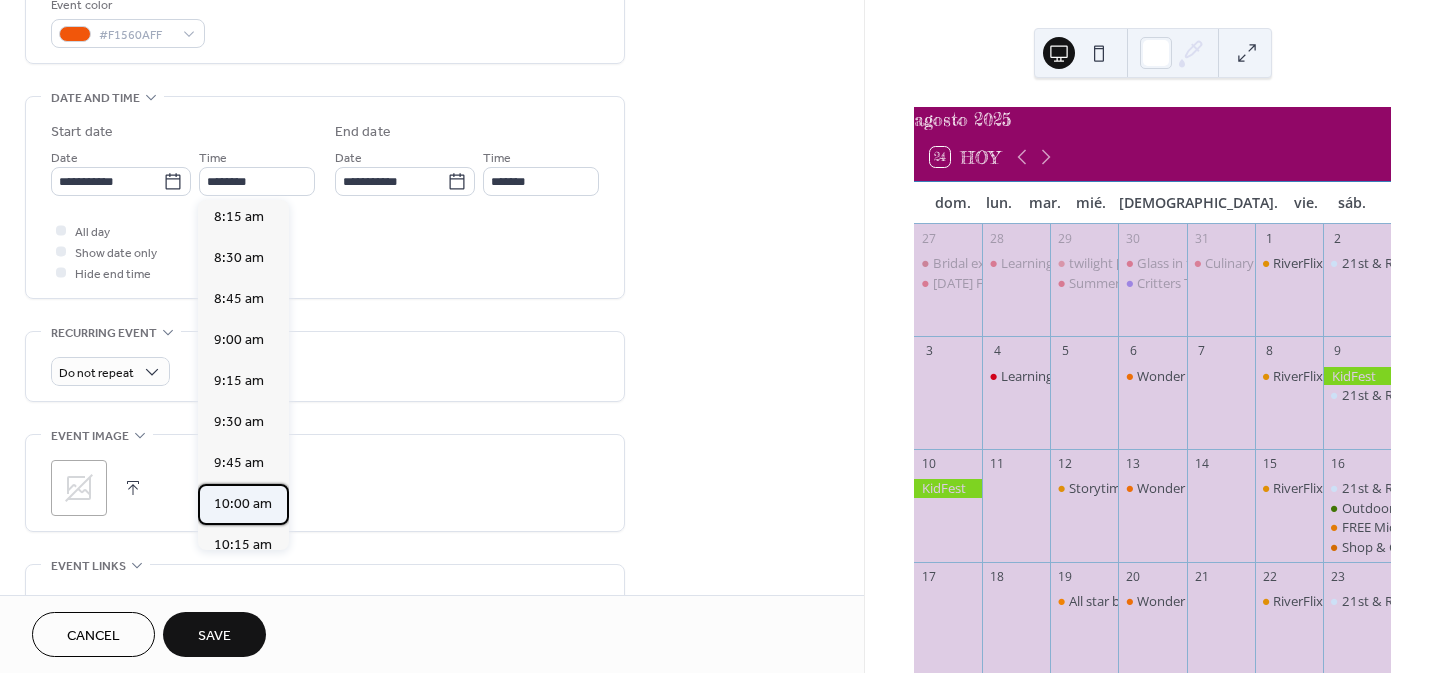 click on "10:00 am" at bounding box center (243, 504) 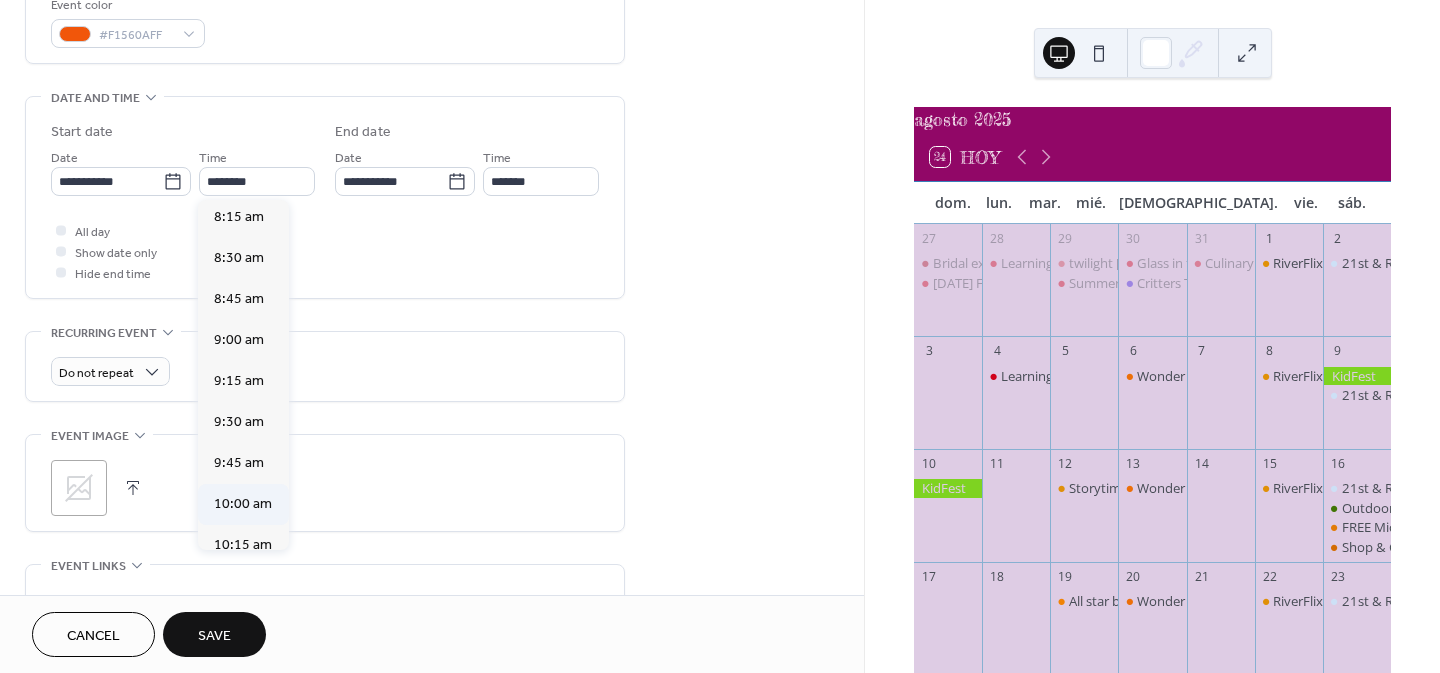 type on "********" 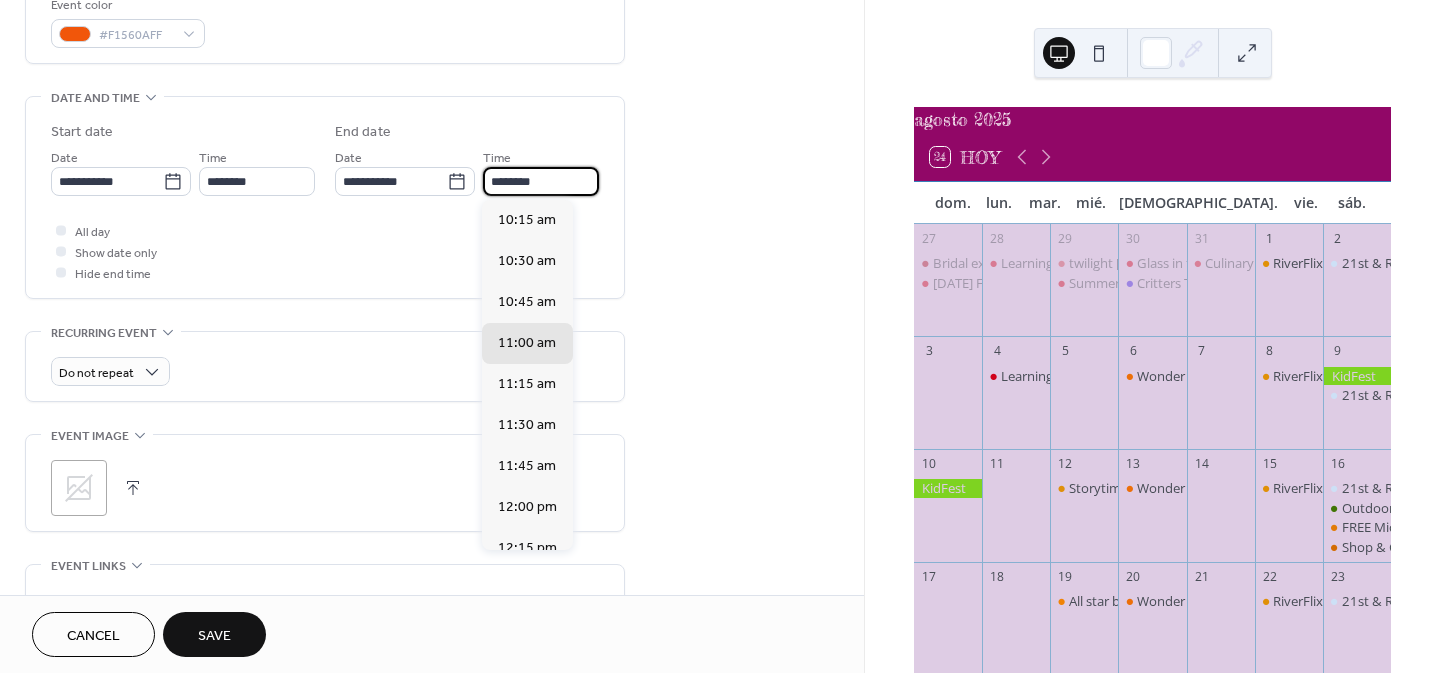 click on "********" at bounding box center (541, 181) 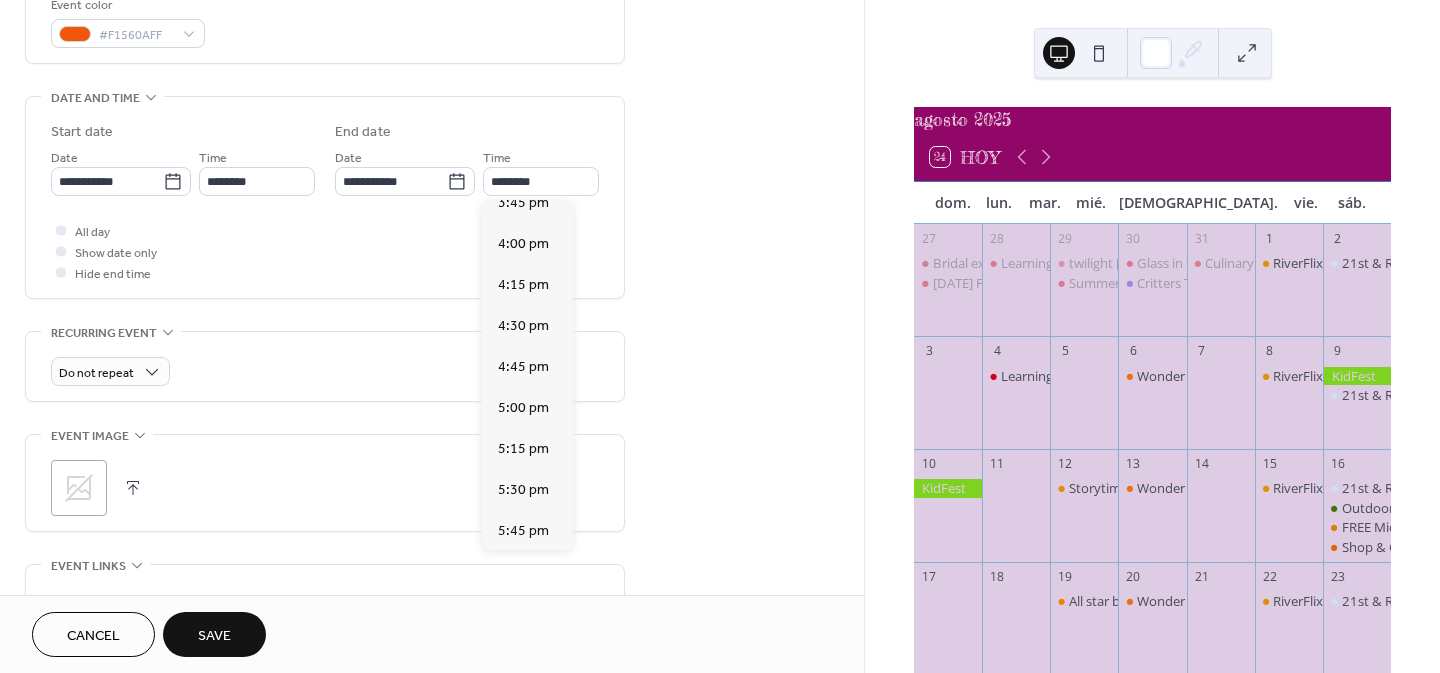 scroll, scrollTop: 1225, scrollLeft: 0, axis: vertical 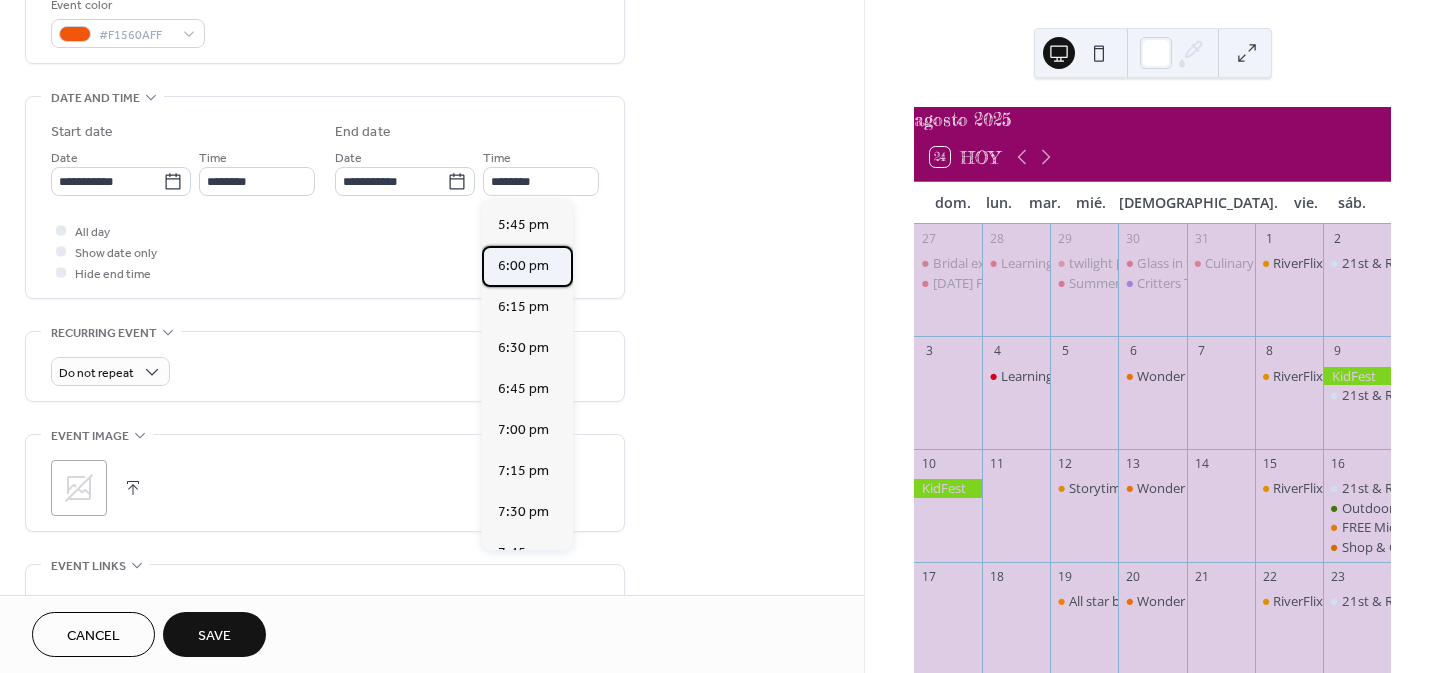 click on "6:00 pm" at bounding box center [523, 266] 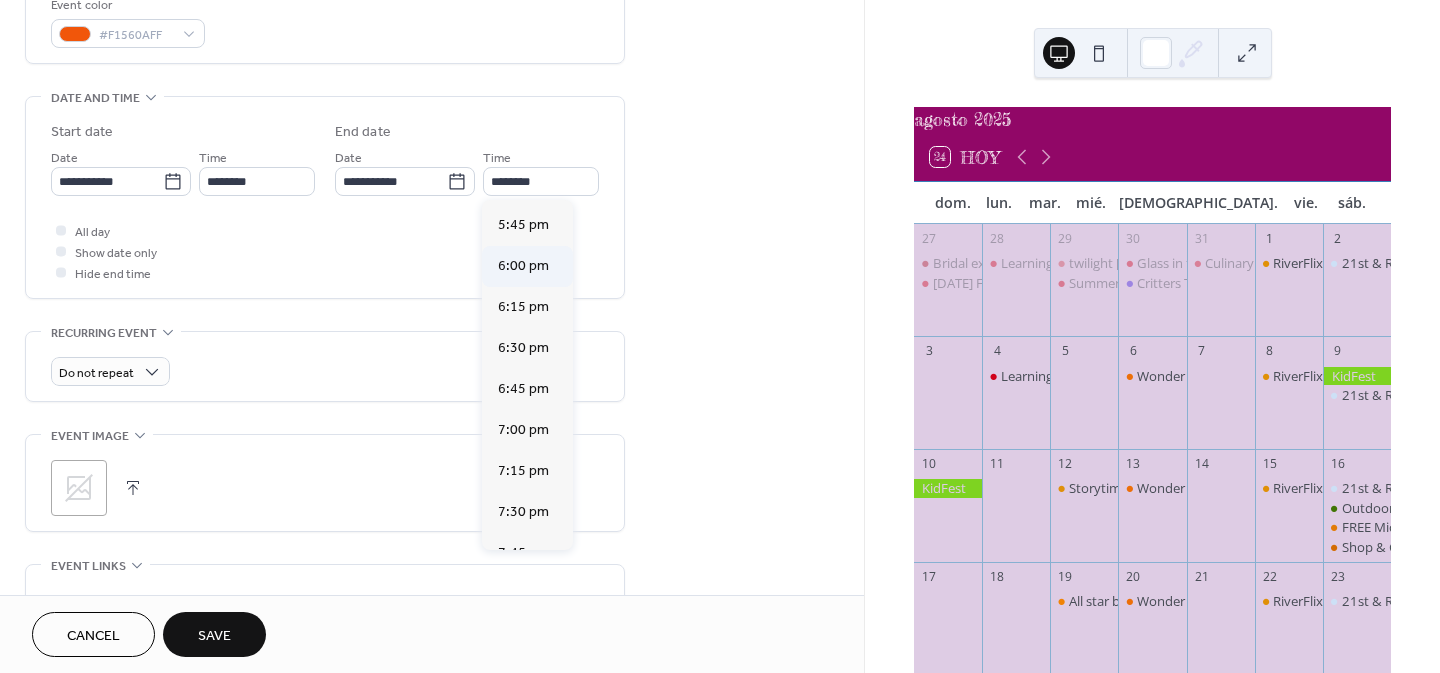 type on "*******" 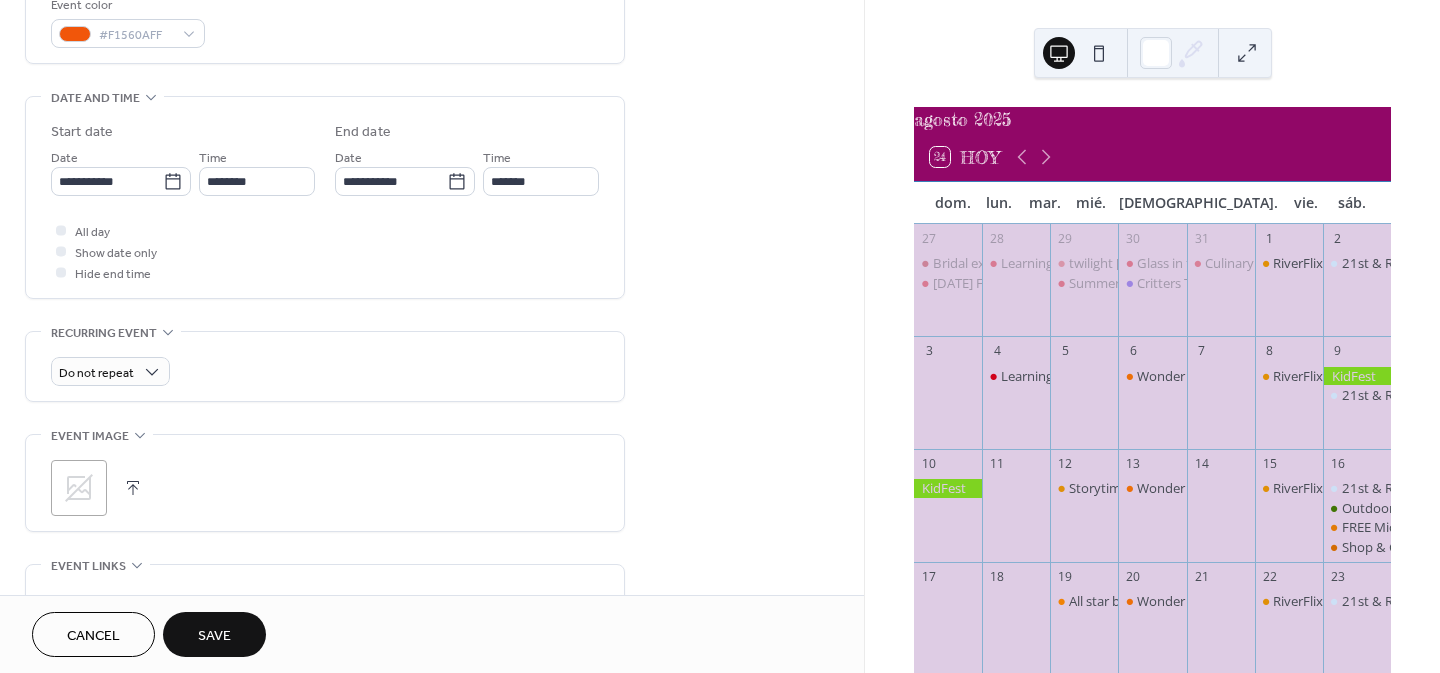 click 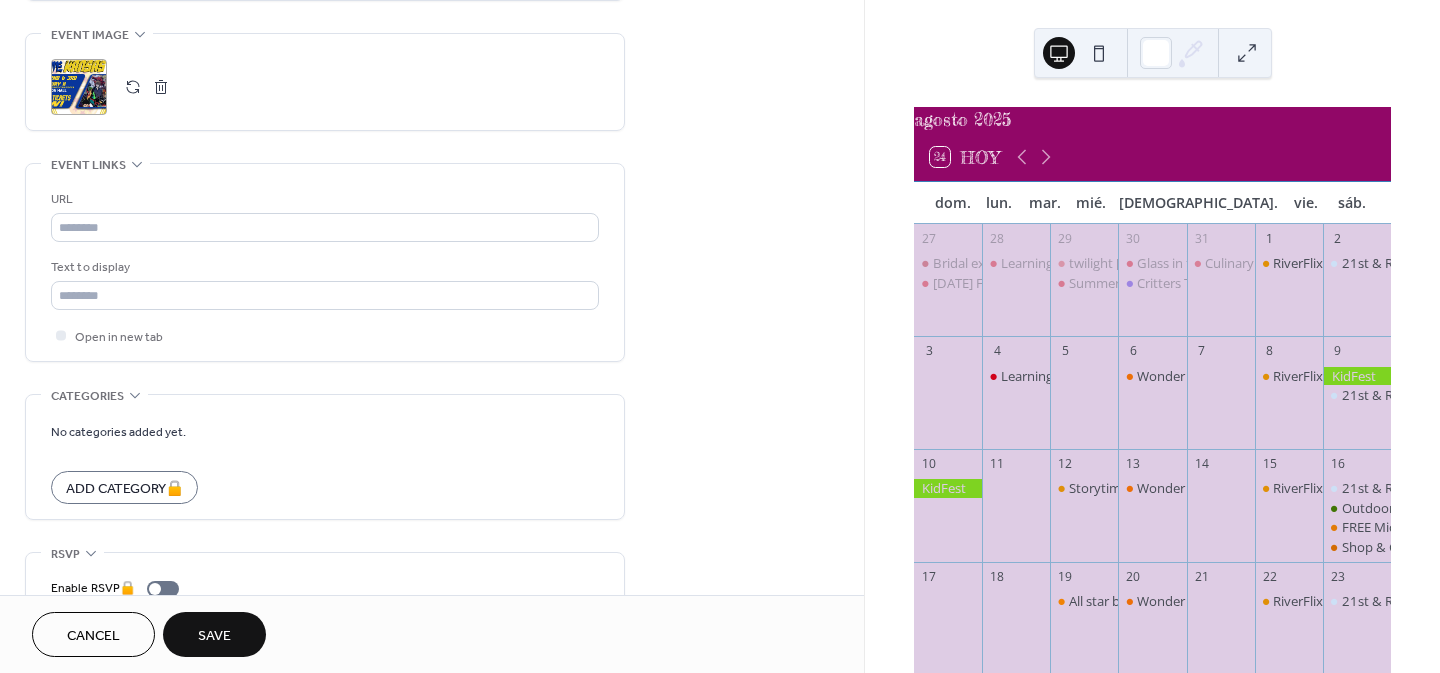 scroll, scrollTop: 1002, scrollLeft: 0, axis: vertical 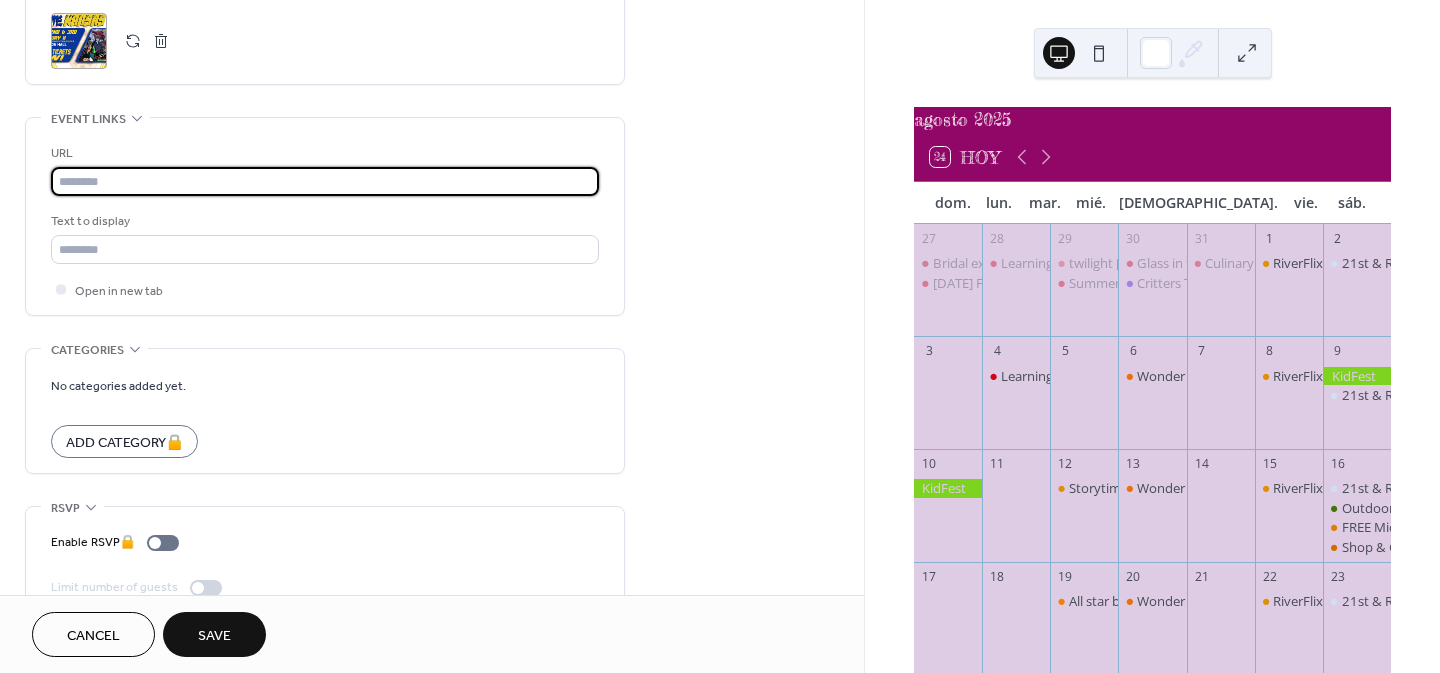 click at bounding box center (325, 181) 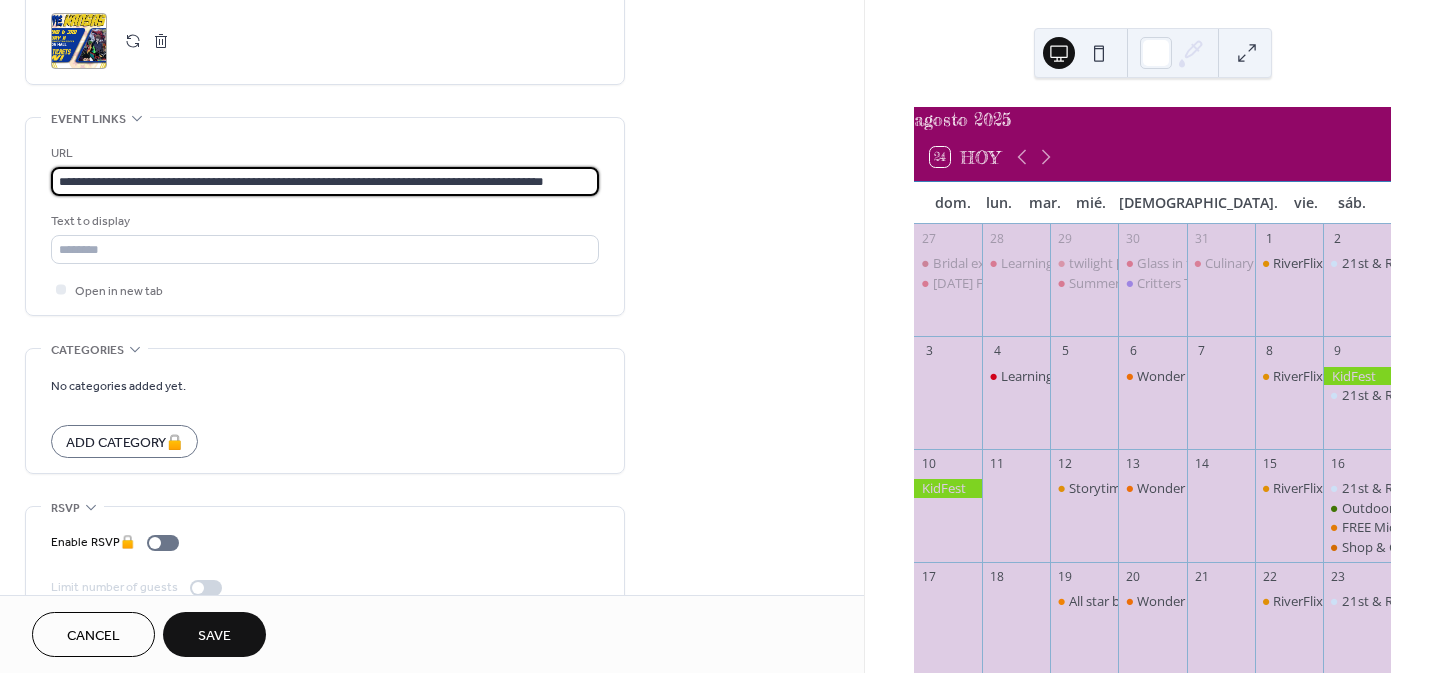 scroll, scrollTop: 0, scrollLeft: 74, axis: horizontal 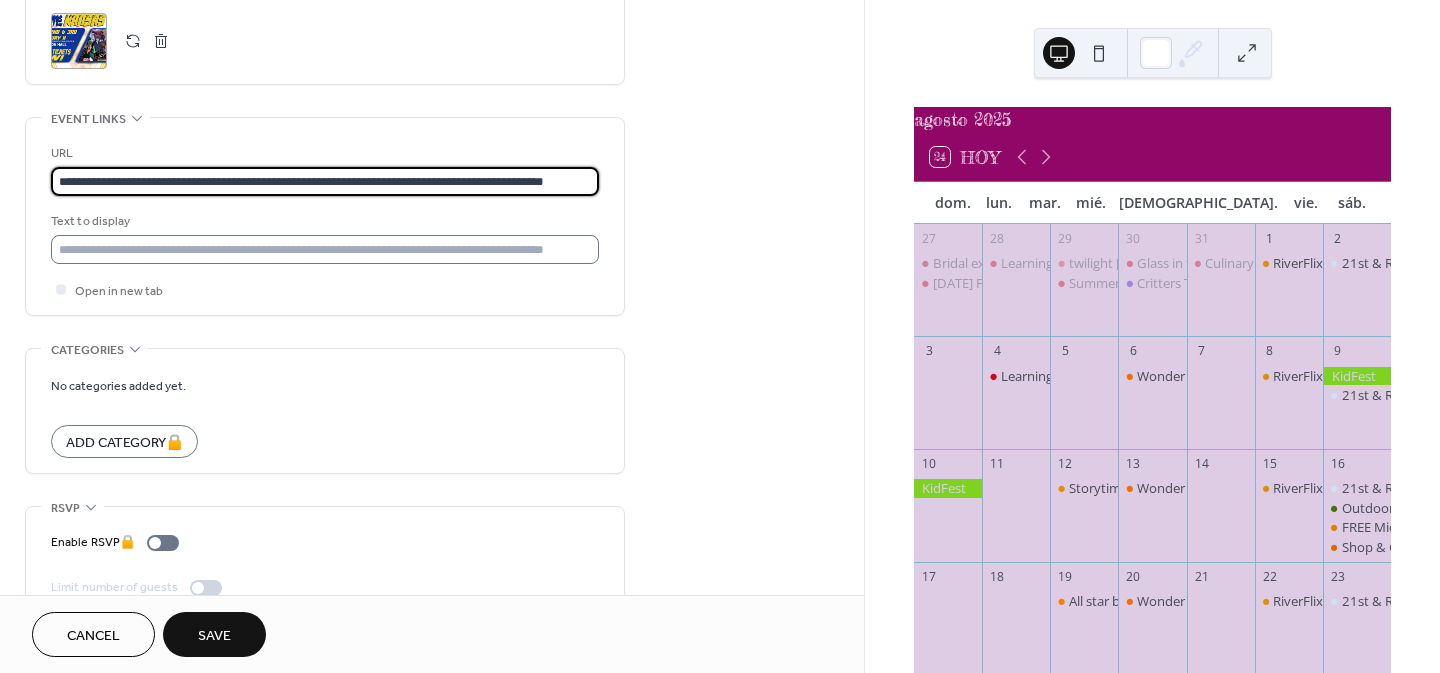 type on "**********" 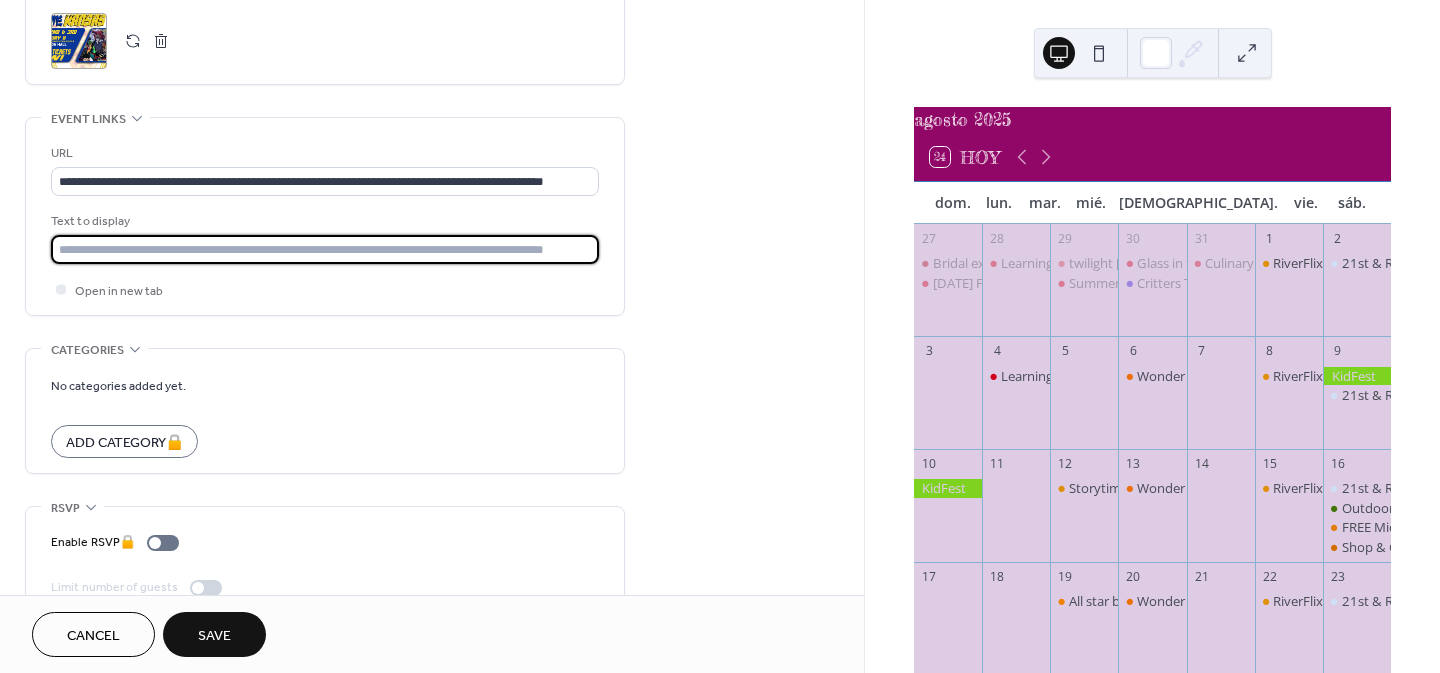 scroll, scrollTop: 0, scrollLeft: 0, axis: both 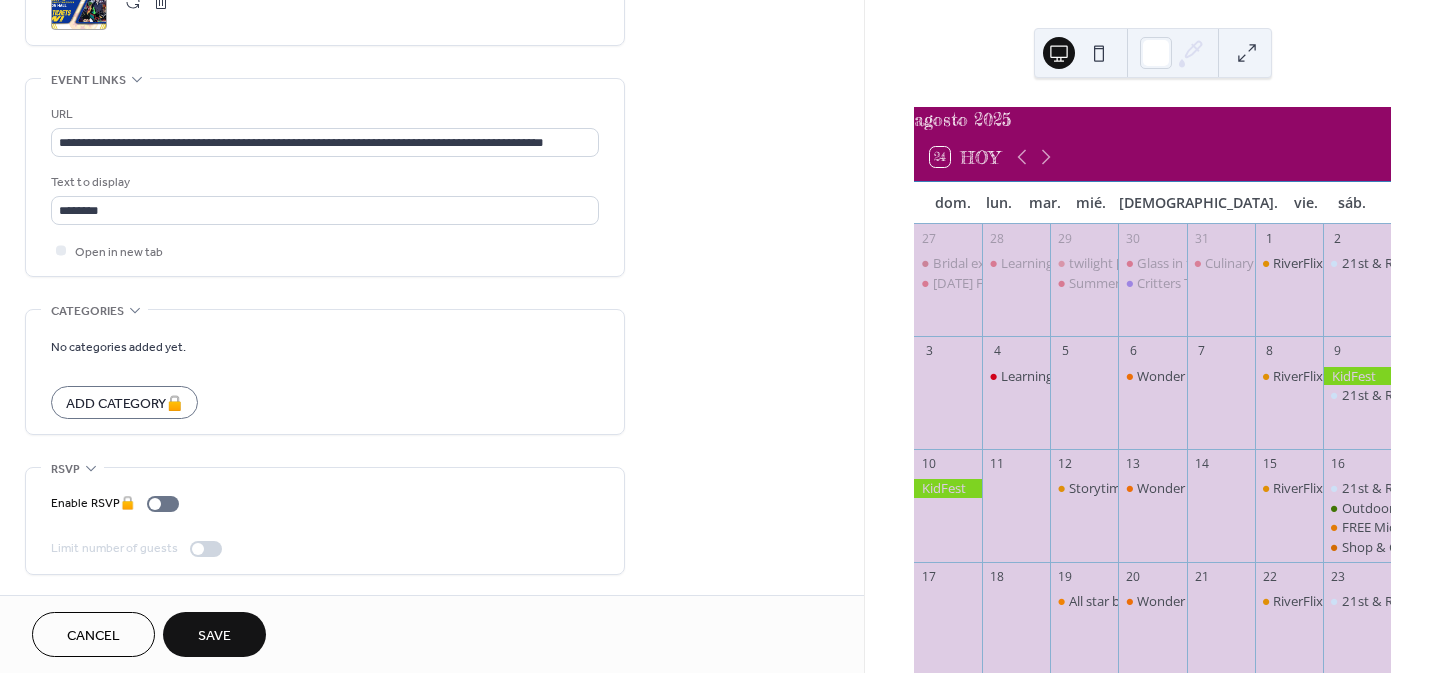 click on "Save" at bounding box center [214, 634] 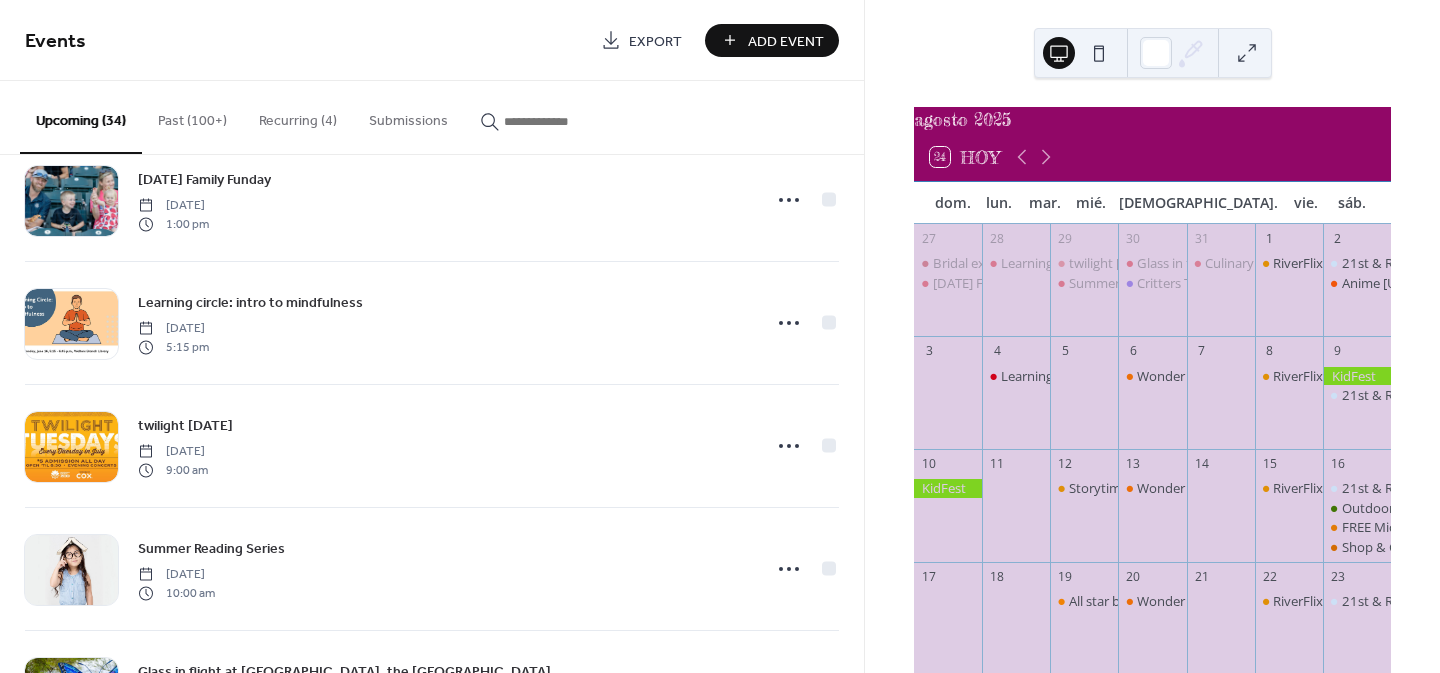 scroll, scrollTop: 1360, scrollLeft: 0, axis: vertical 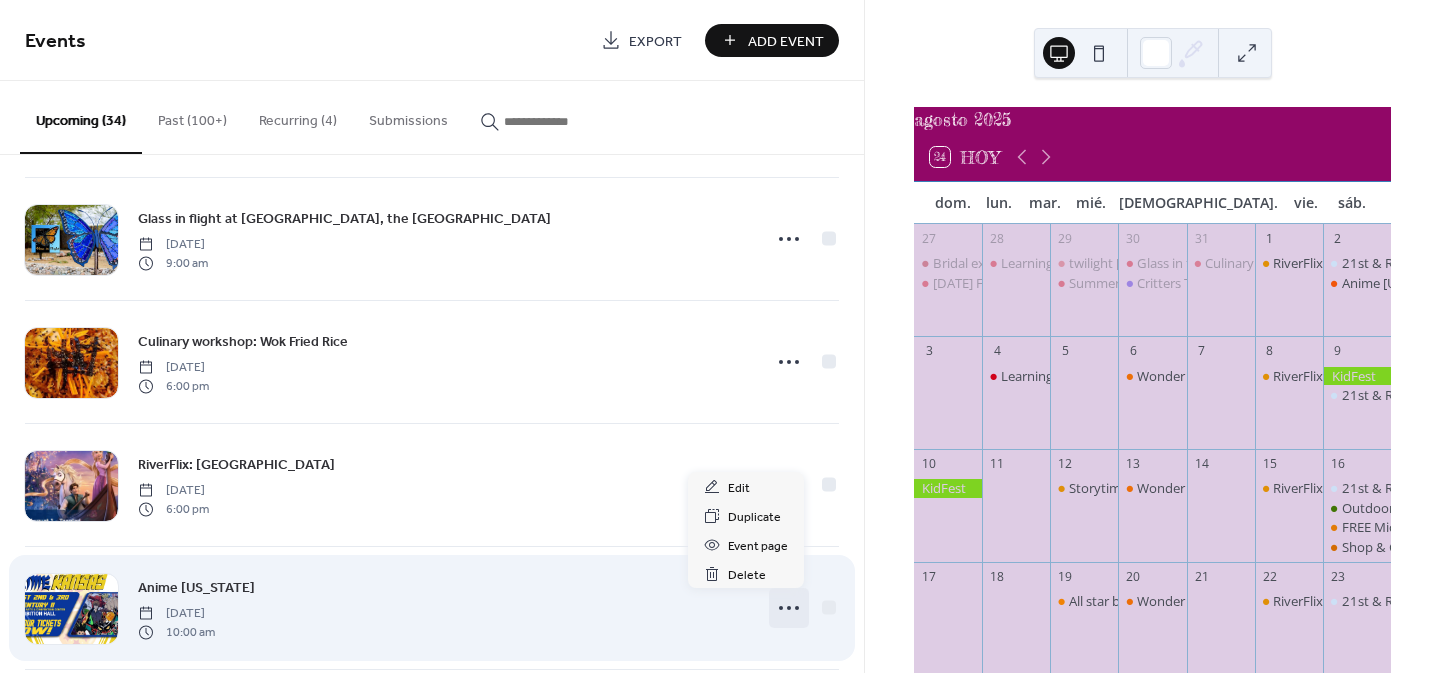 click 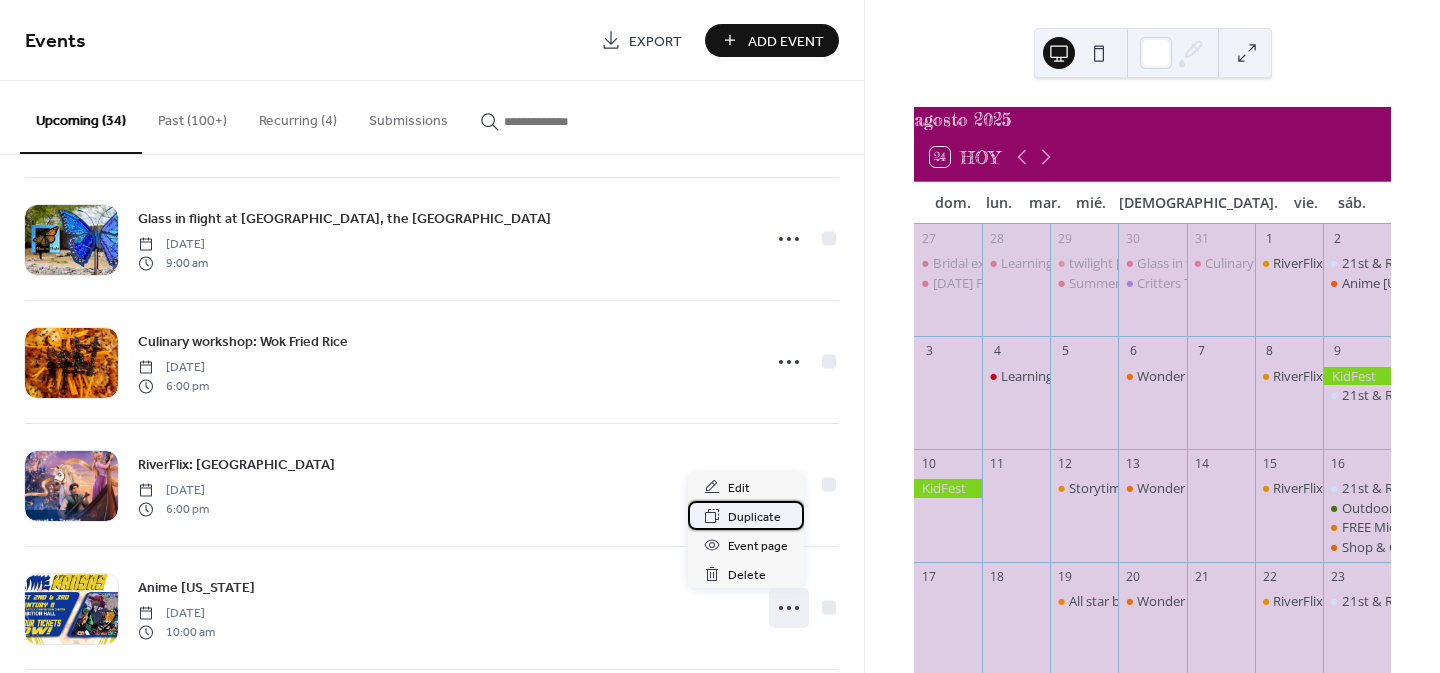click on "Duplicate" at bounding box center [754, 517] 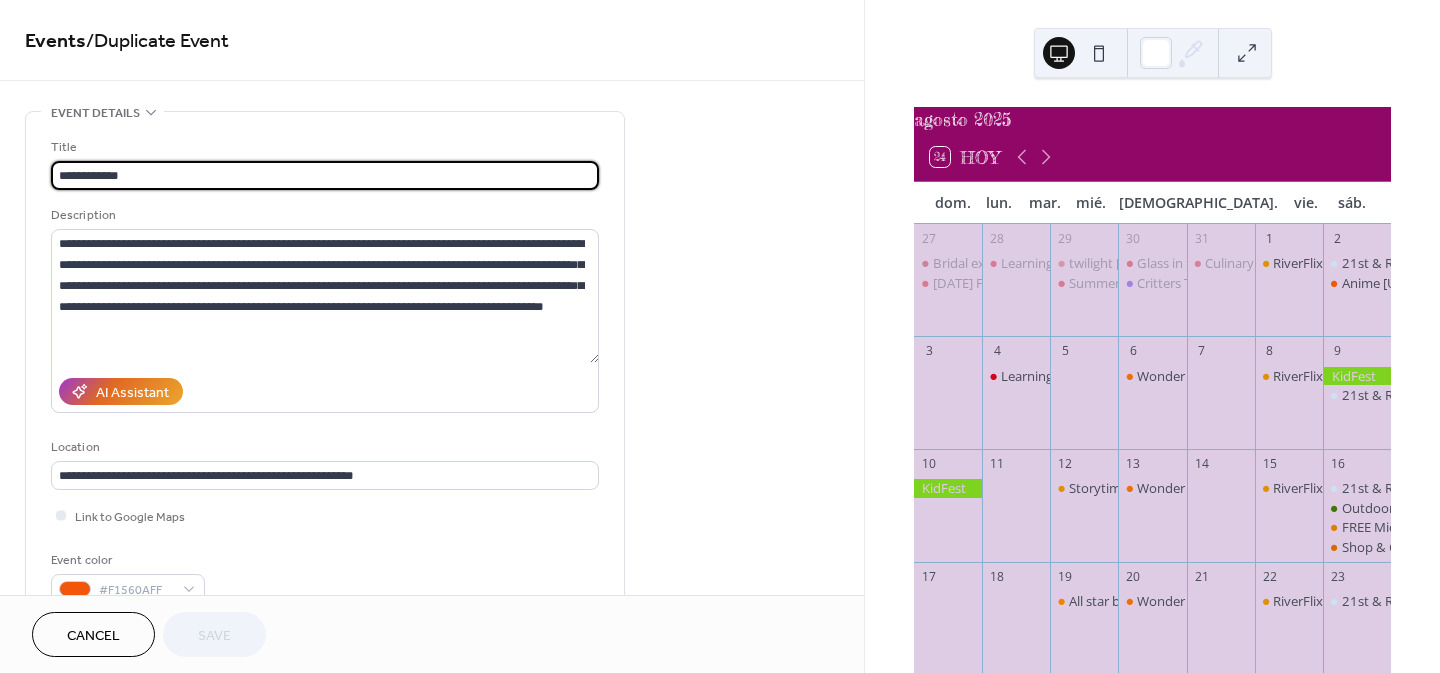 scroll, scrollTop: 521, scrollLeft: 0, axis: vertical 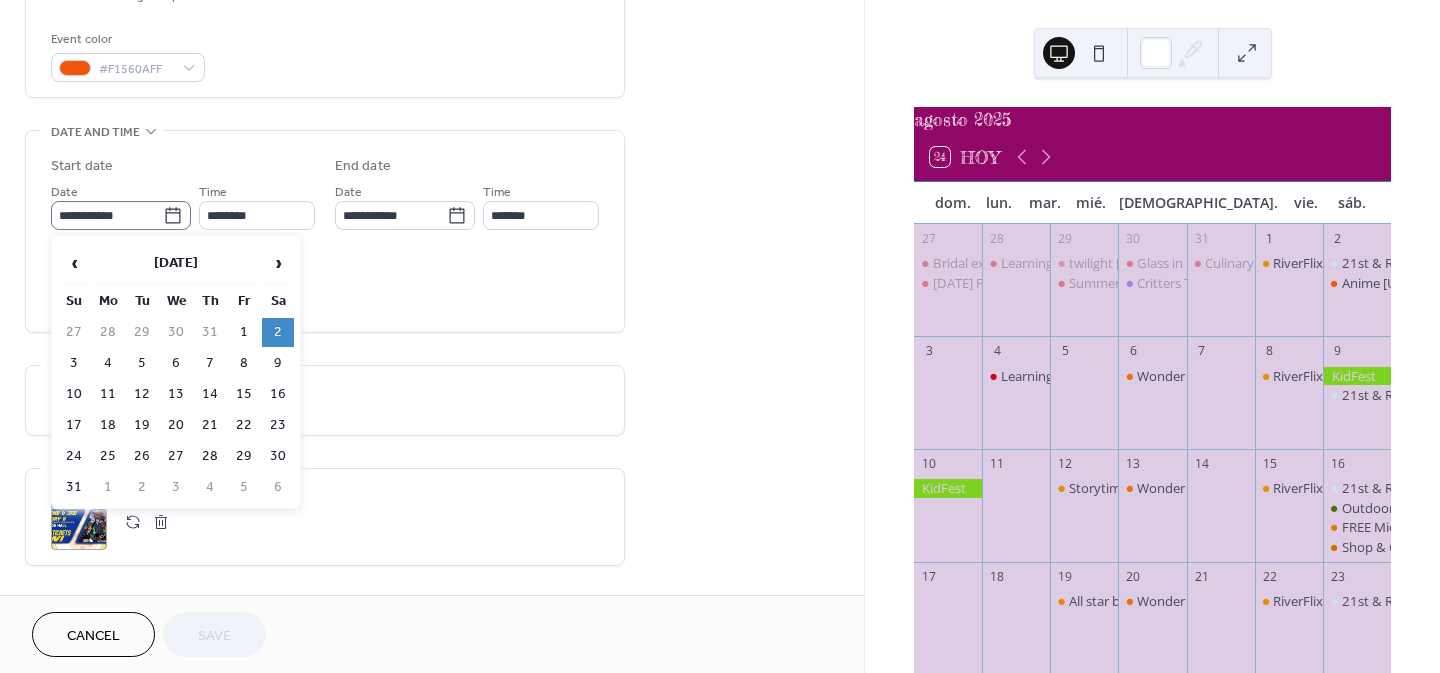 click 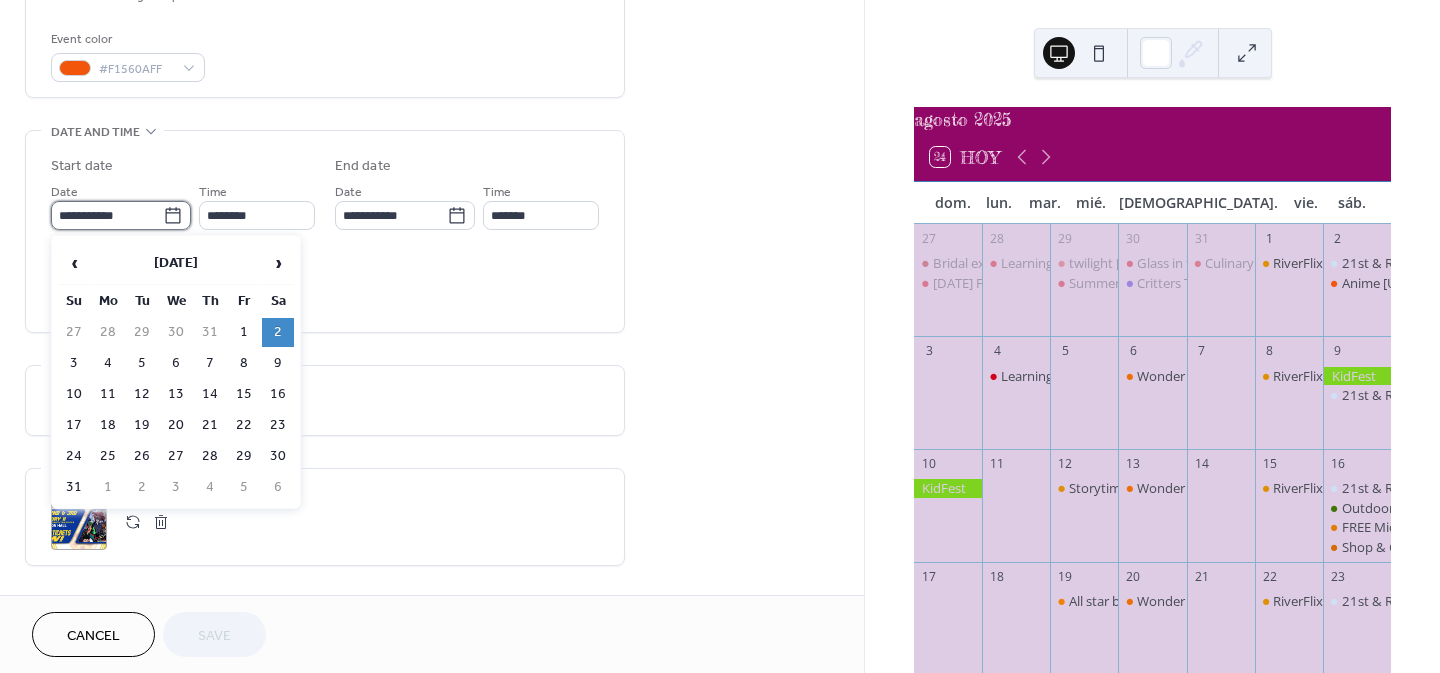 click on "**********" at bounding box center [107, 215] 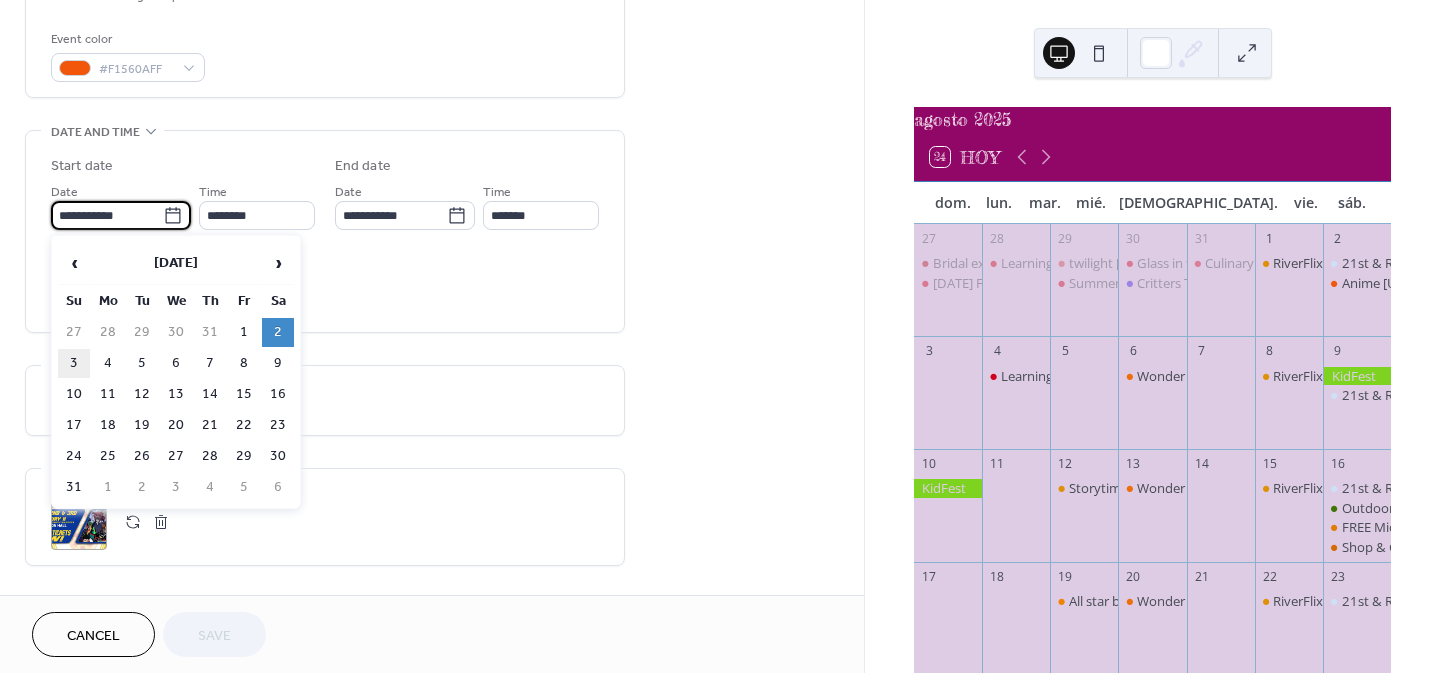 click on "3" at bounding box center [74, 363] 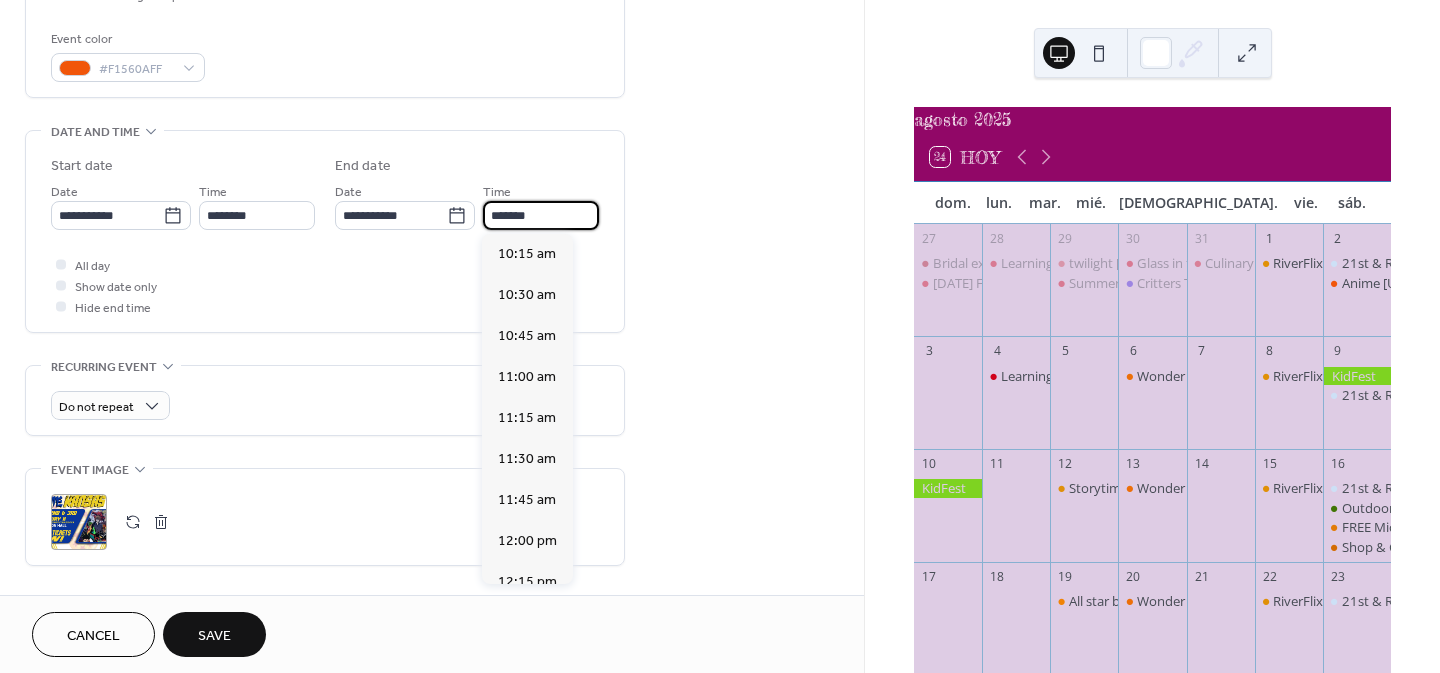 click on "*******" at bounding box center (541, 215) 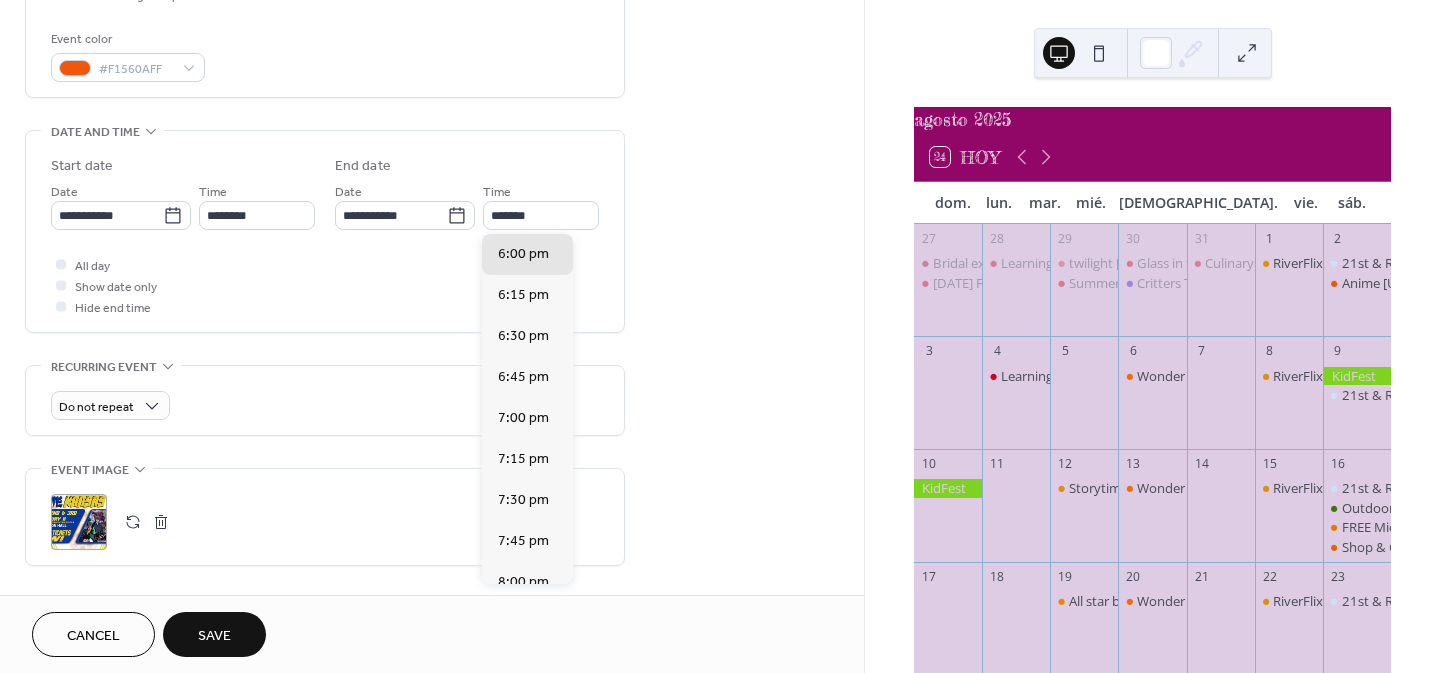 scroll, scrollTop: 965, scrollLeft: 0, axis: vertical 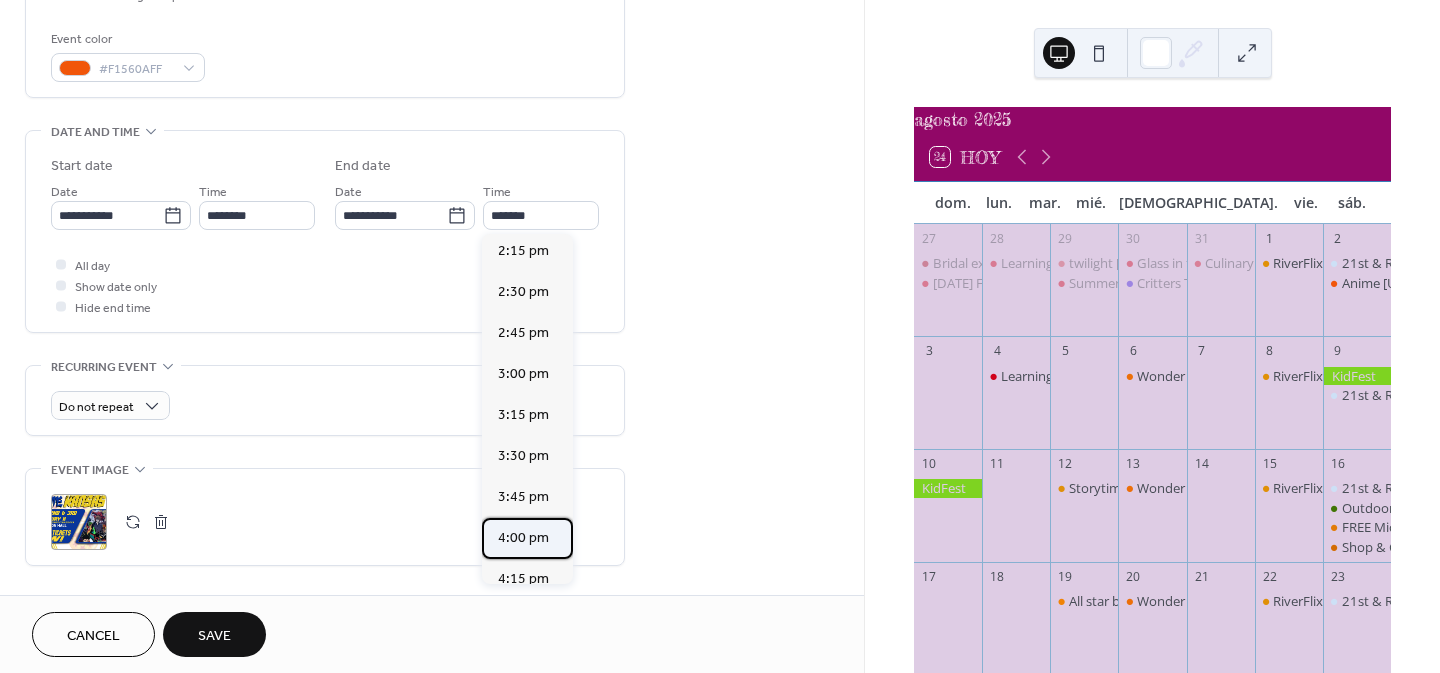 click on "4:00 pm" at bounding box center (523, 538) 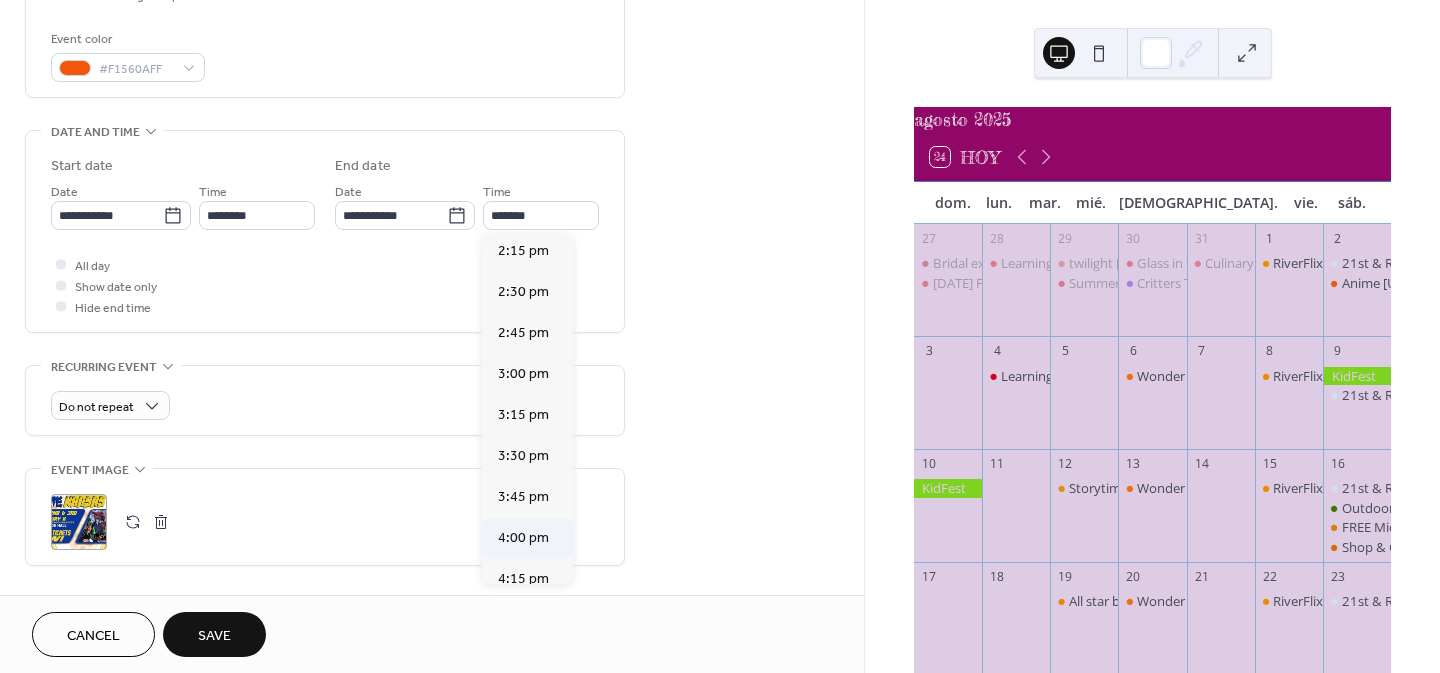 type on "*******" 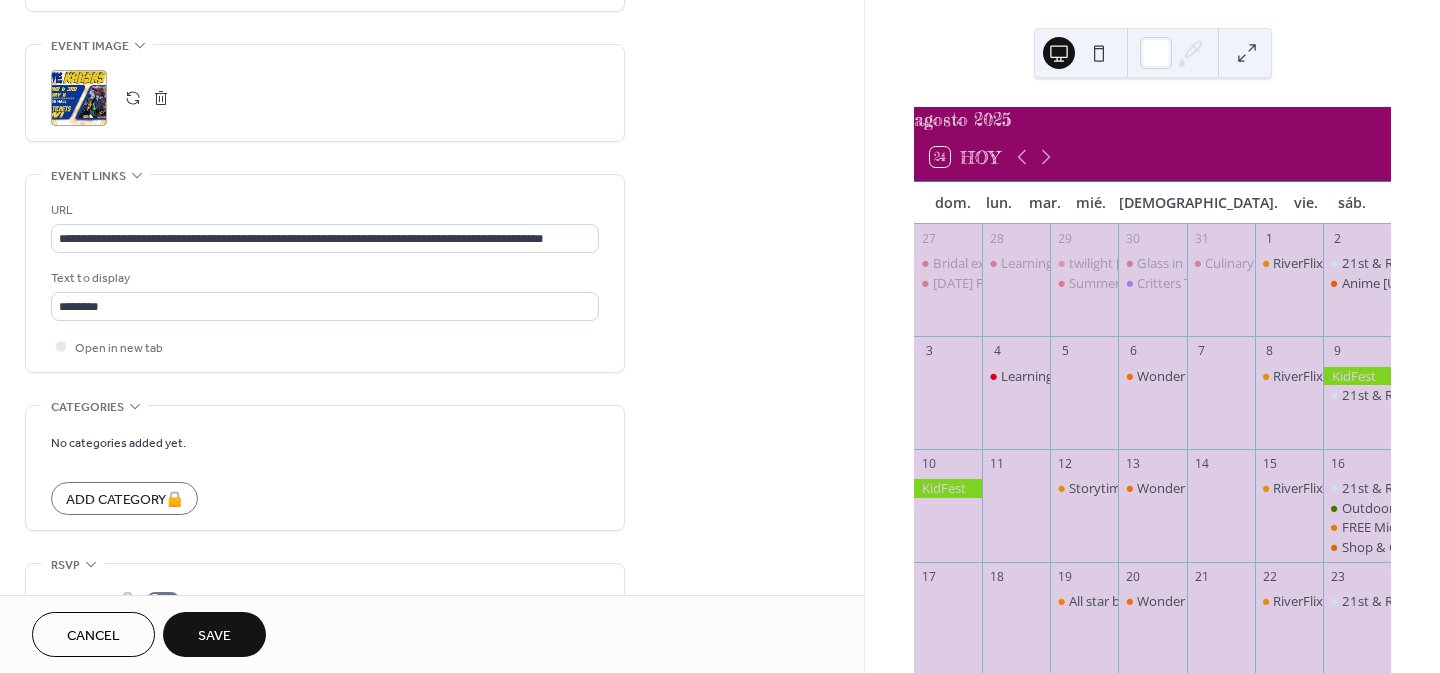 scroll, scrollTop: 970, scrollLeft: 0, axis: vertical 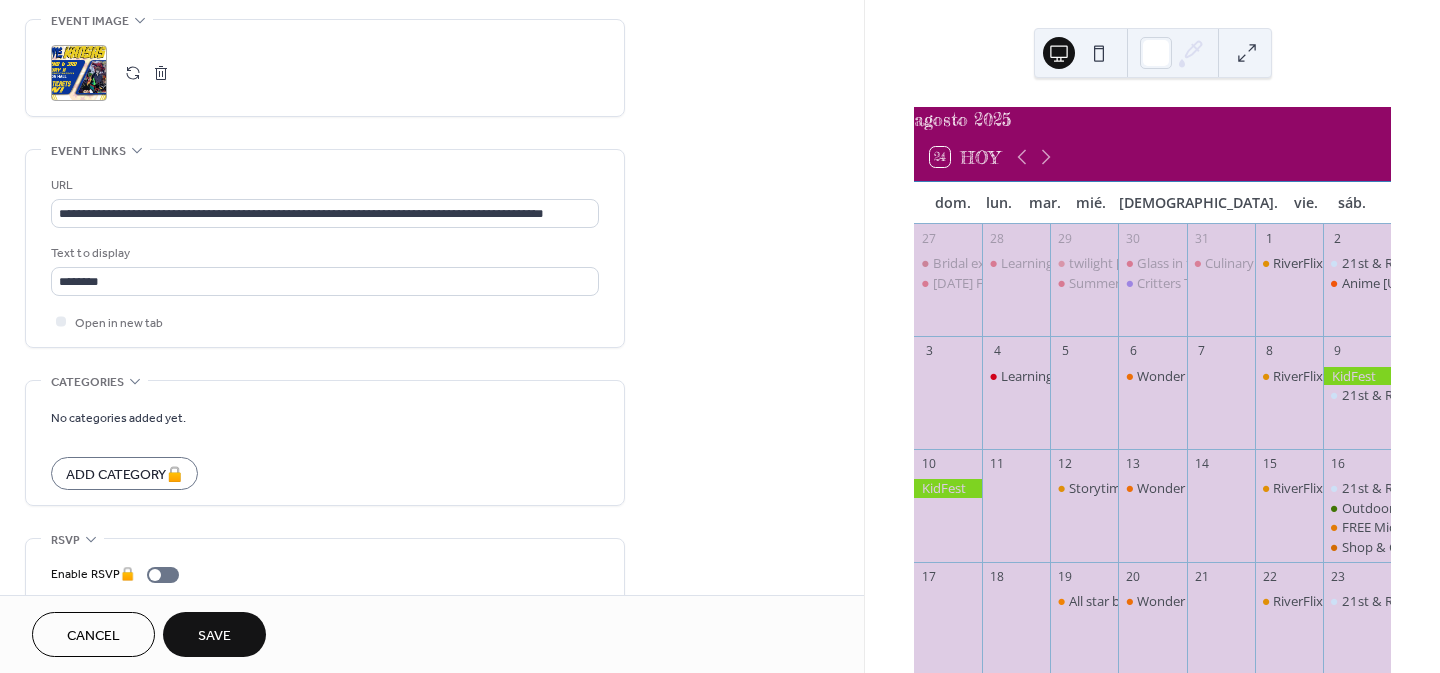click on "Save" at bounding box center (214, 634) 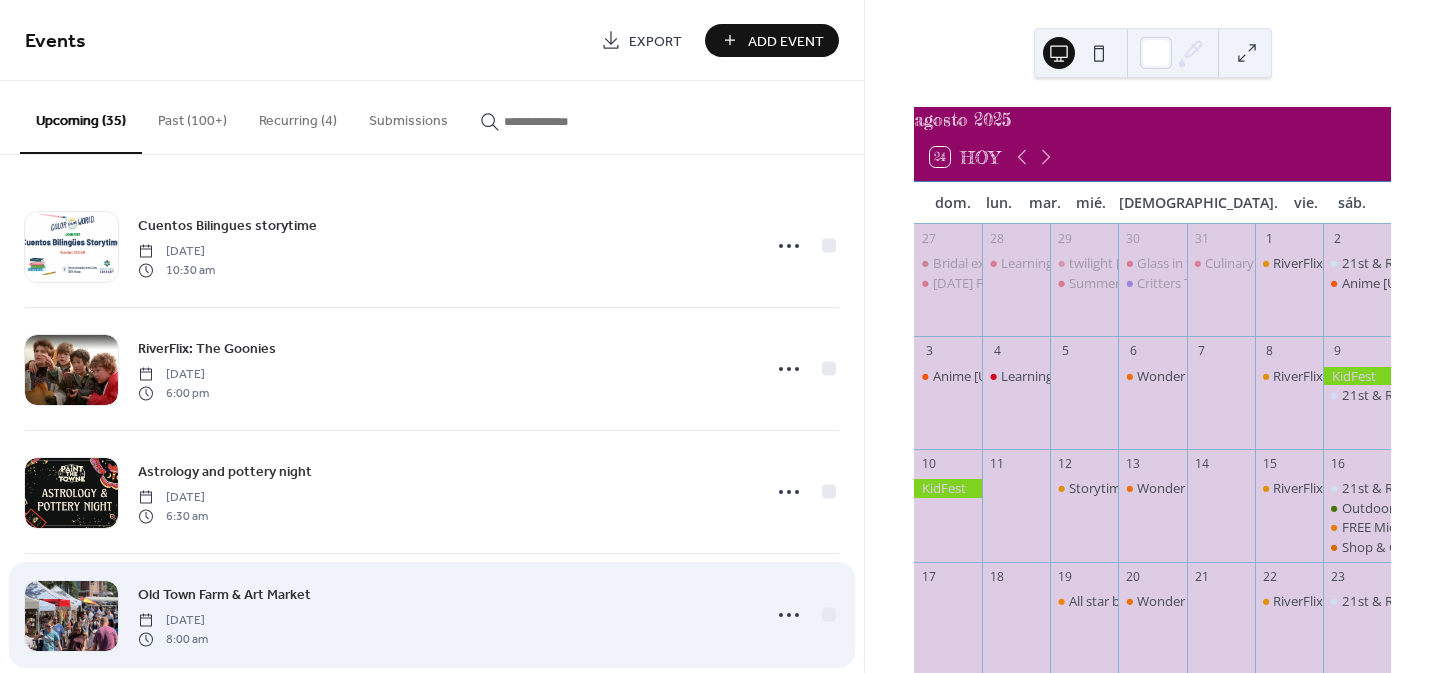 click on "[DATE]" at bounding box center (173, 621) 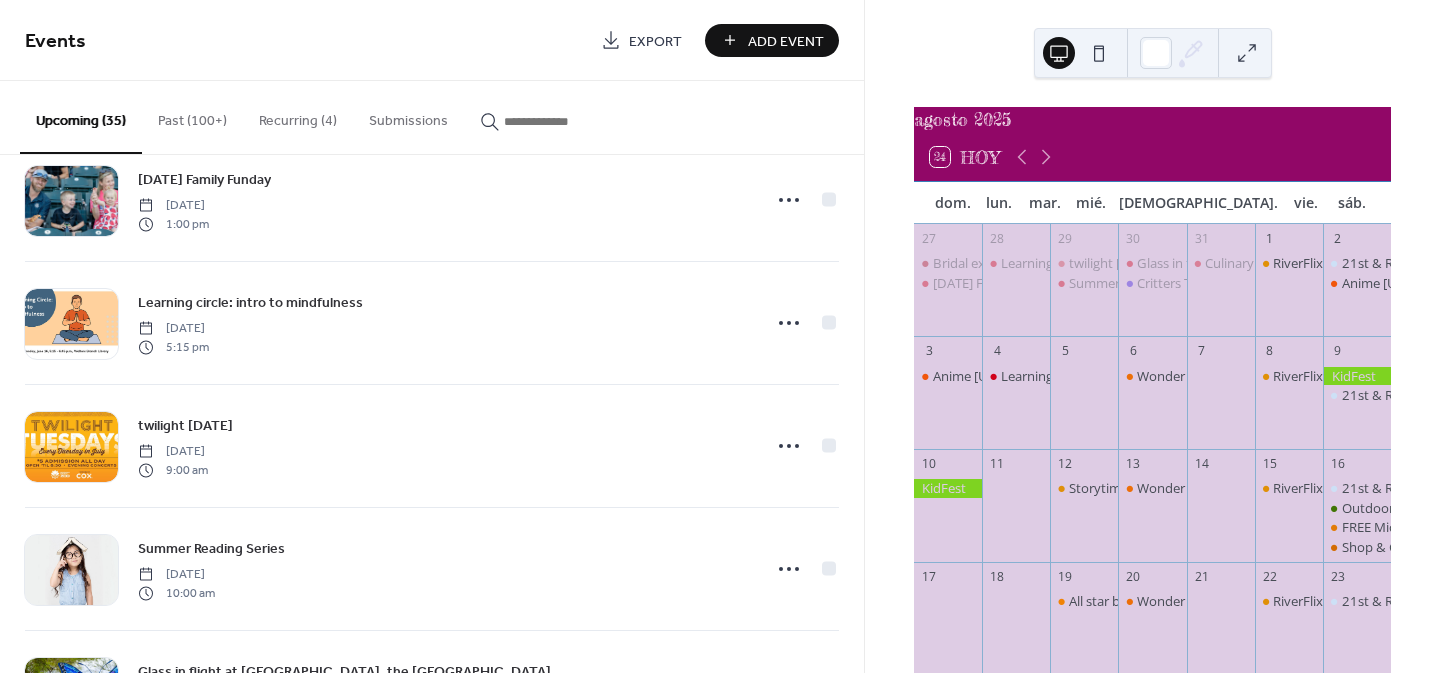 scroll, scrollTop: 1360, scrollLeft: 0, axis: vertical 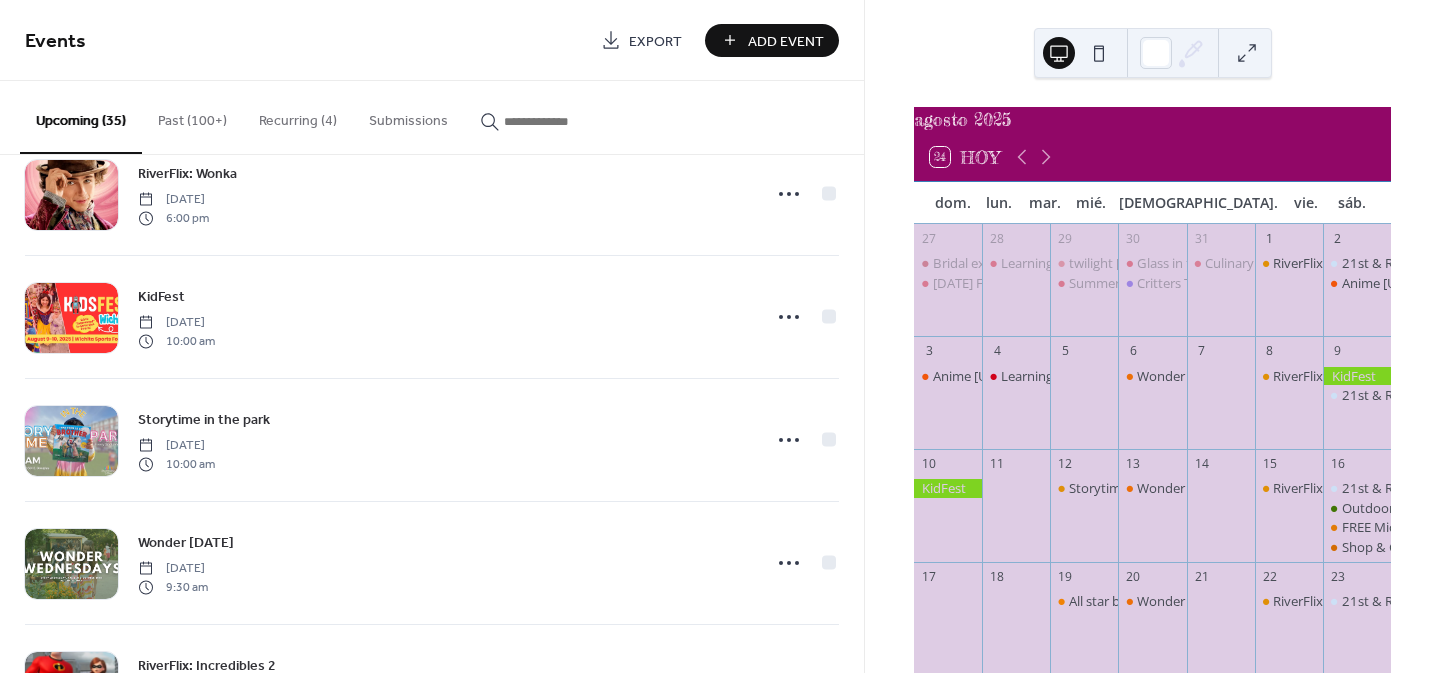 click on "Recurring (4)" at bounding box center (298, 116) 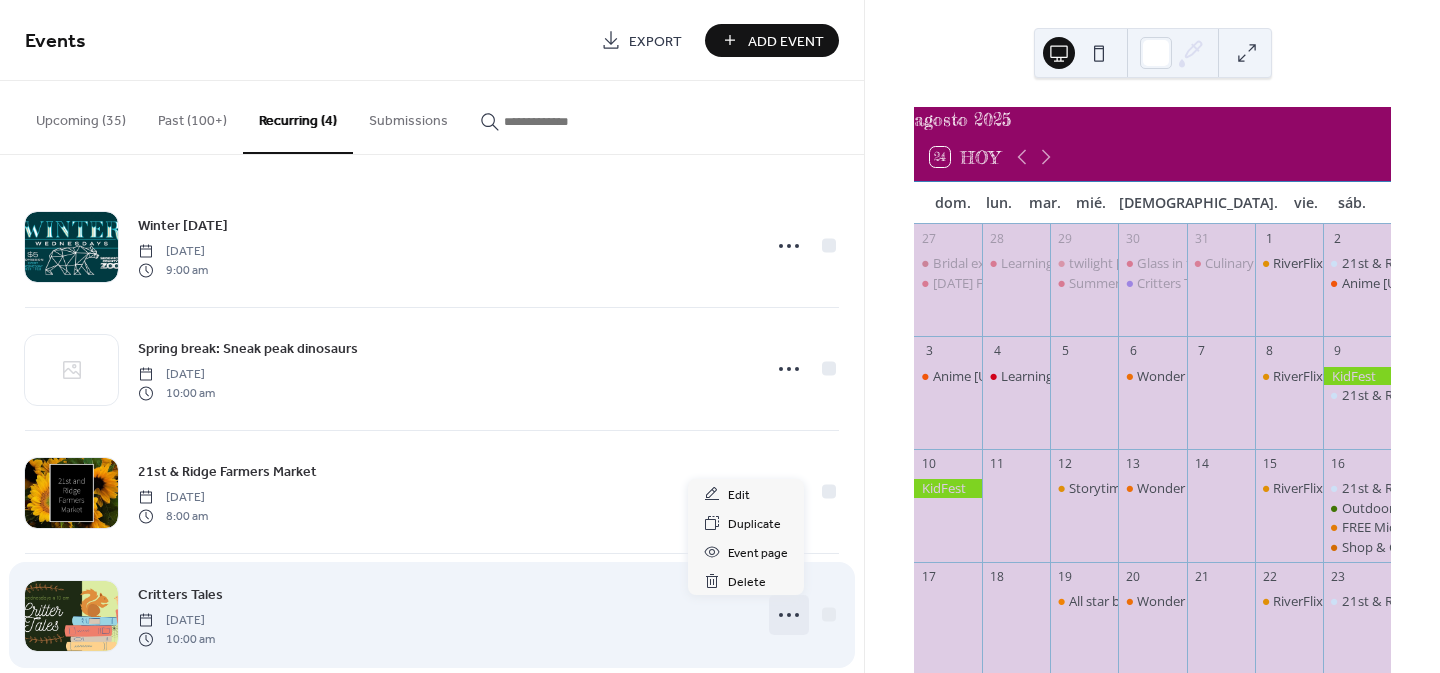 click 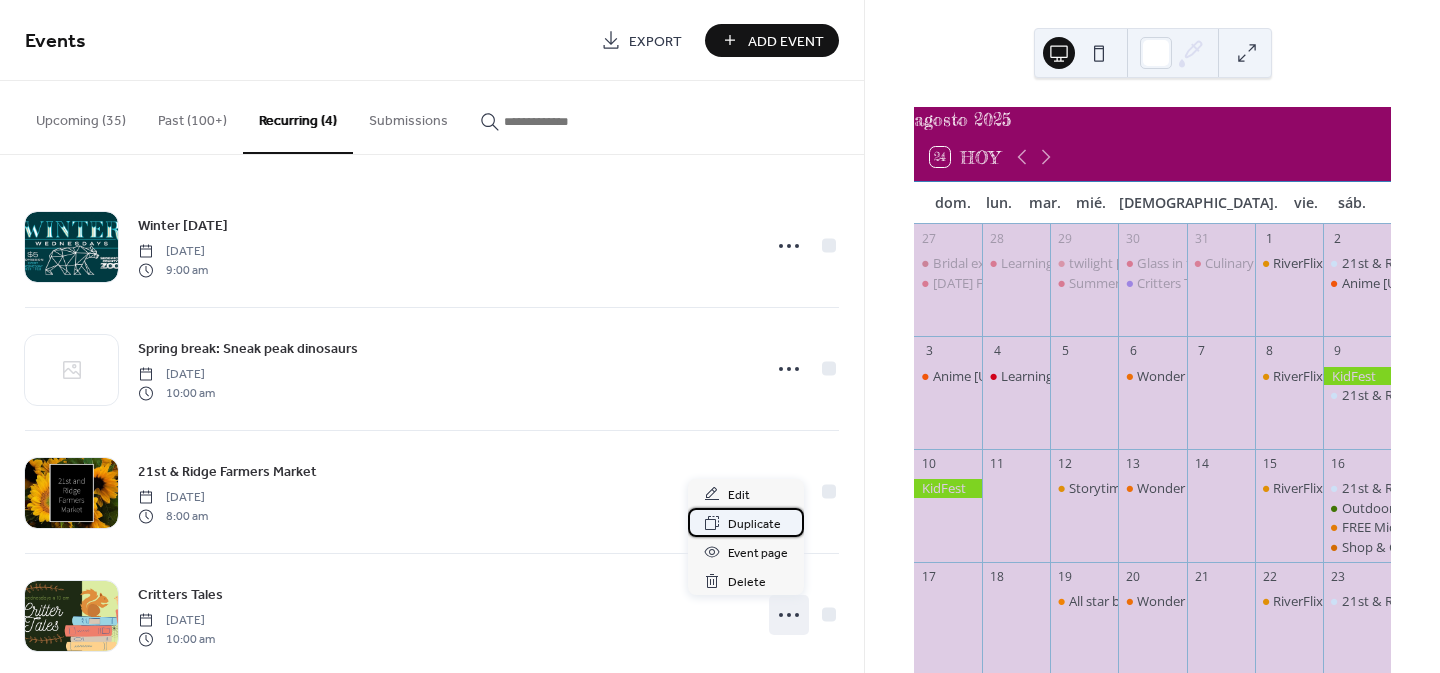 click on "Duplicate" at bounding box center (754, 524) 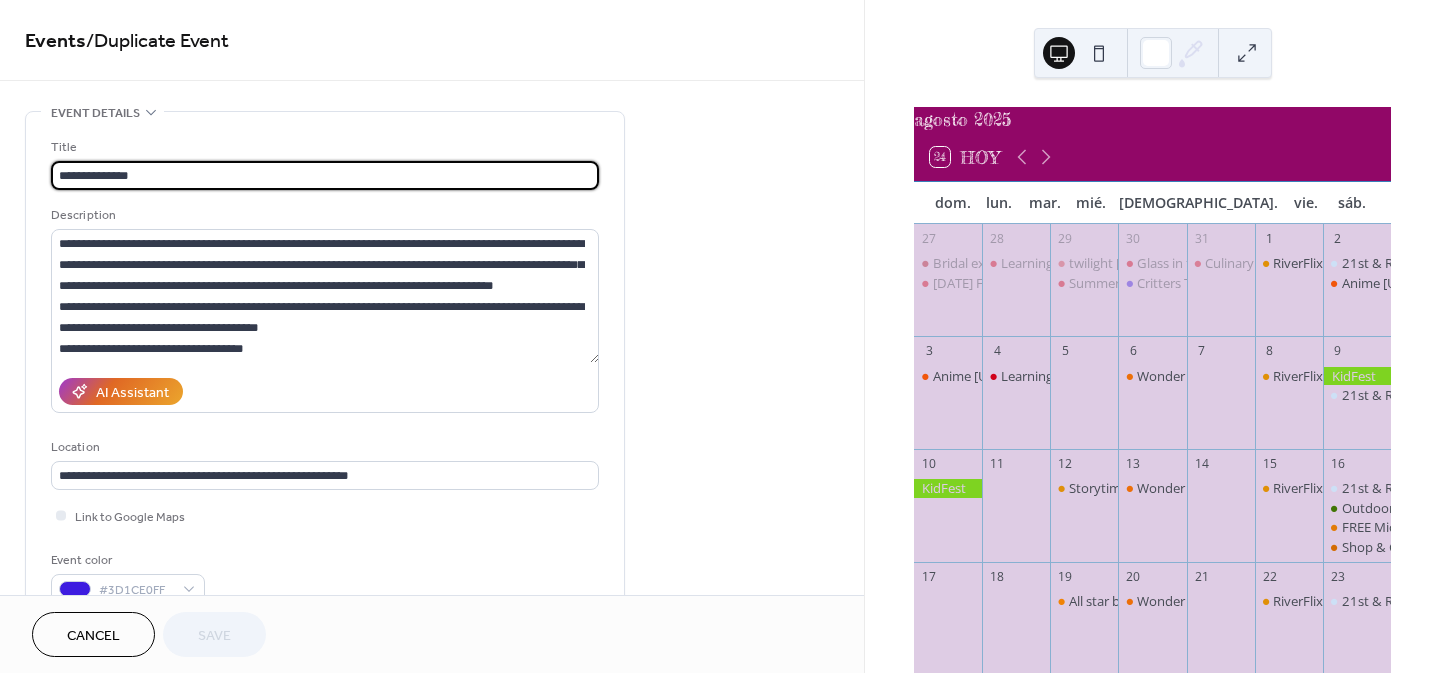 scroll, scrollTop: 521, scrollLeft: 0, axis: vertical 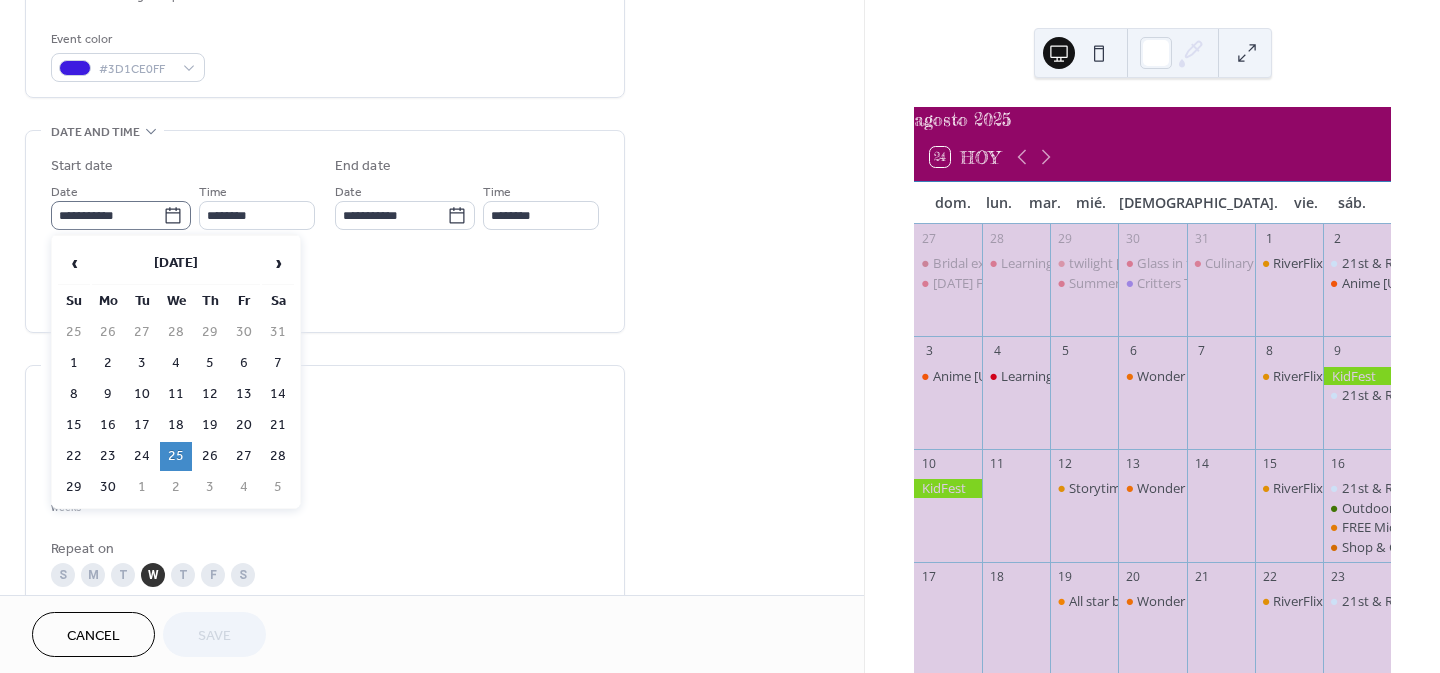 click 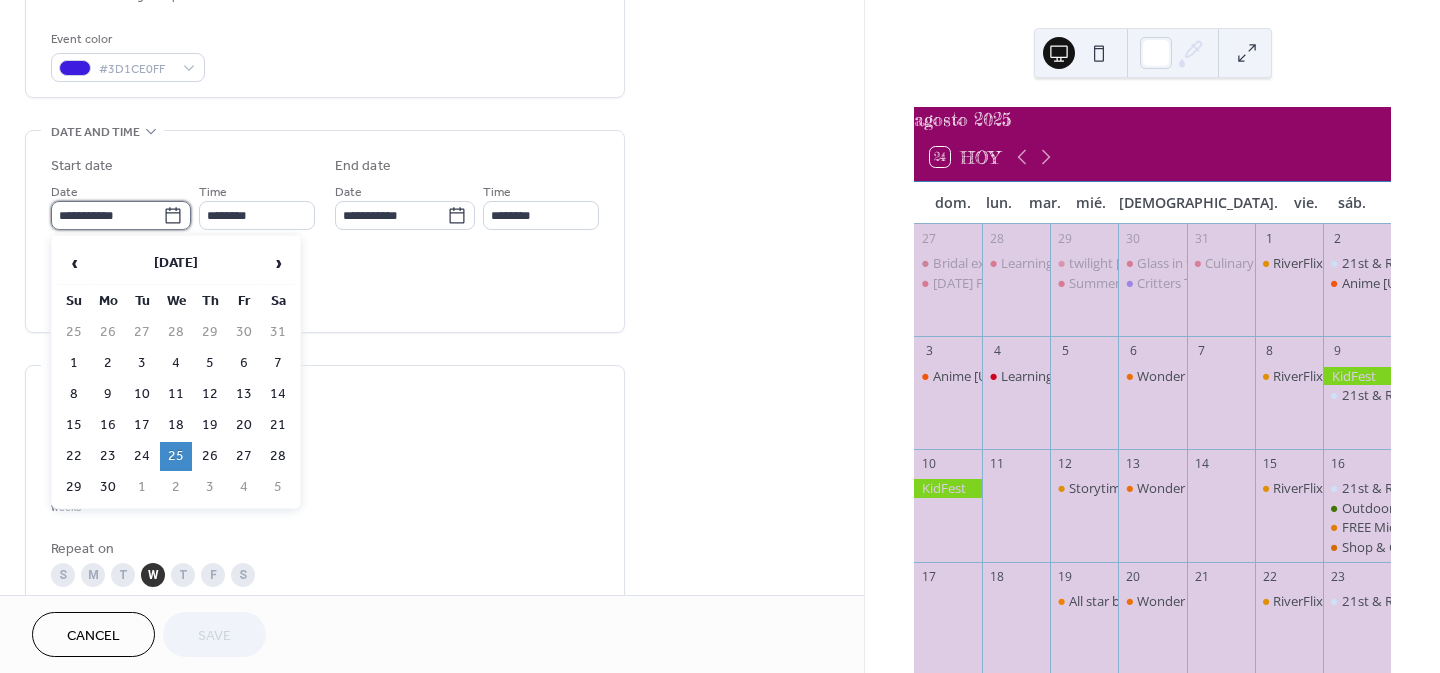 click on "**********" at bounding box center [107, 215] 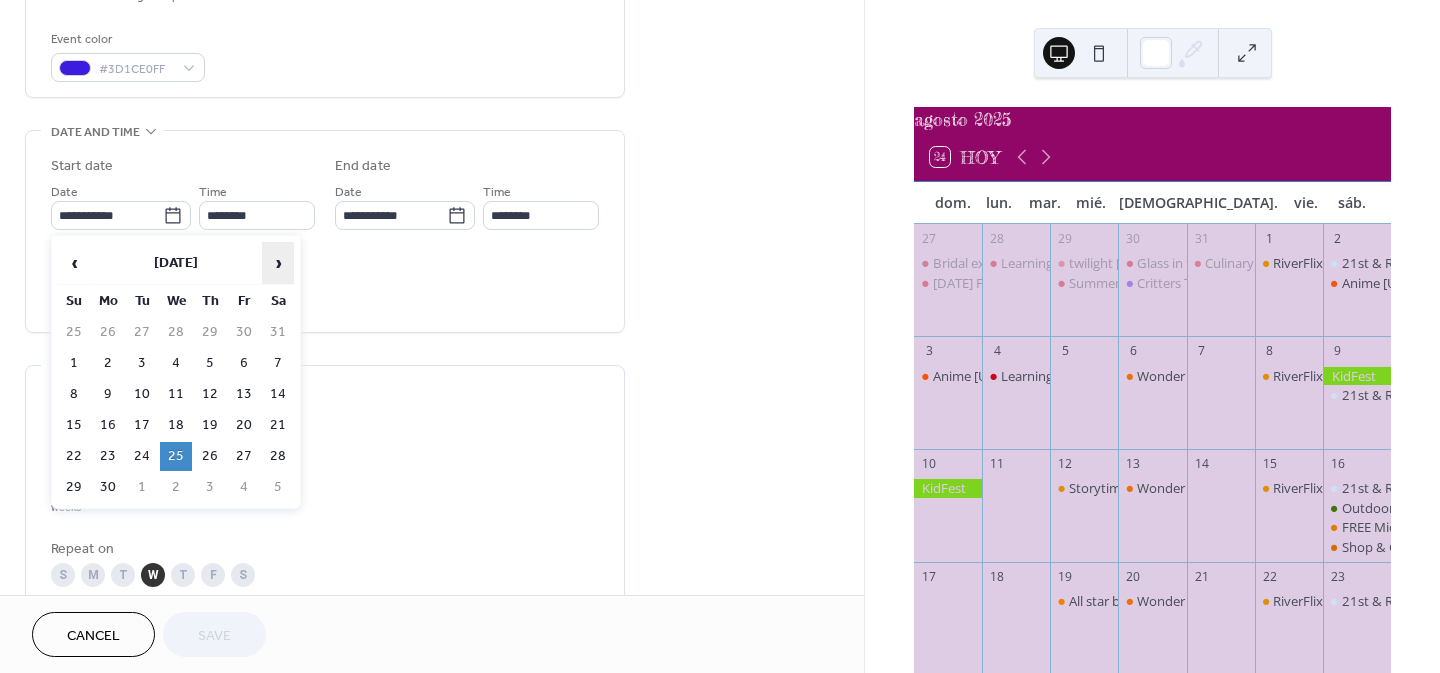 click on "›" at bounding box center (278, 263) 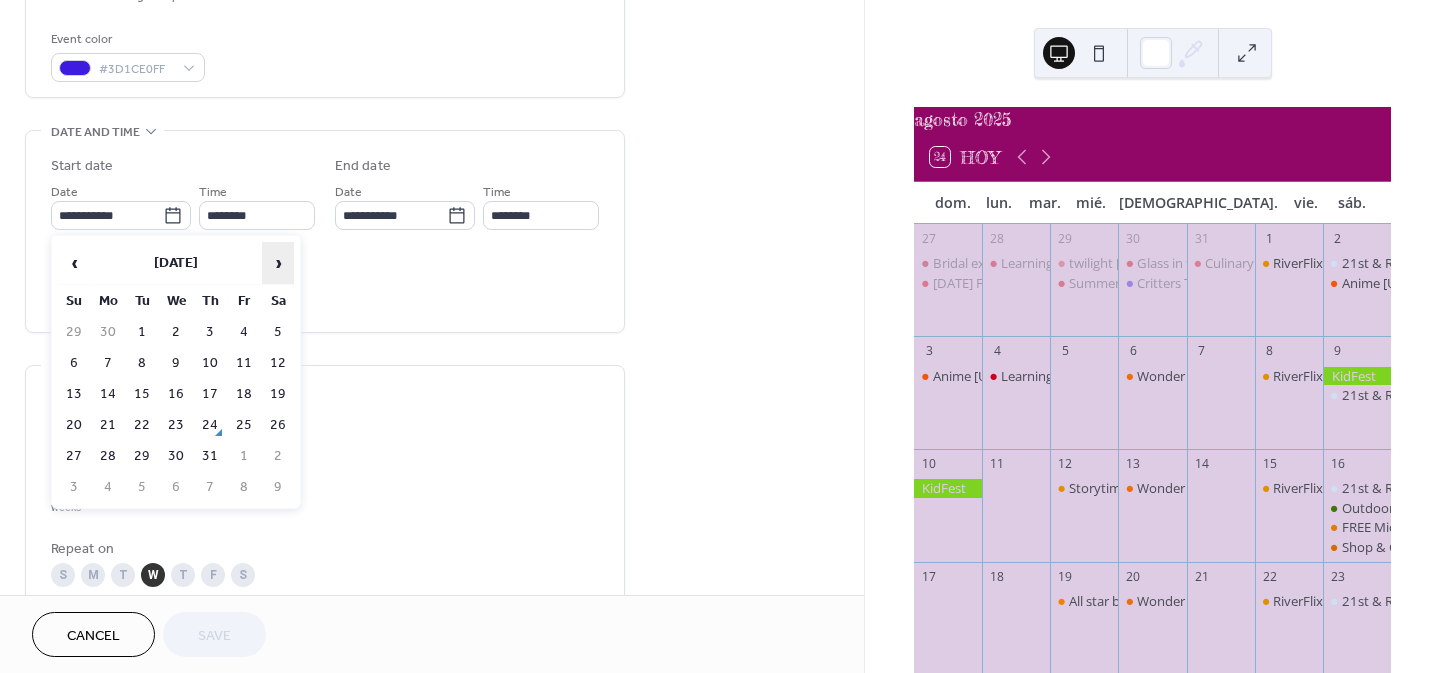 click on "›" at bounding box center (278, 263) 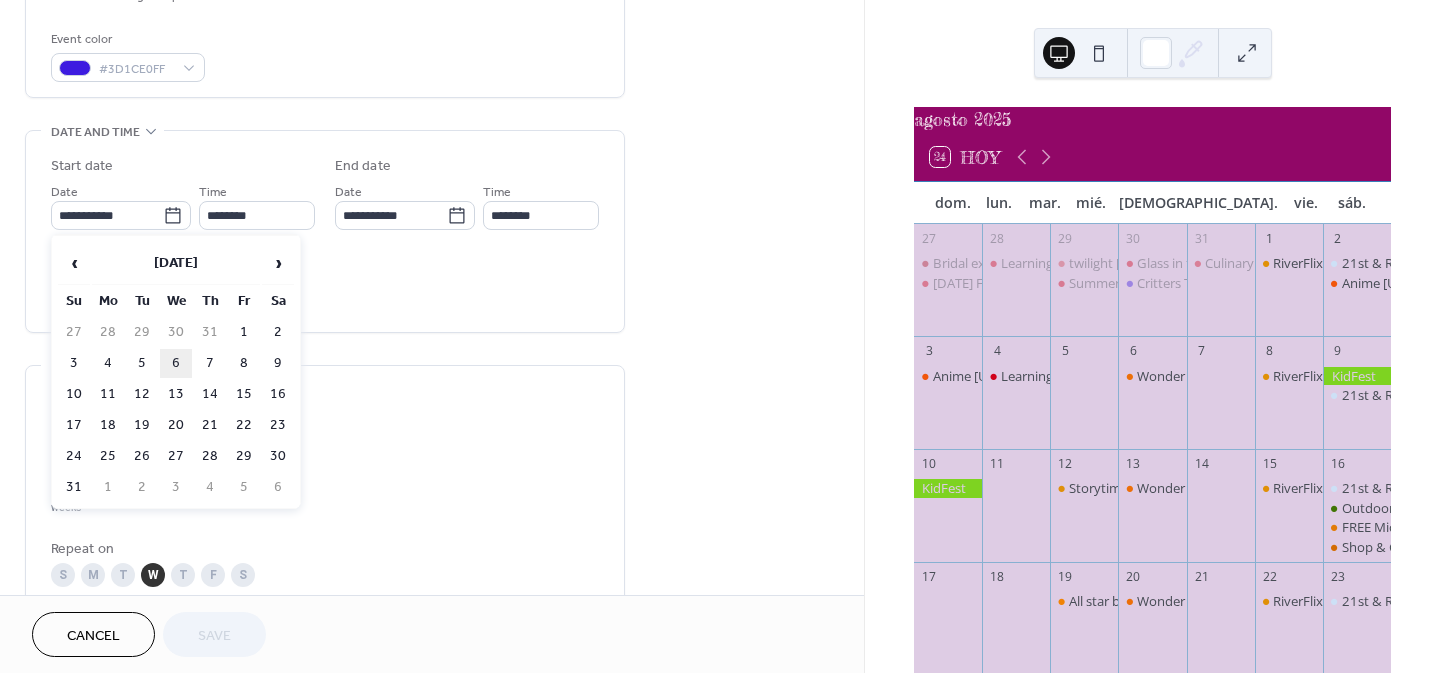click on "6" at bounding box center (176, 363) 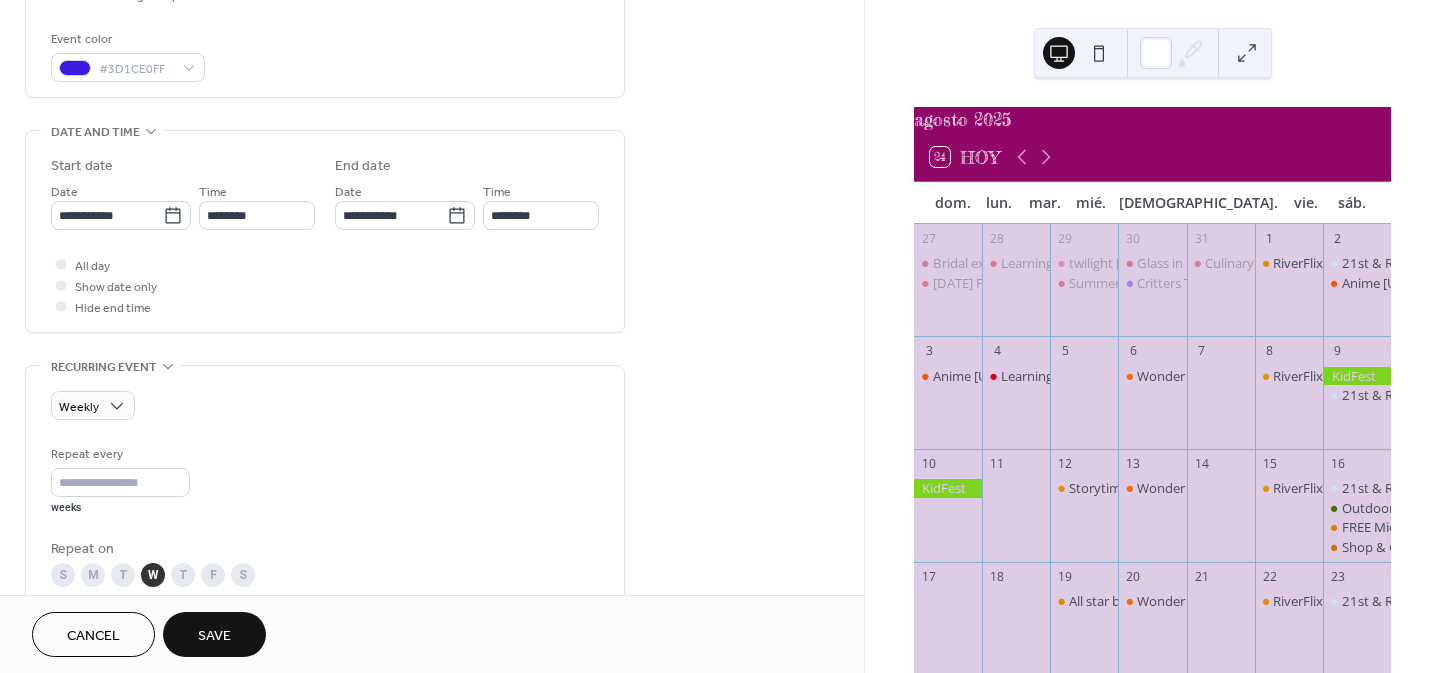 click on "Cancel" at bounding box center (93, 634) 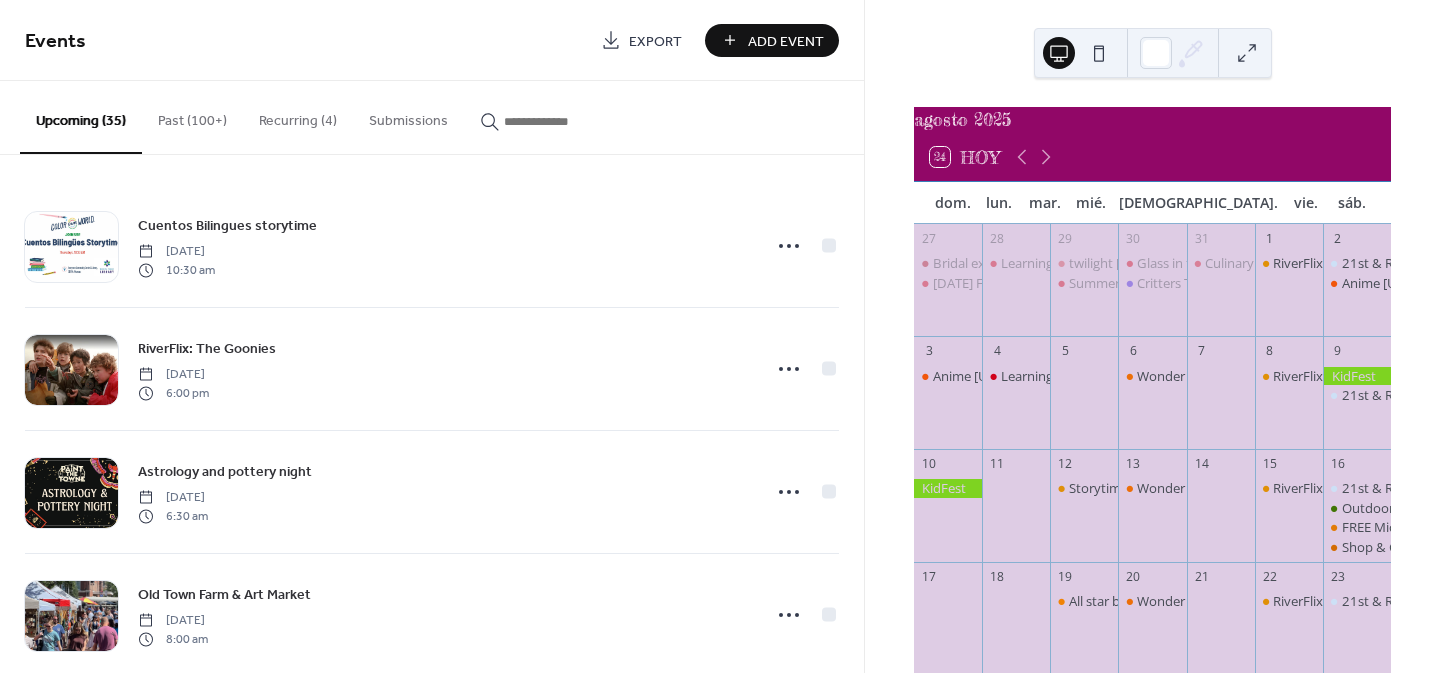 click on "Recurring (4)" at bounding box center (298, 116) 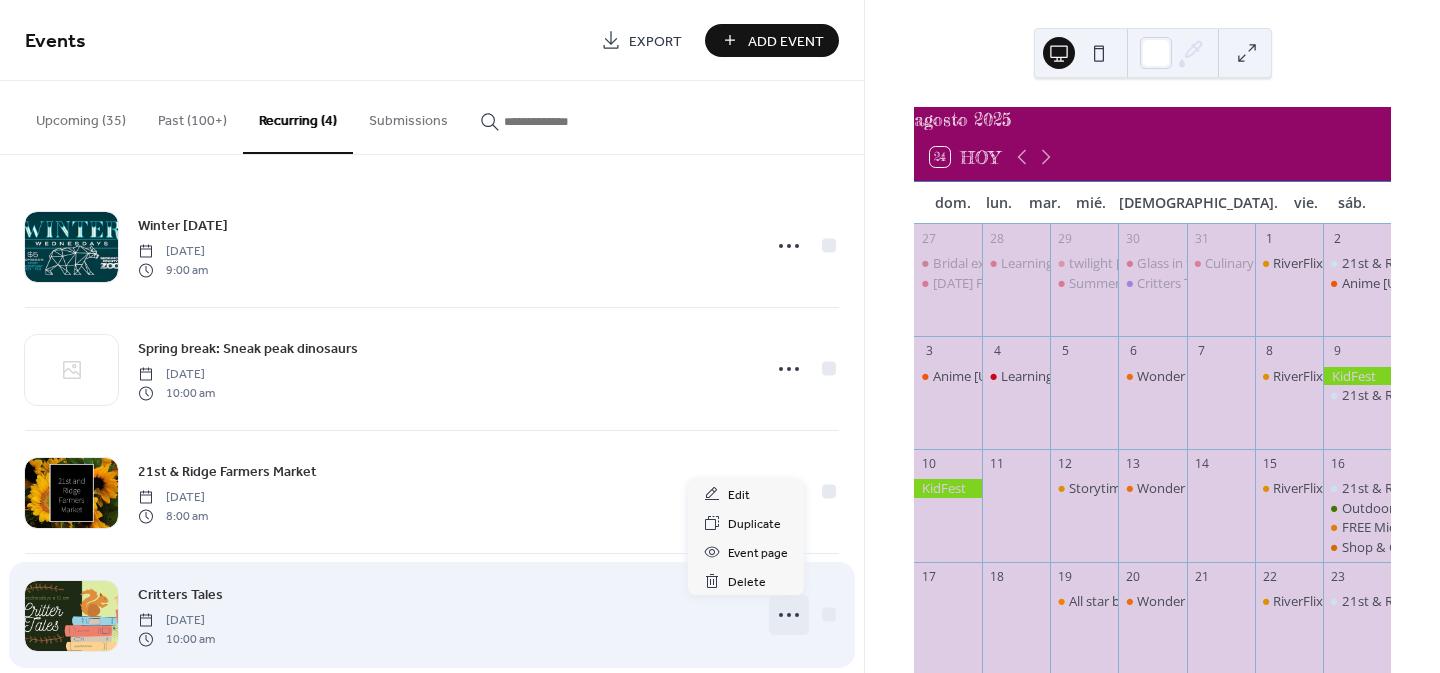 click 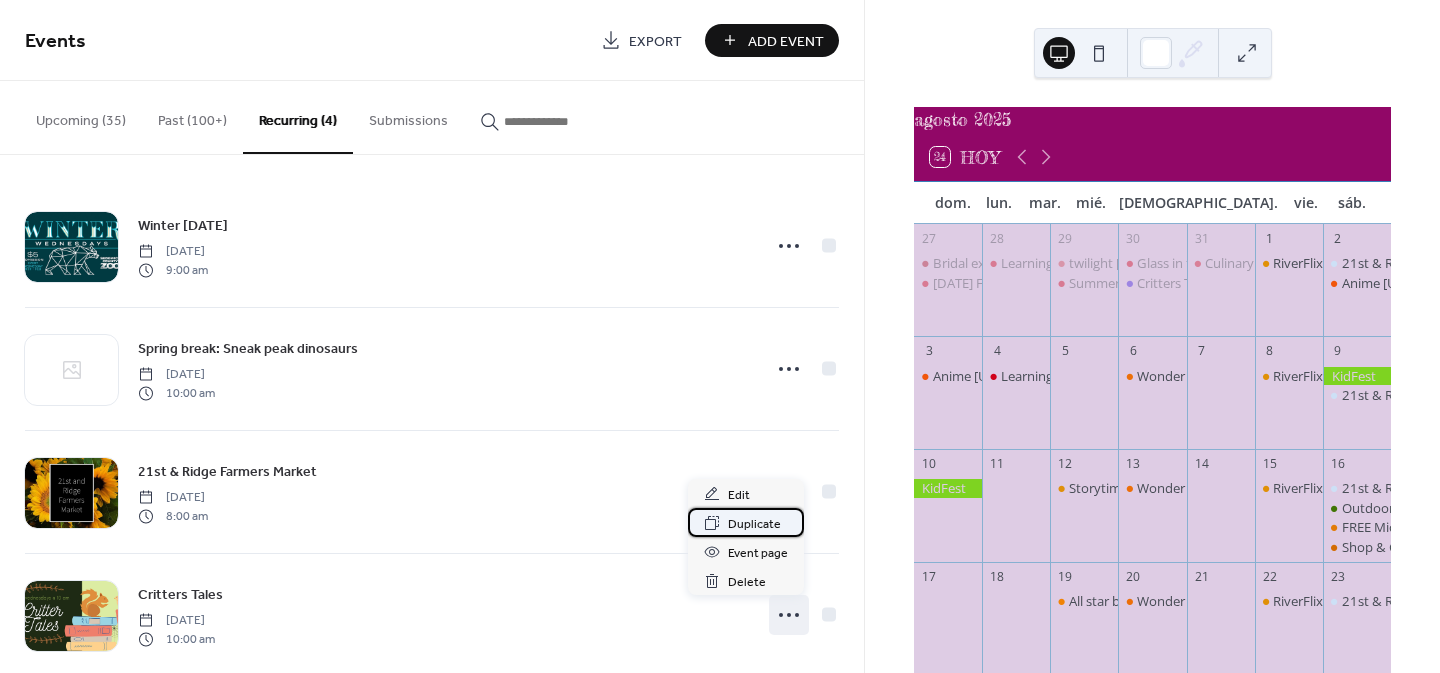 click on "Duplicate" at bounding box center [754, 524] 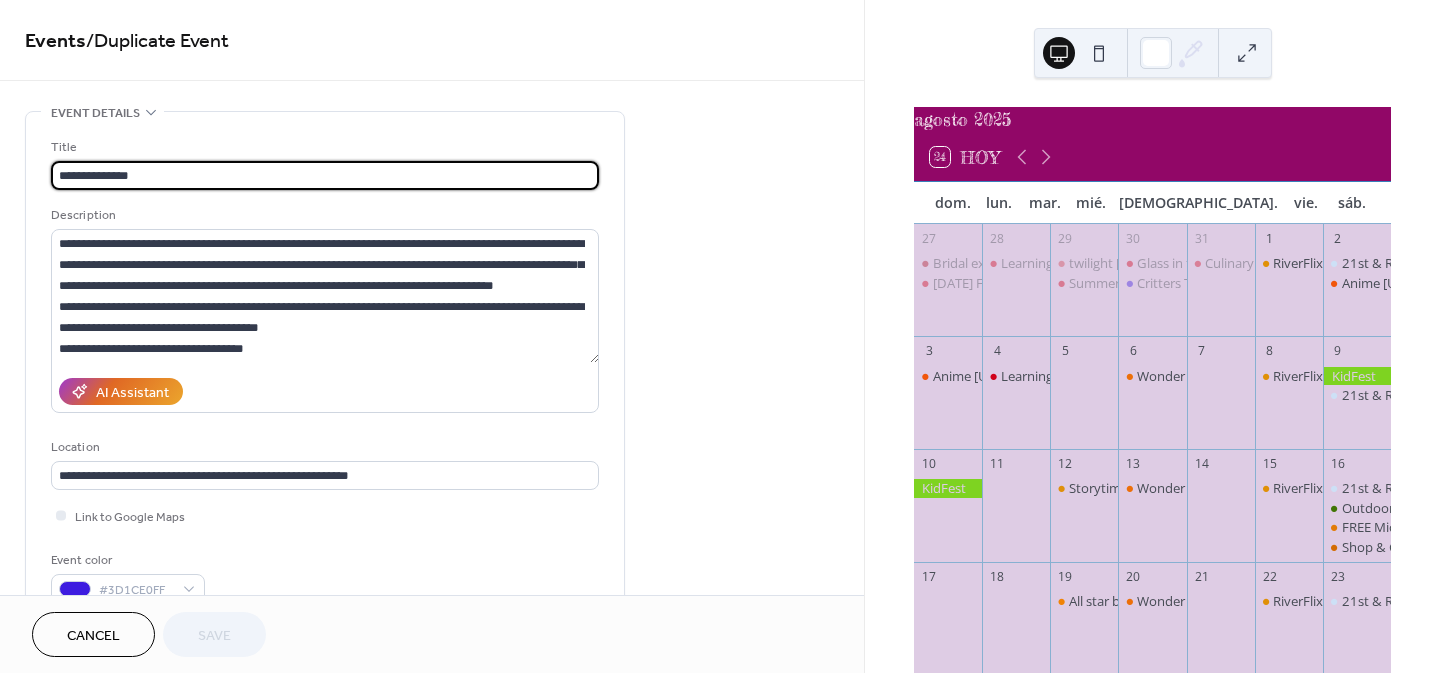 scroll, scrollTop: 521, scrollLeft: 0, axis: vertical 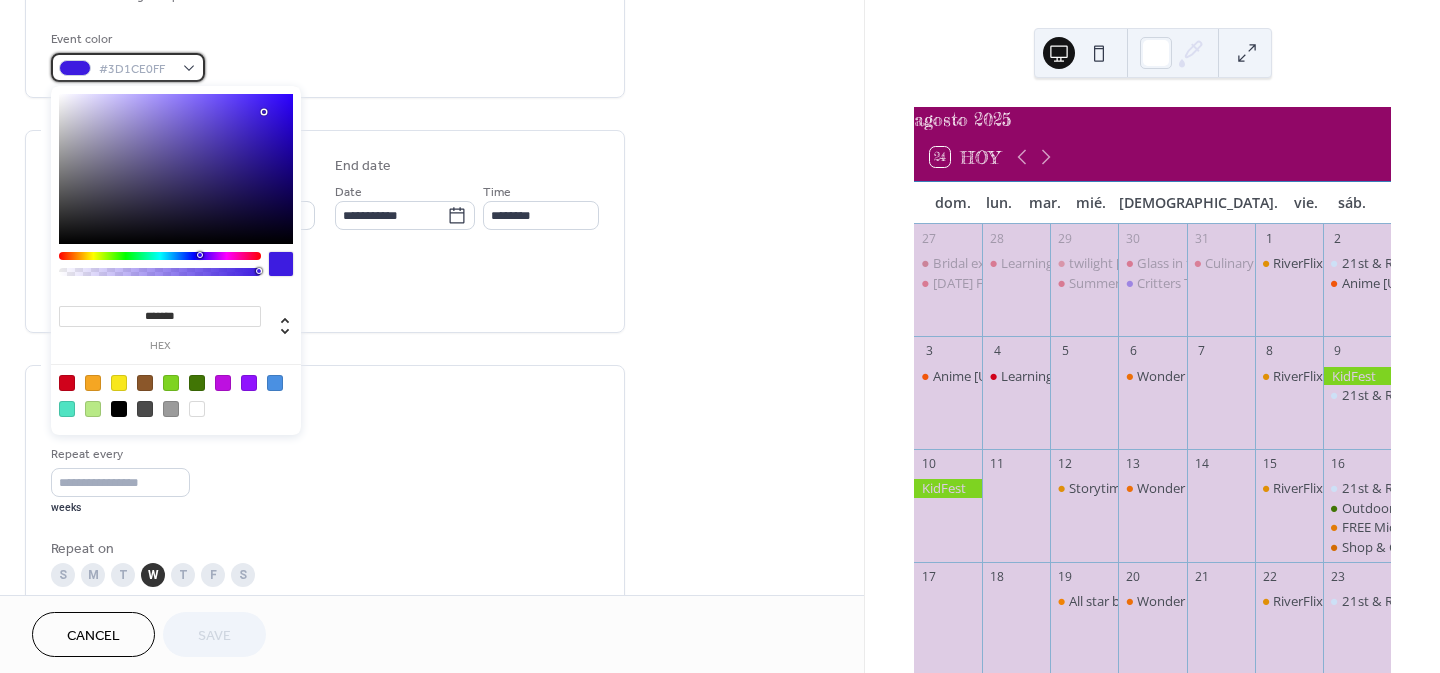 click on "#3D1CE0FF" at bounding box center (128, 67) 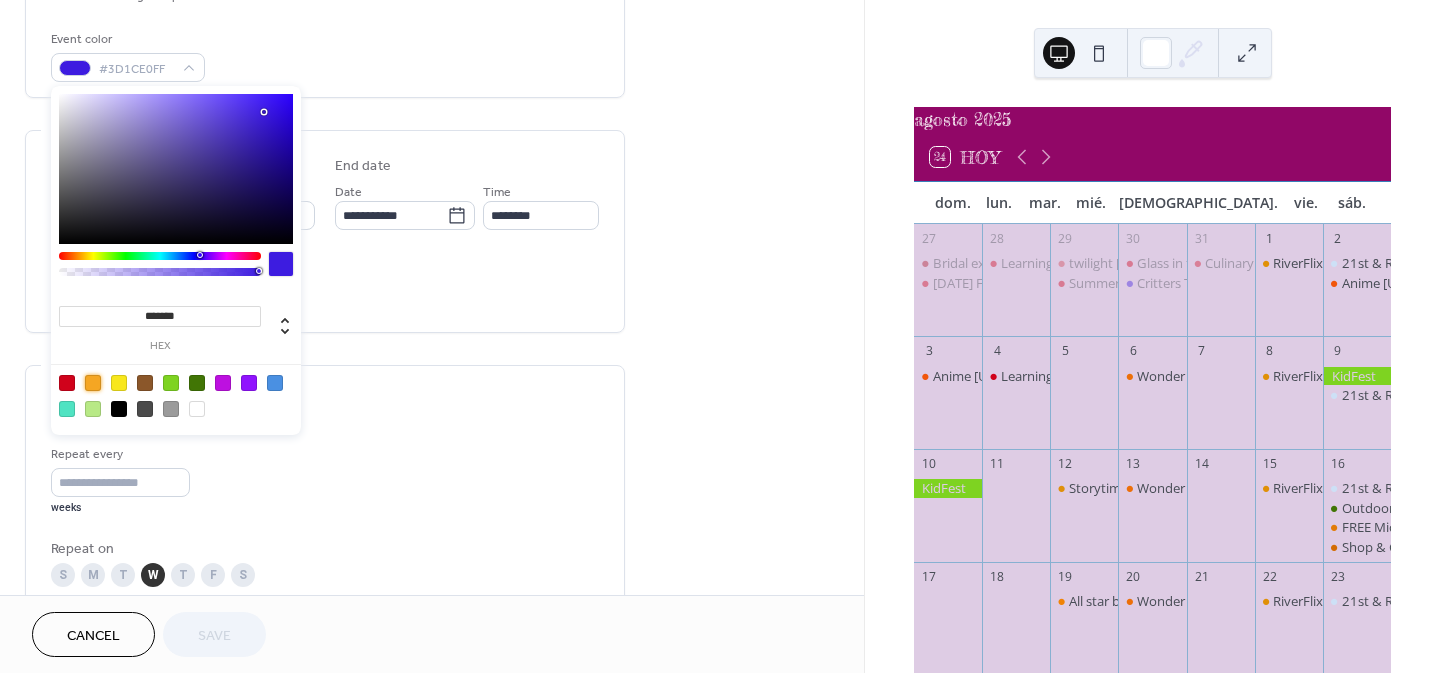 click at bounding box center [93, 383] 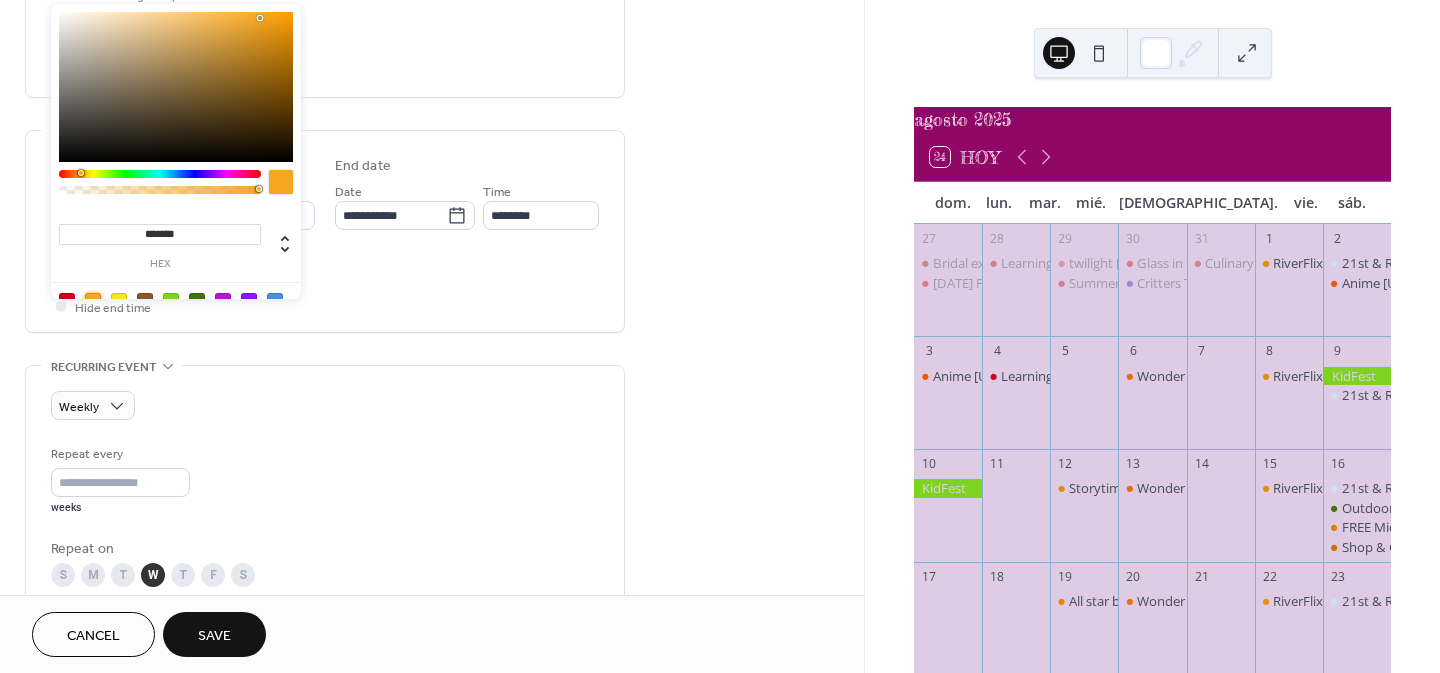 scroll, scrollTop: 1041, scrollLeft: 0, axis: vertical 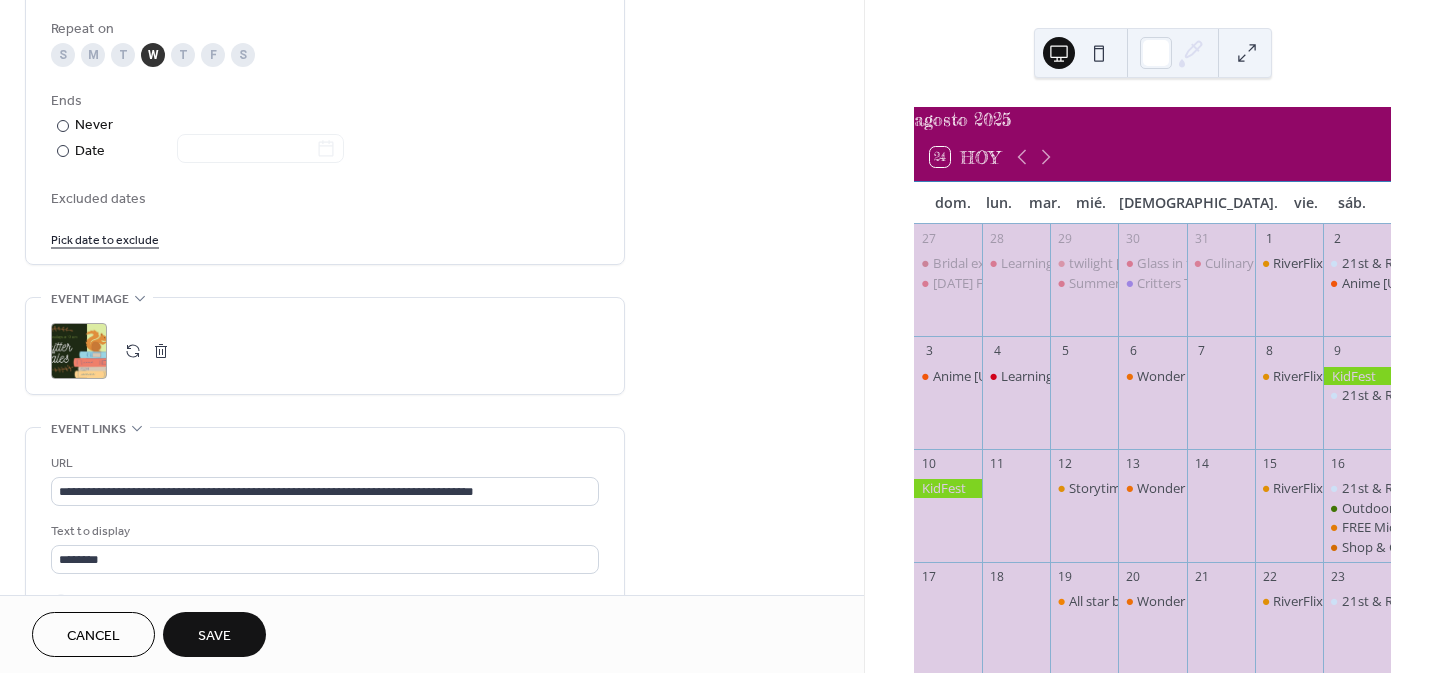 click on "**********" at bounding box center [432, 7] 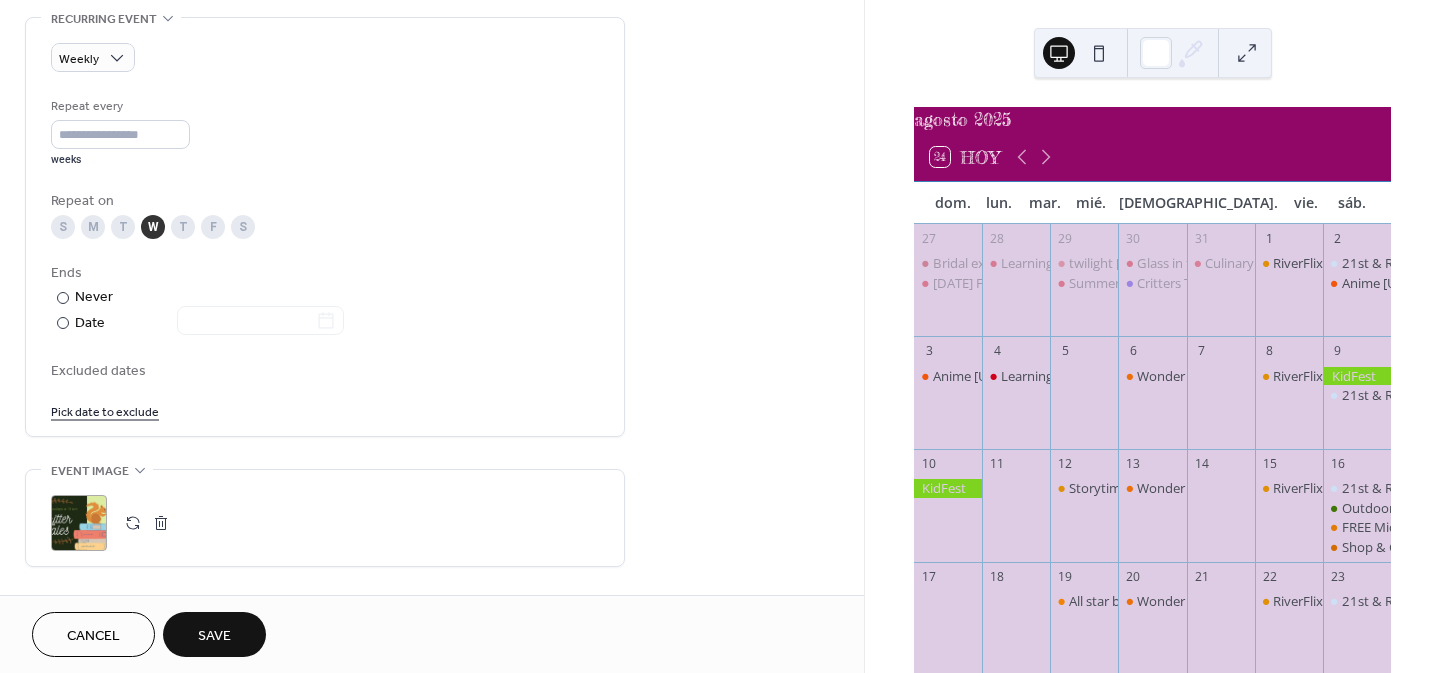 scroll, scrollTop: 348, scrollLeft: 0, axis: vertical 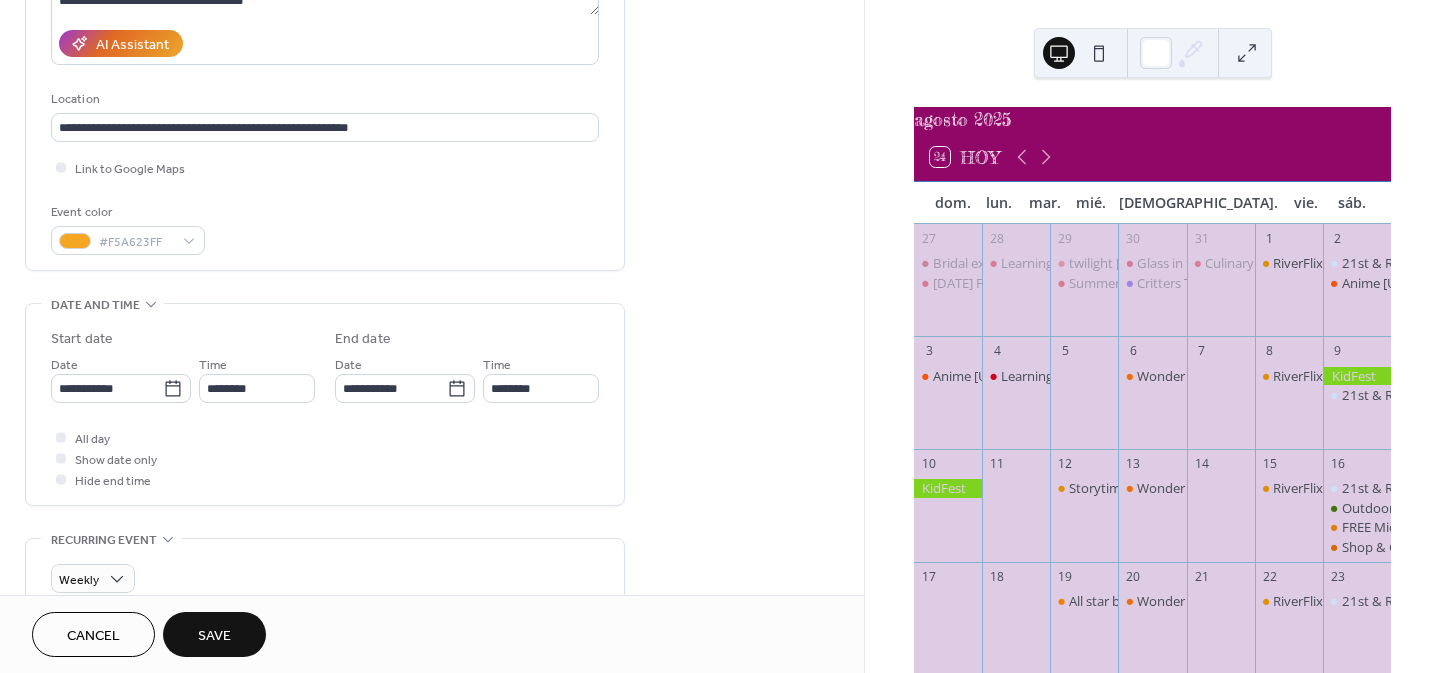 click on "Save" at bounding box center [214, 636] 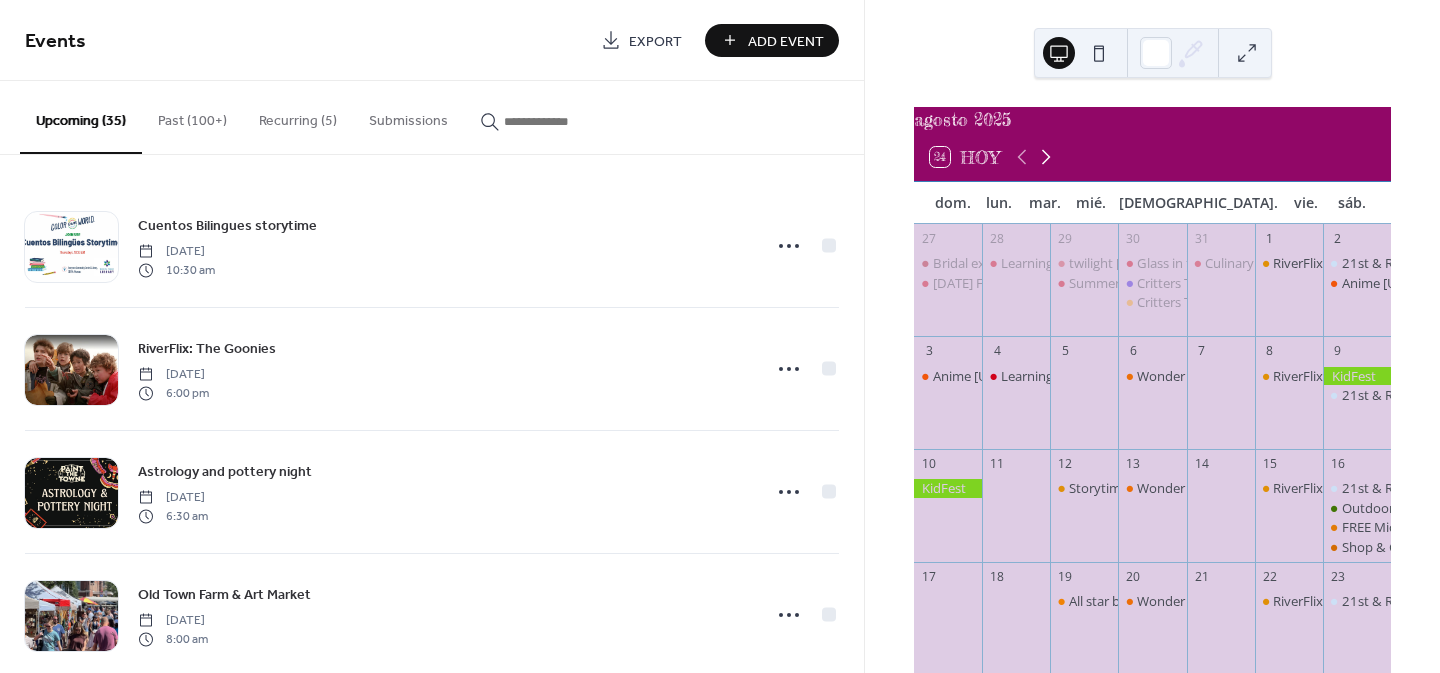 click 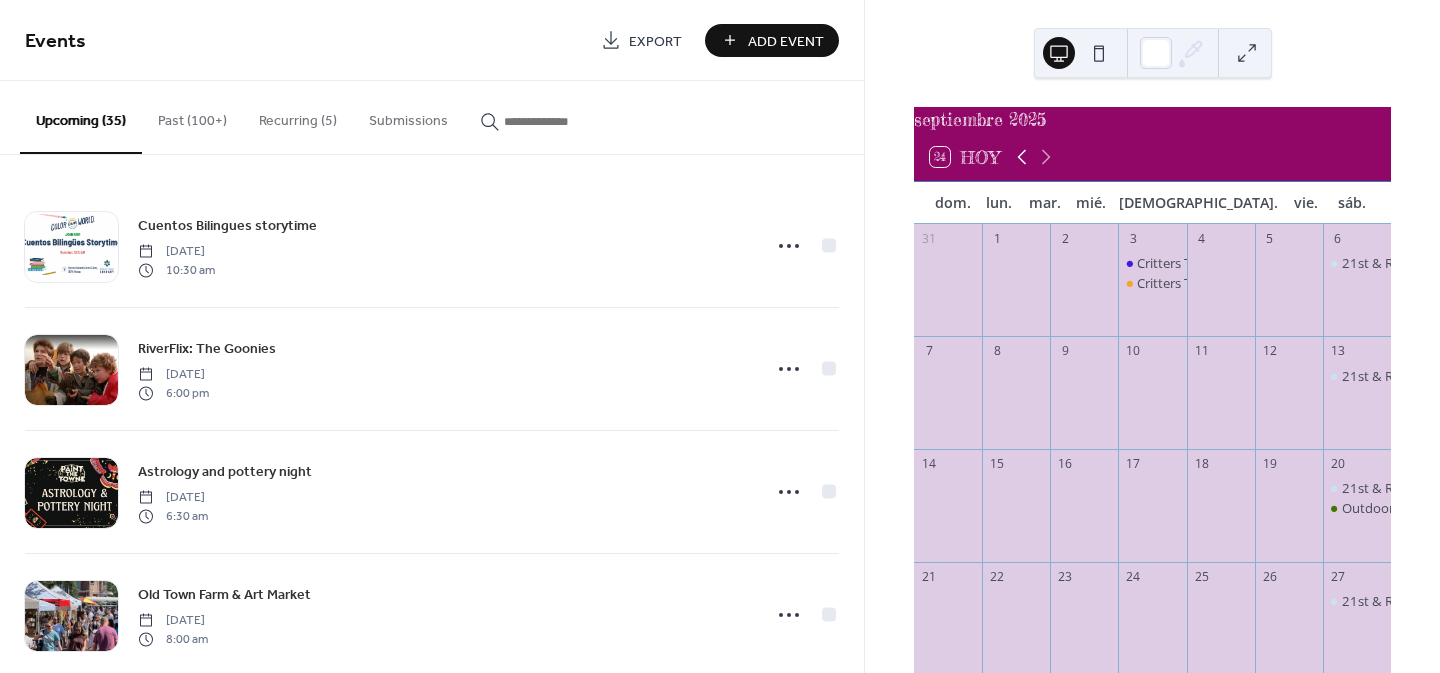 click 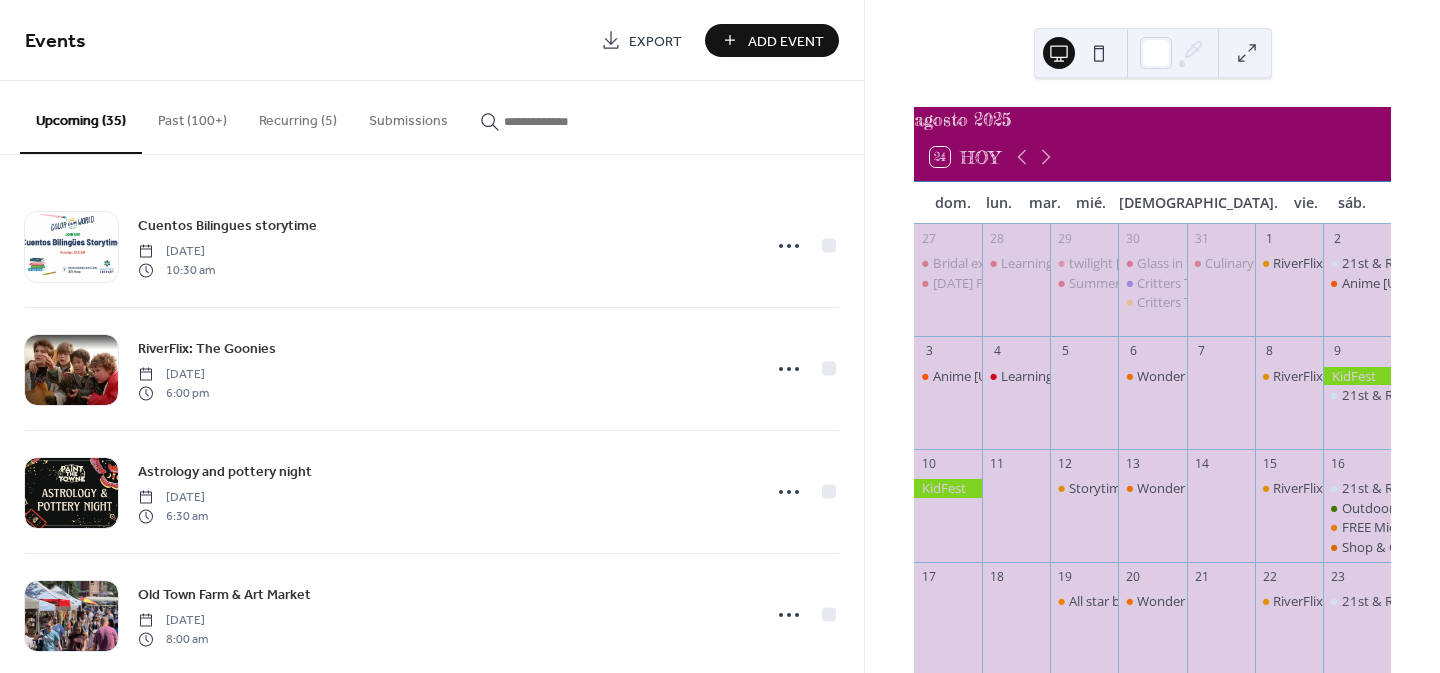 click on "Recurring (5)" at bounding box center (298, 116) 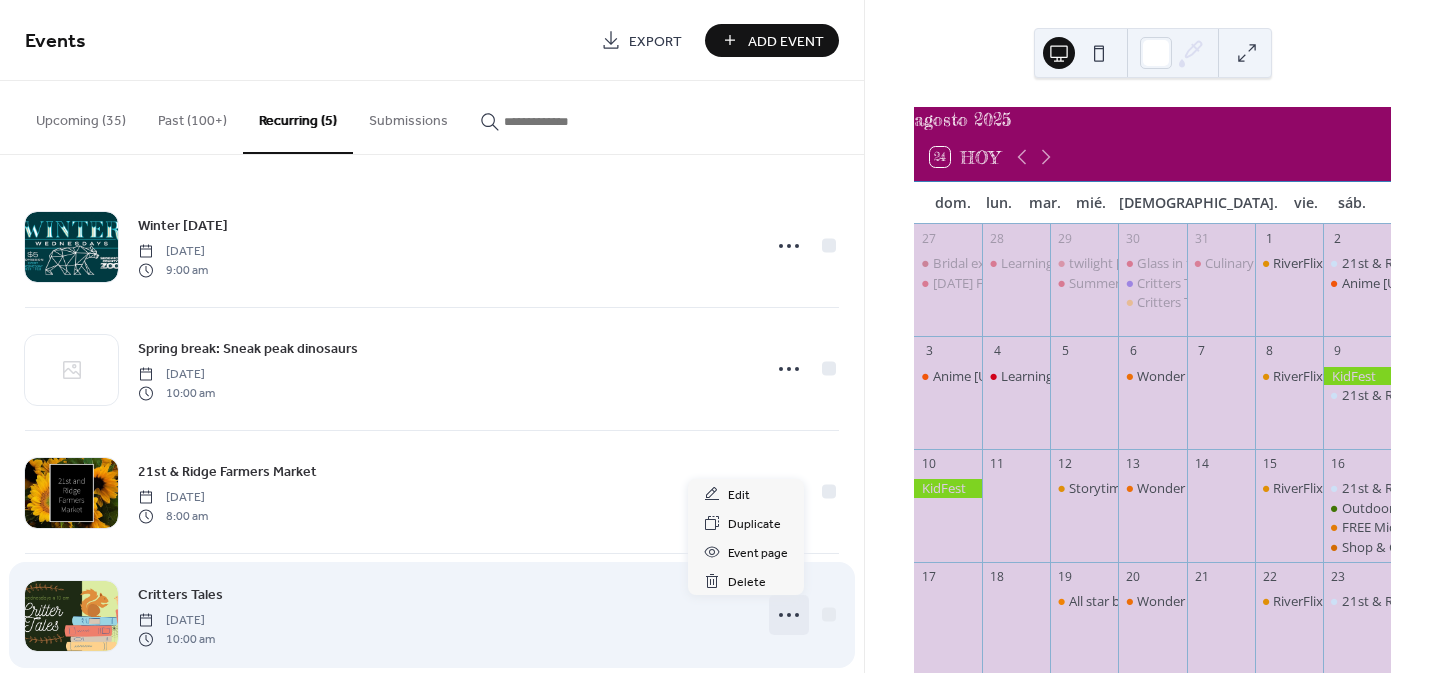 click 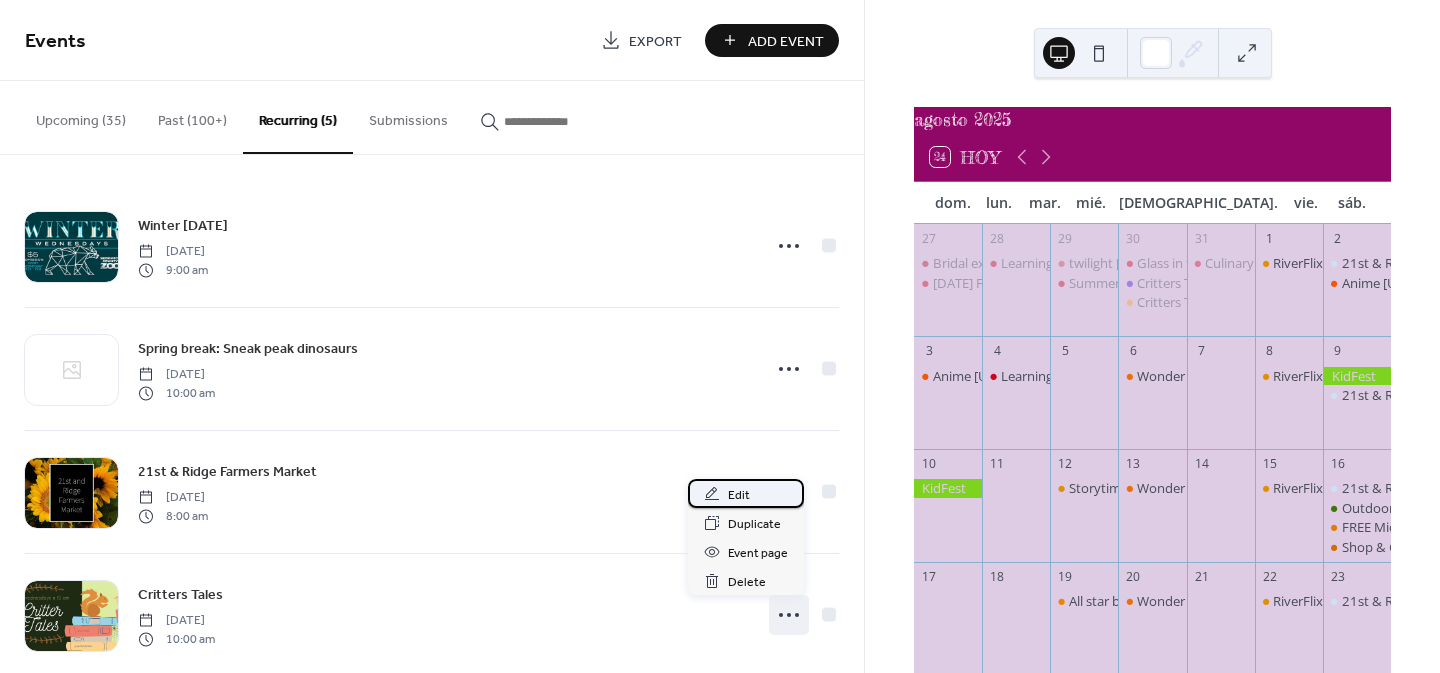 click on "Edit" at bounding box center (746, 493) 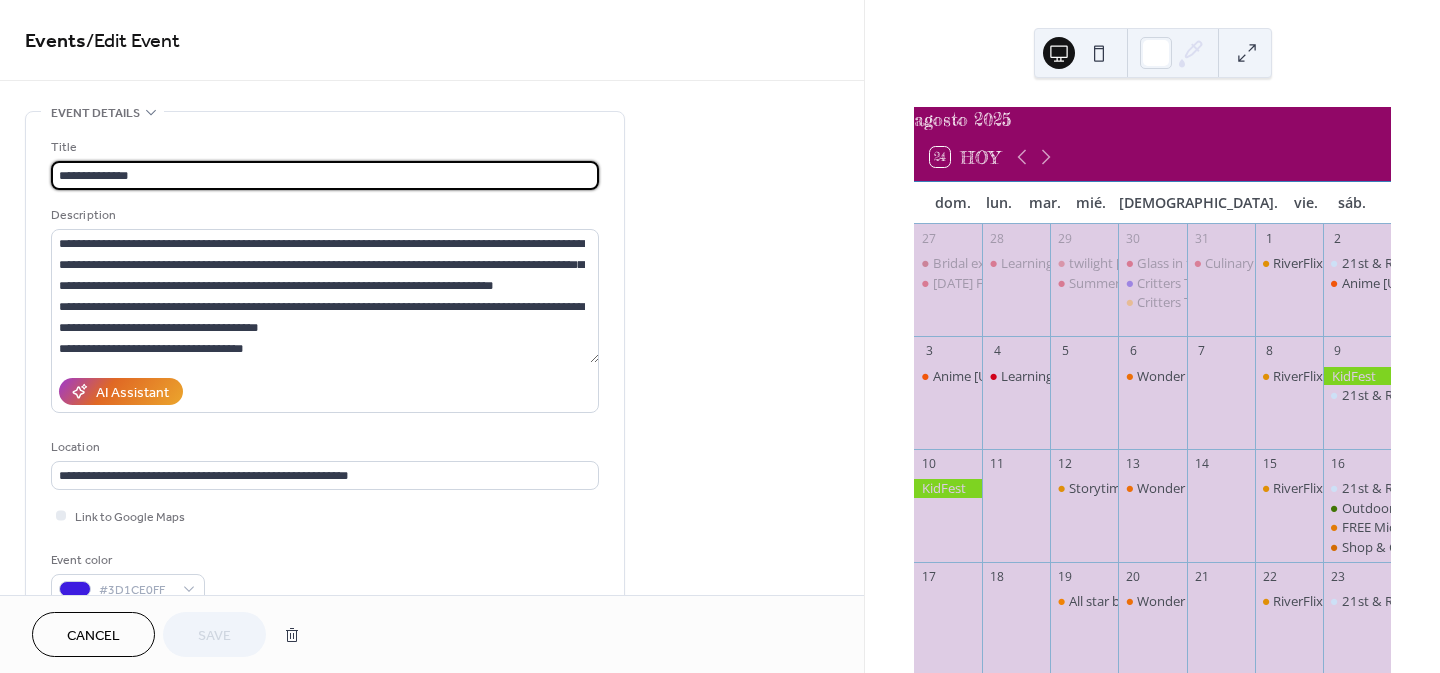 scroll, scrollTop: 521, scrollLeft: 0, axis: vertical 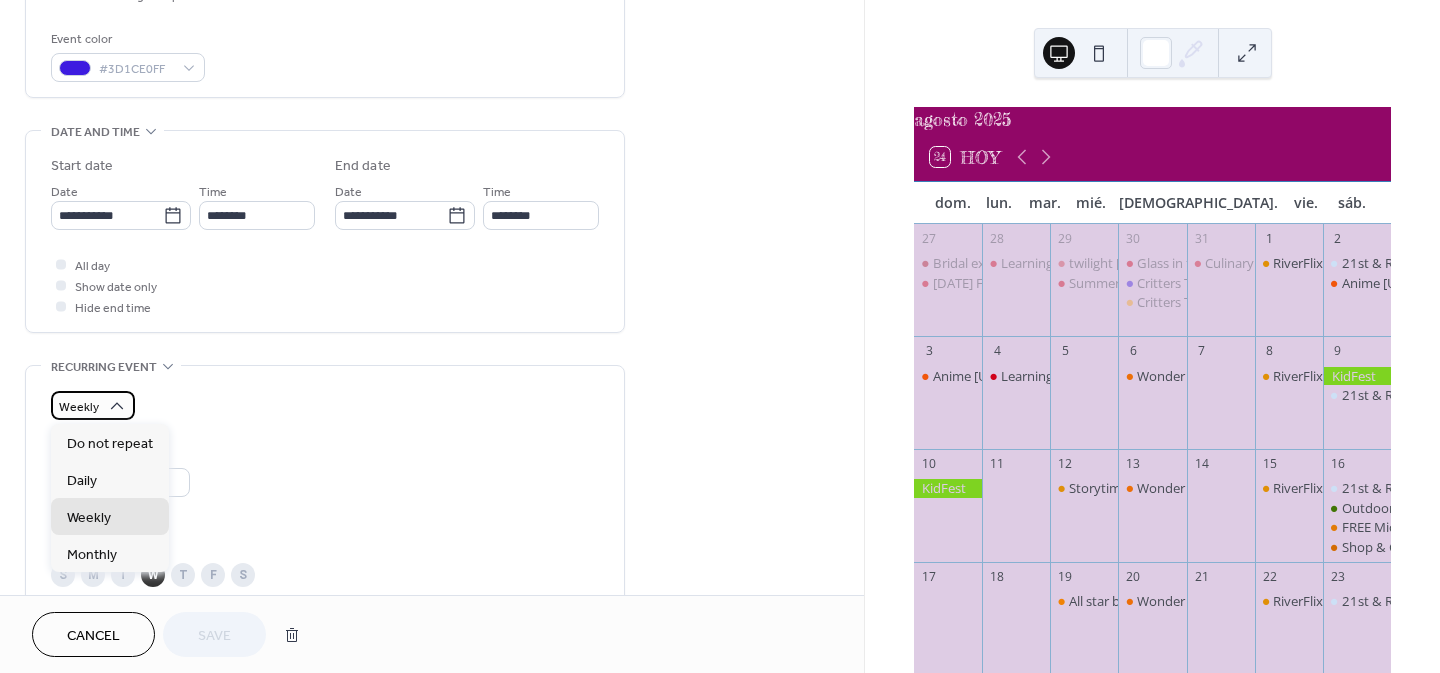 click on "Weekly" at bounding box center (93, 405) 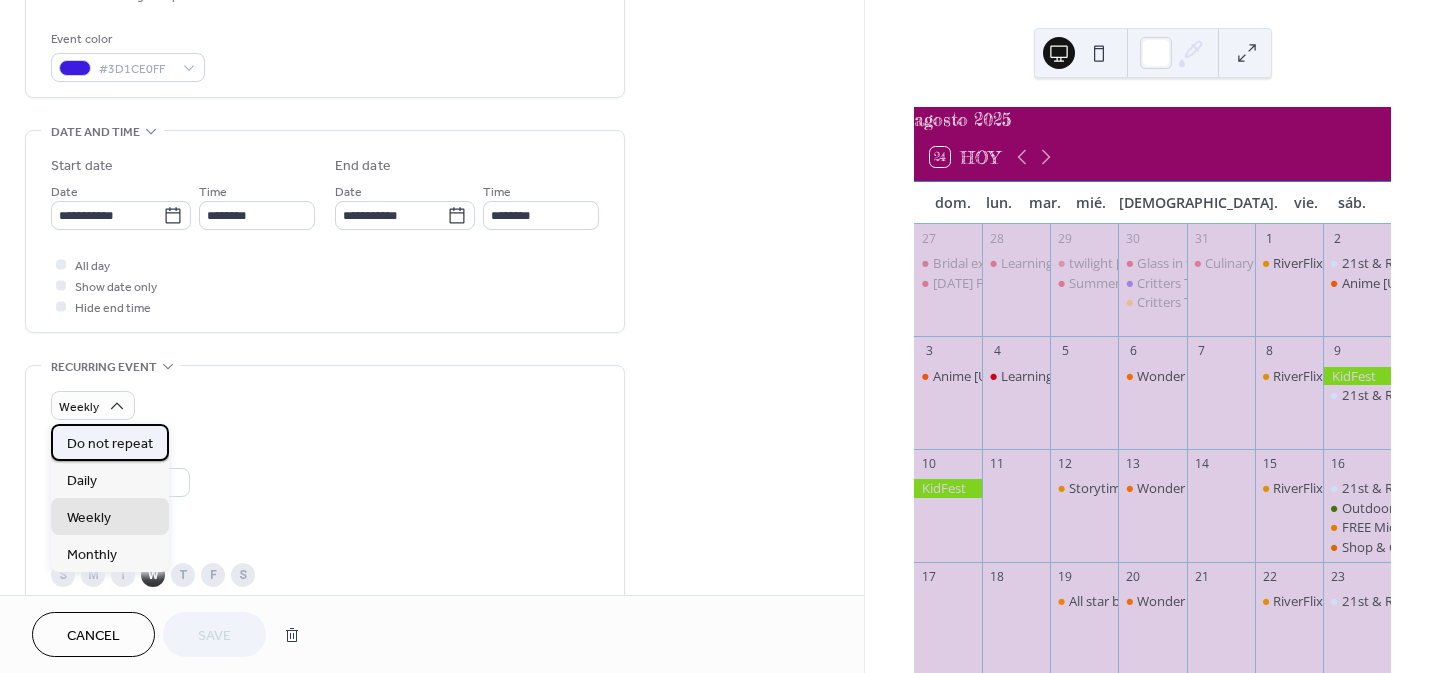 click on "Do not repeat" at bounding box center [110, 444] 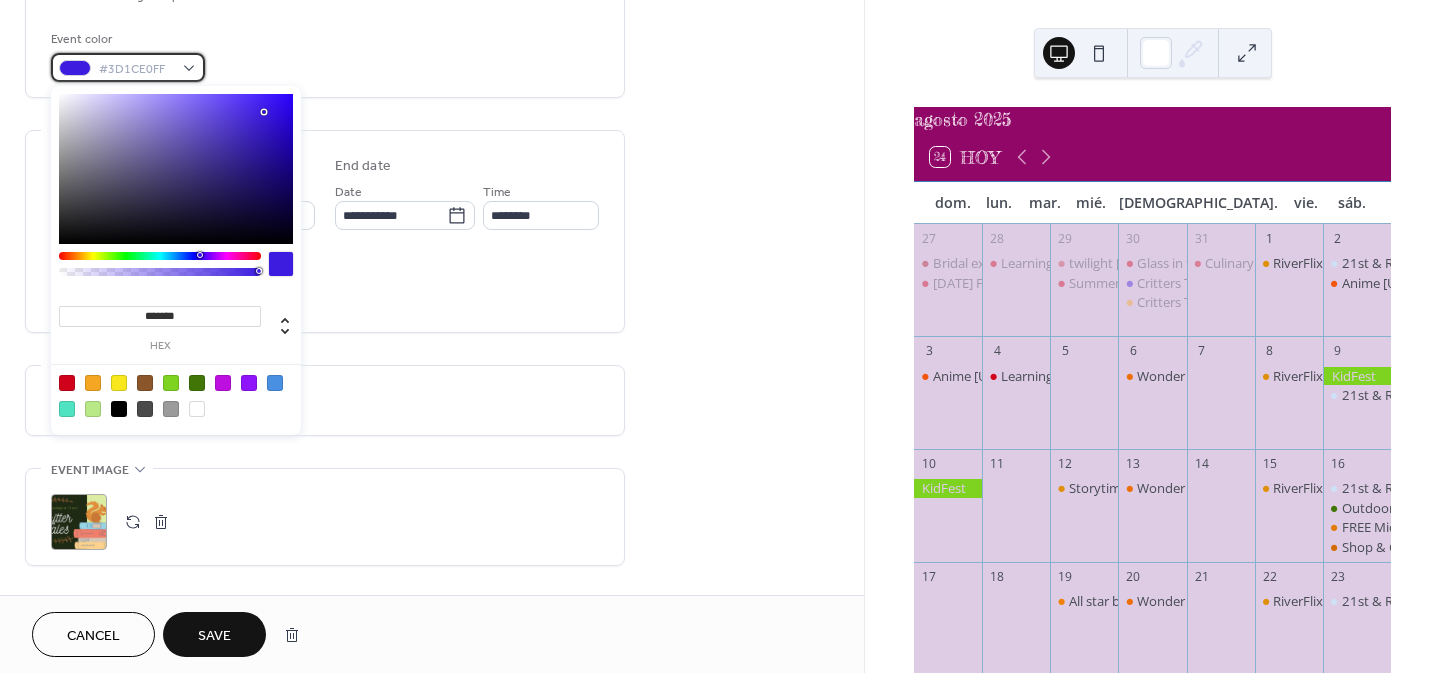 click on "#3D1CE0FF" at bounding box center (128, 67) 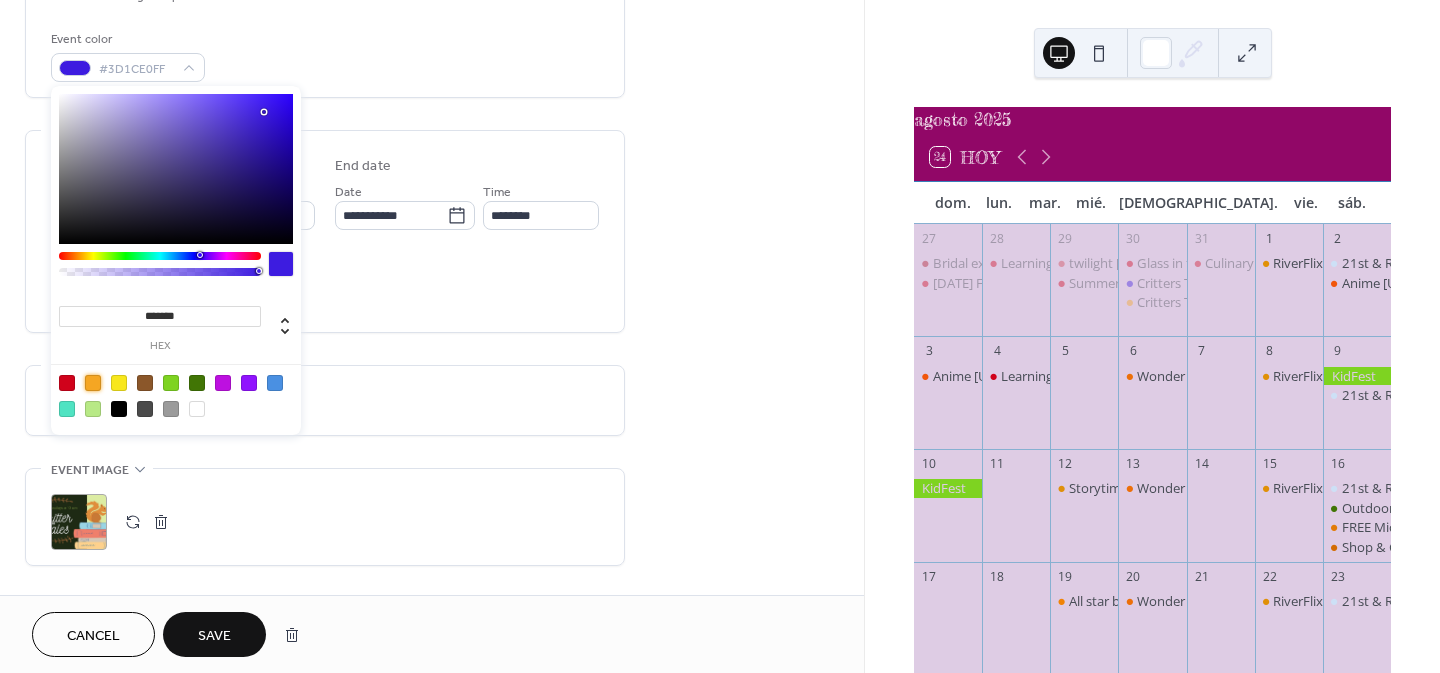 click at bounding box center (93, 383) 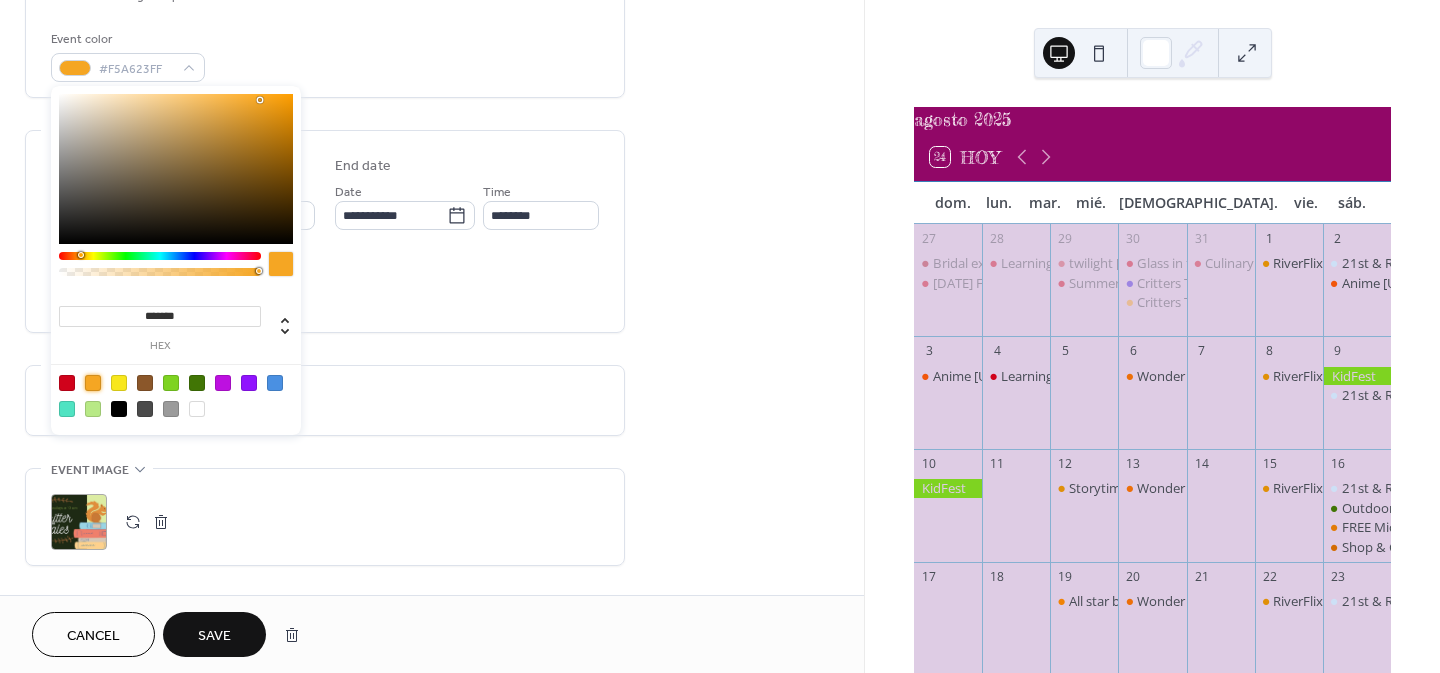 type on "*******" 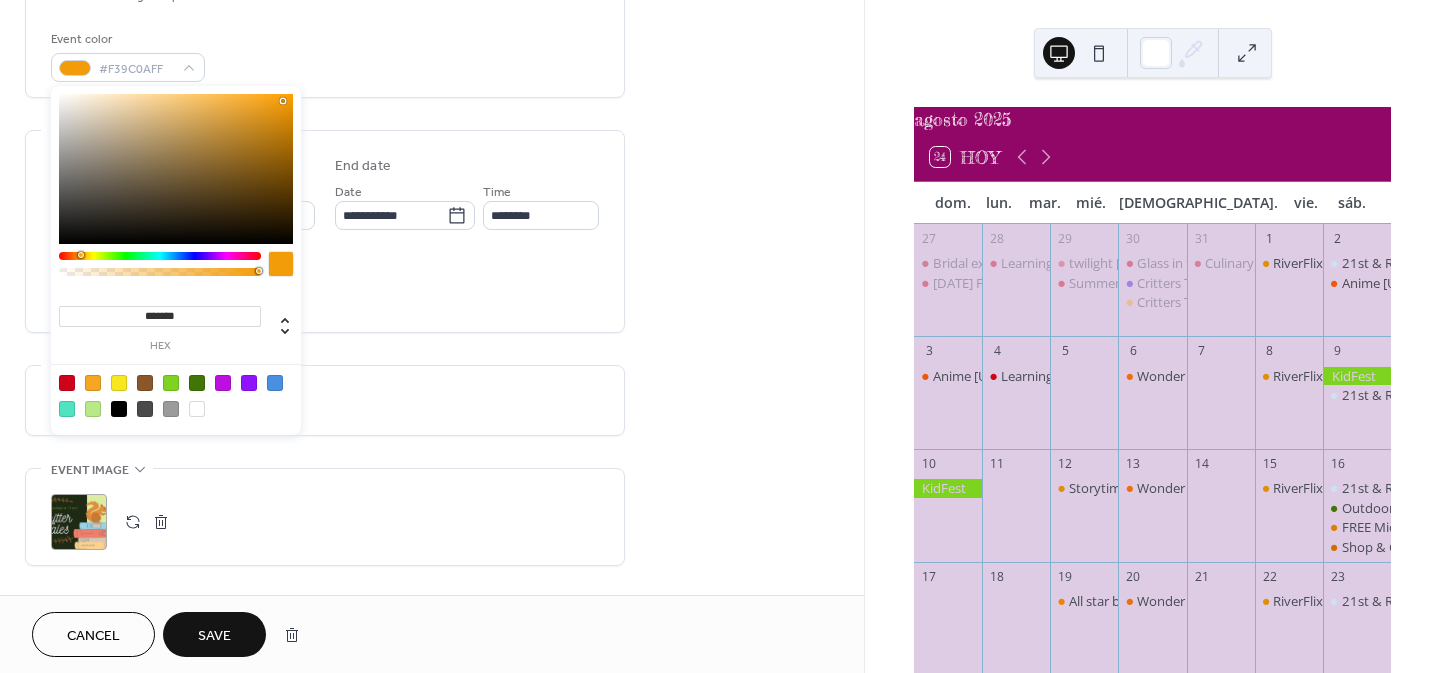 click at bounding box center (176, 169) 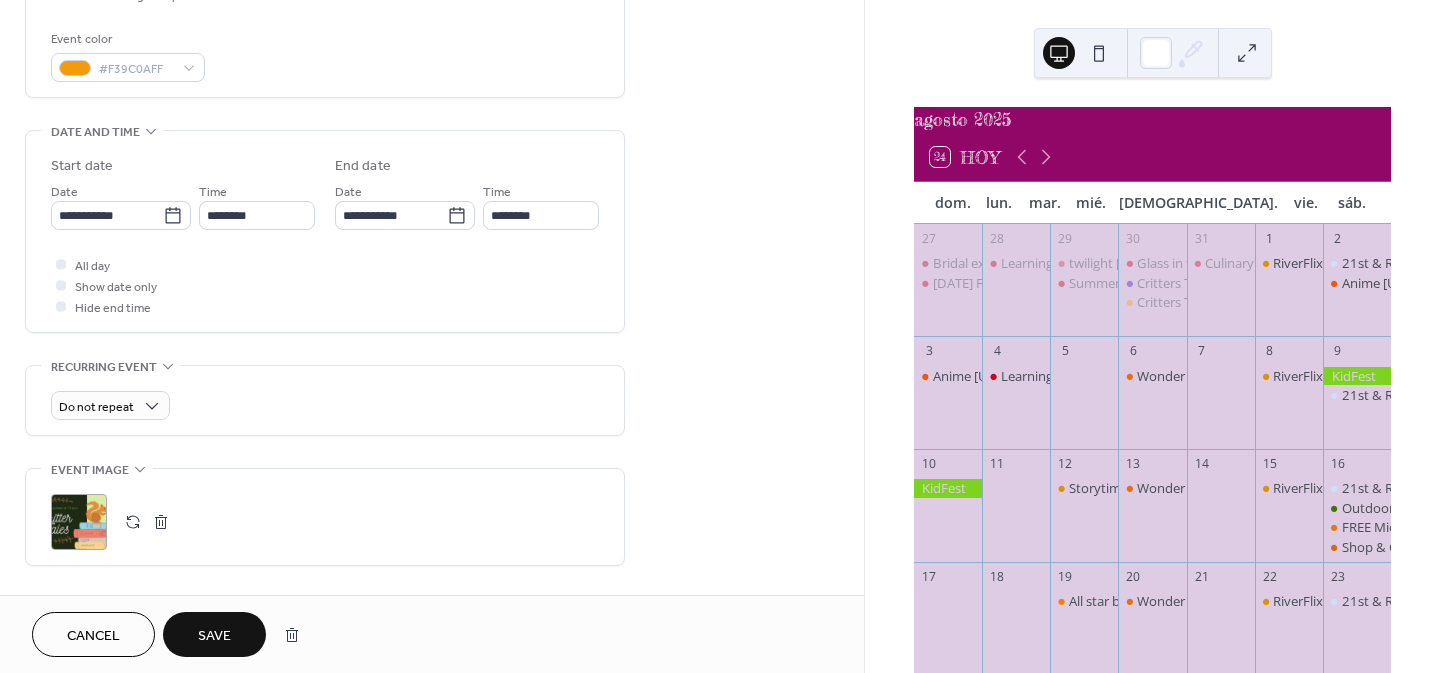 click on "All day Show date only Hide end time" at bounding box center [325, 285] 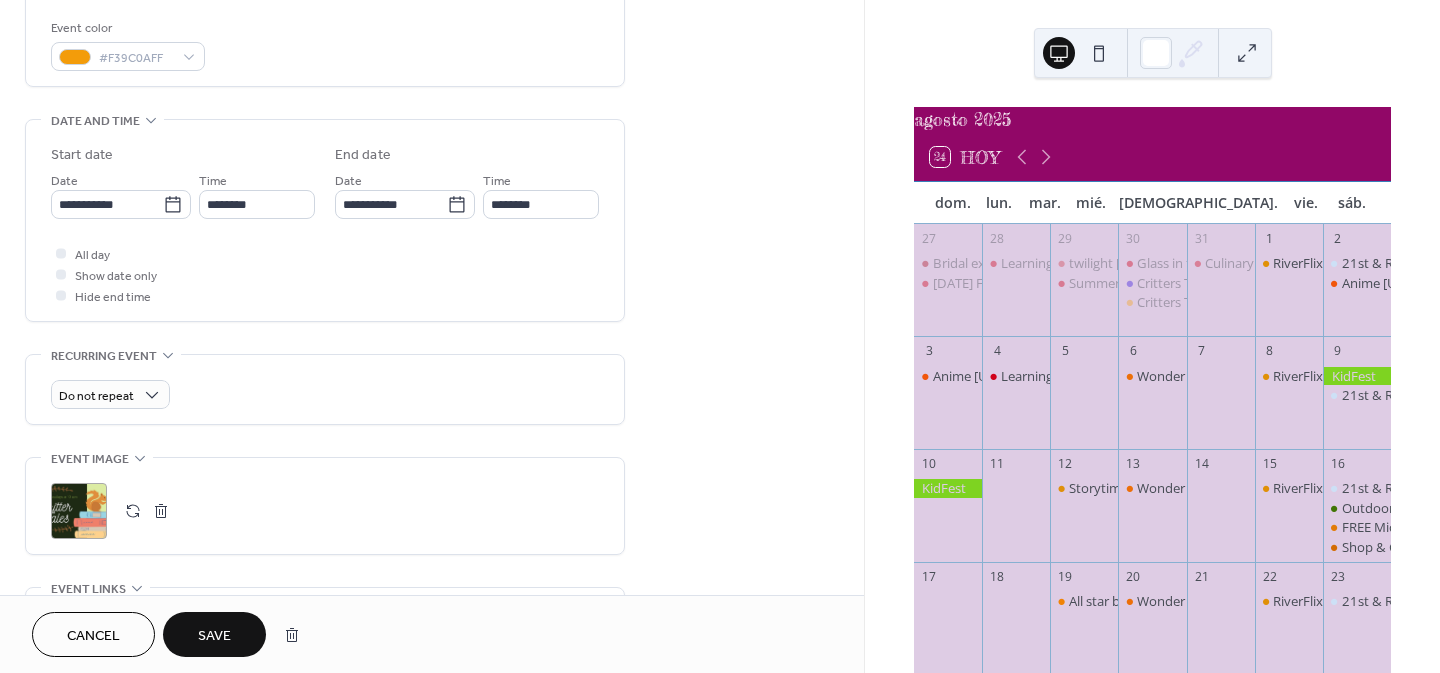scroll, scrollTop: 525, scrollLeft: 0, axis: vertical 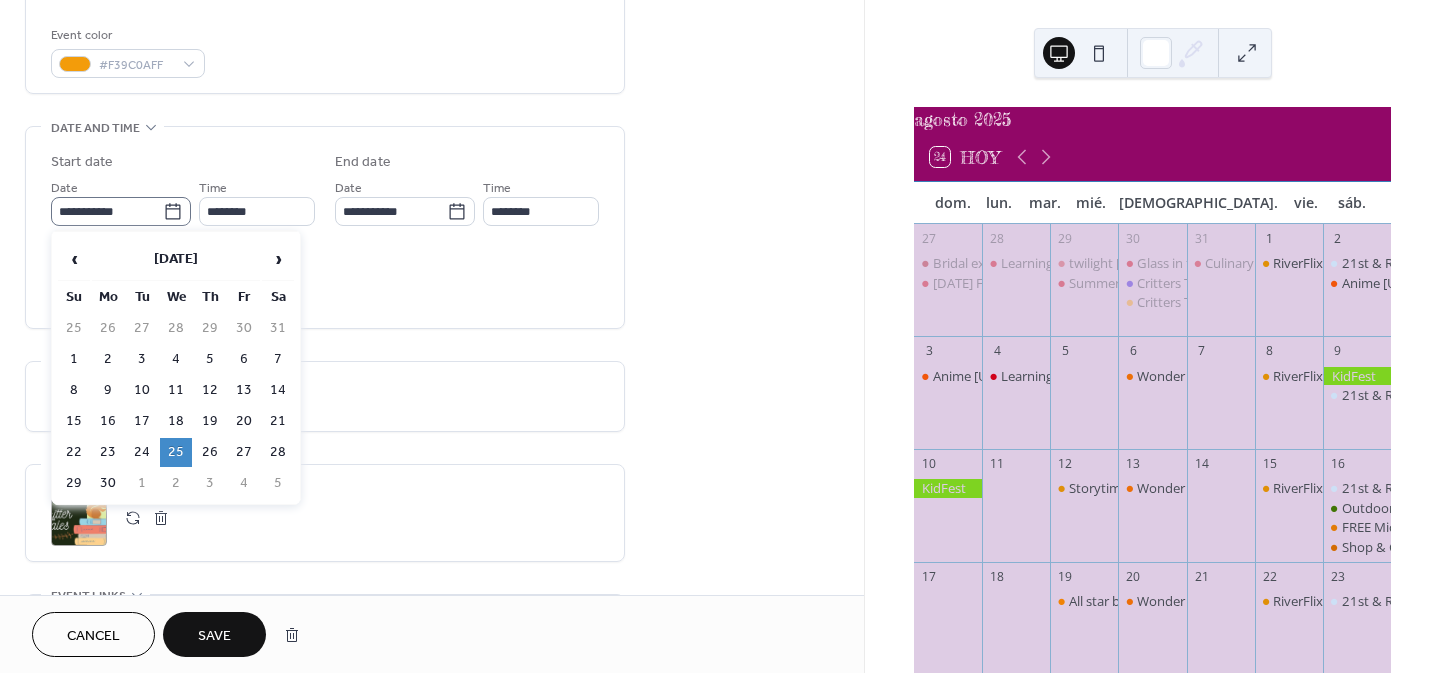 click 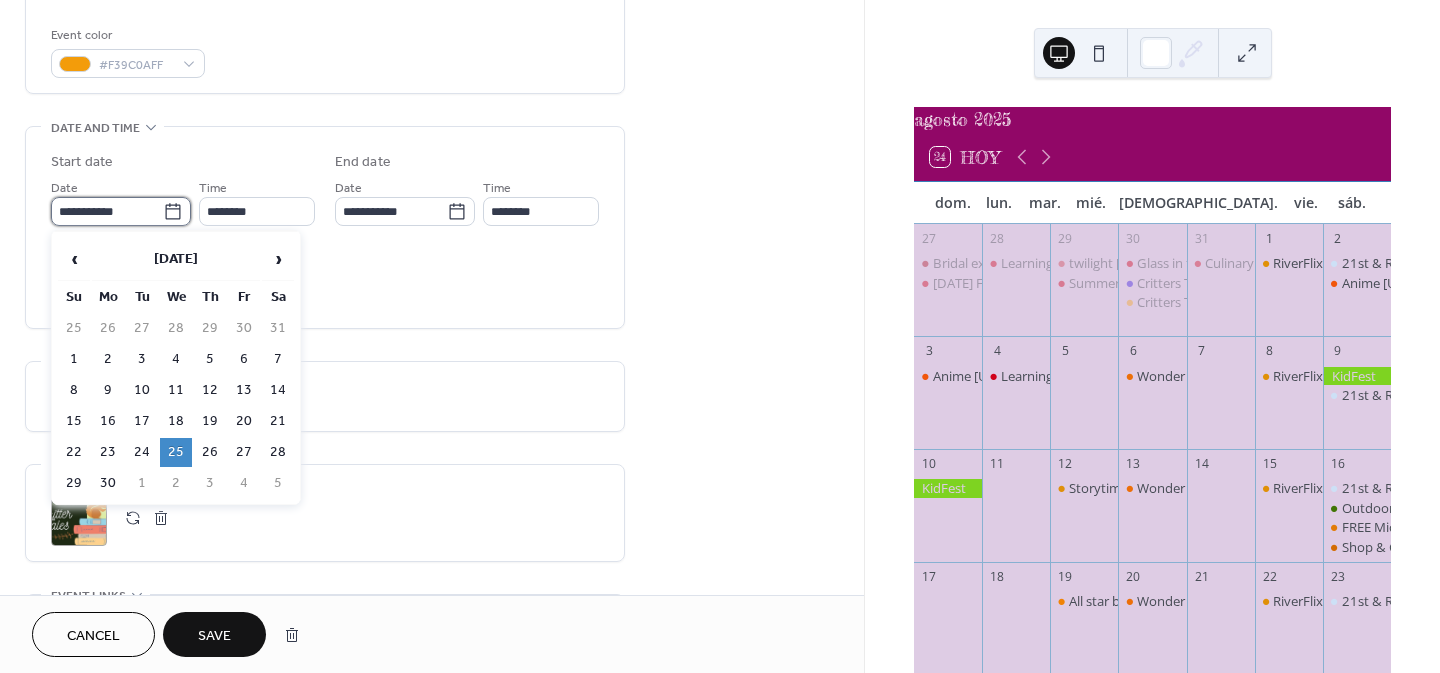 click on "**********" at bounding box center (107, 211) 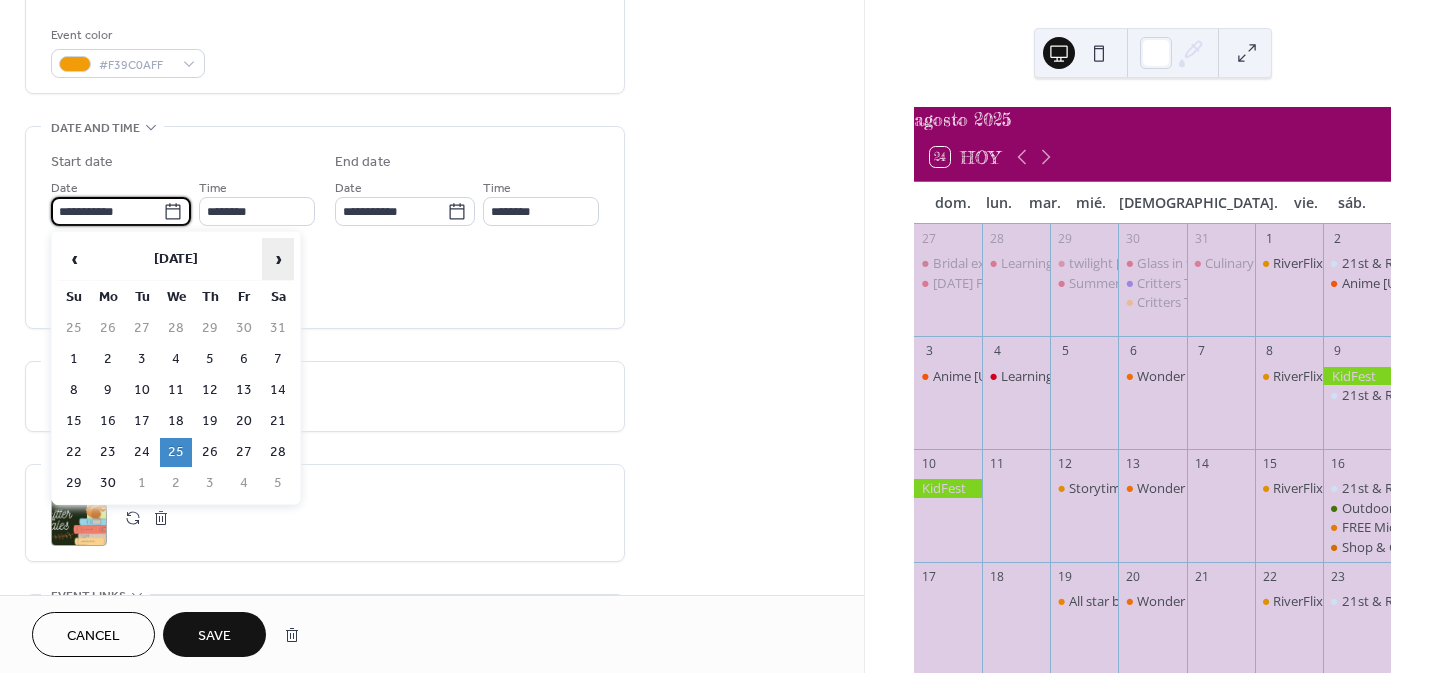 click on "›" at bounding box center [278, 259] 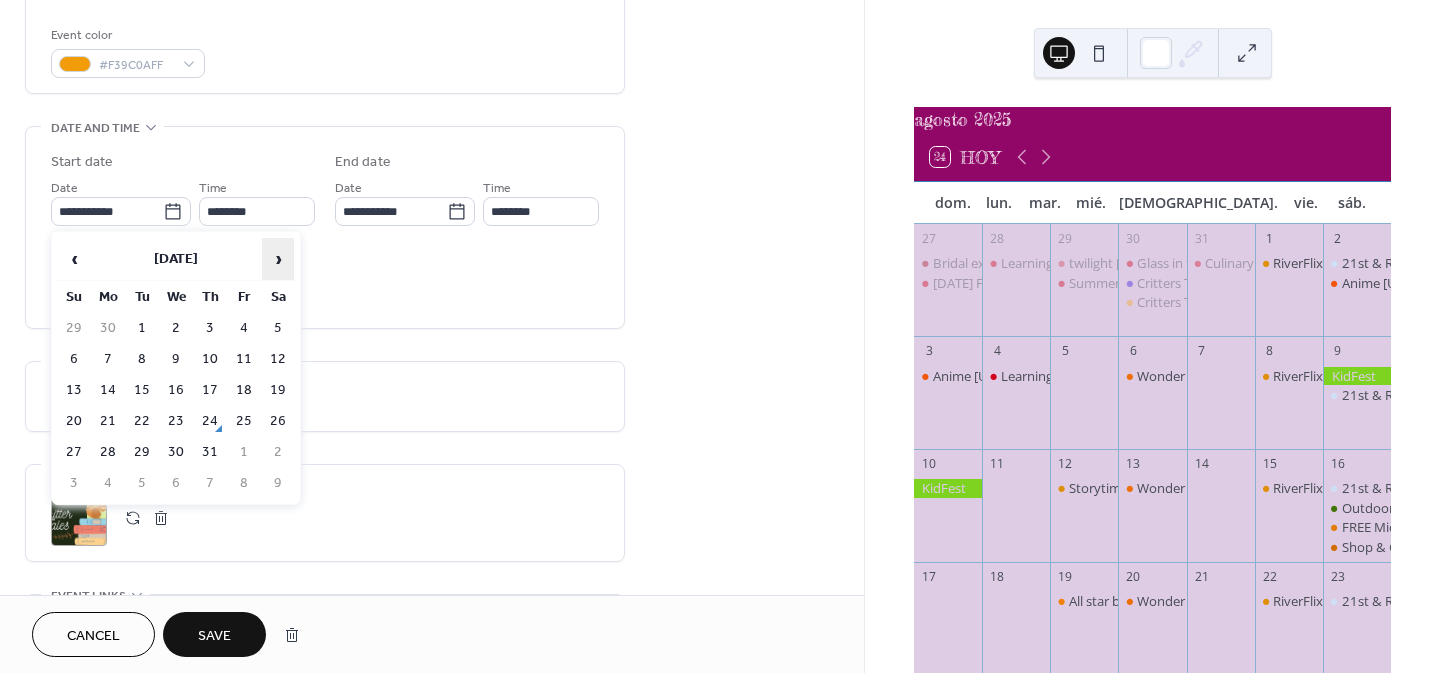 click on "›" at bounding box center (278, 259) 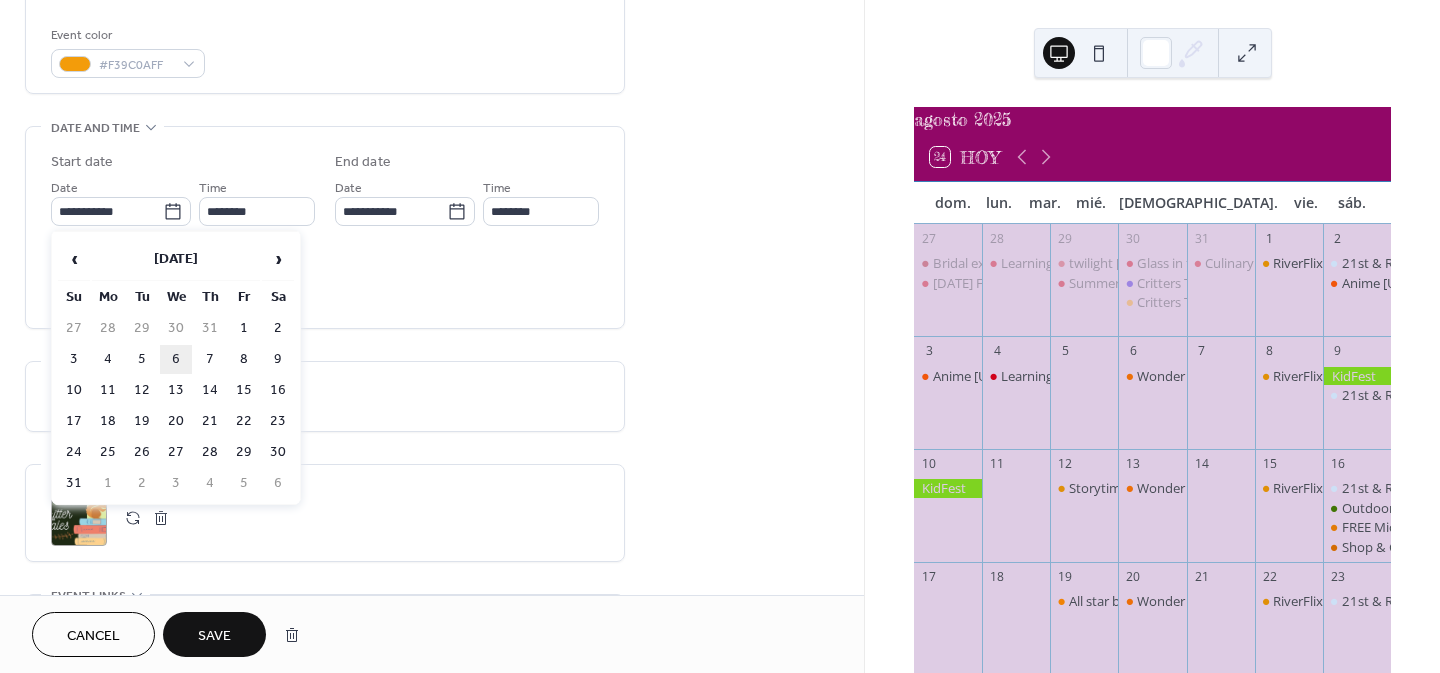 click on "6" at bounding box center [176, 359] 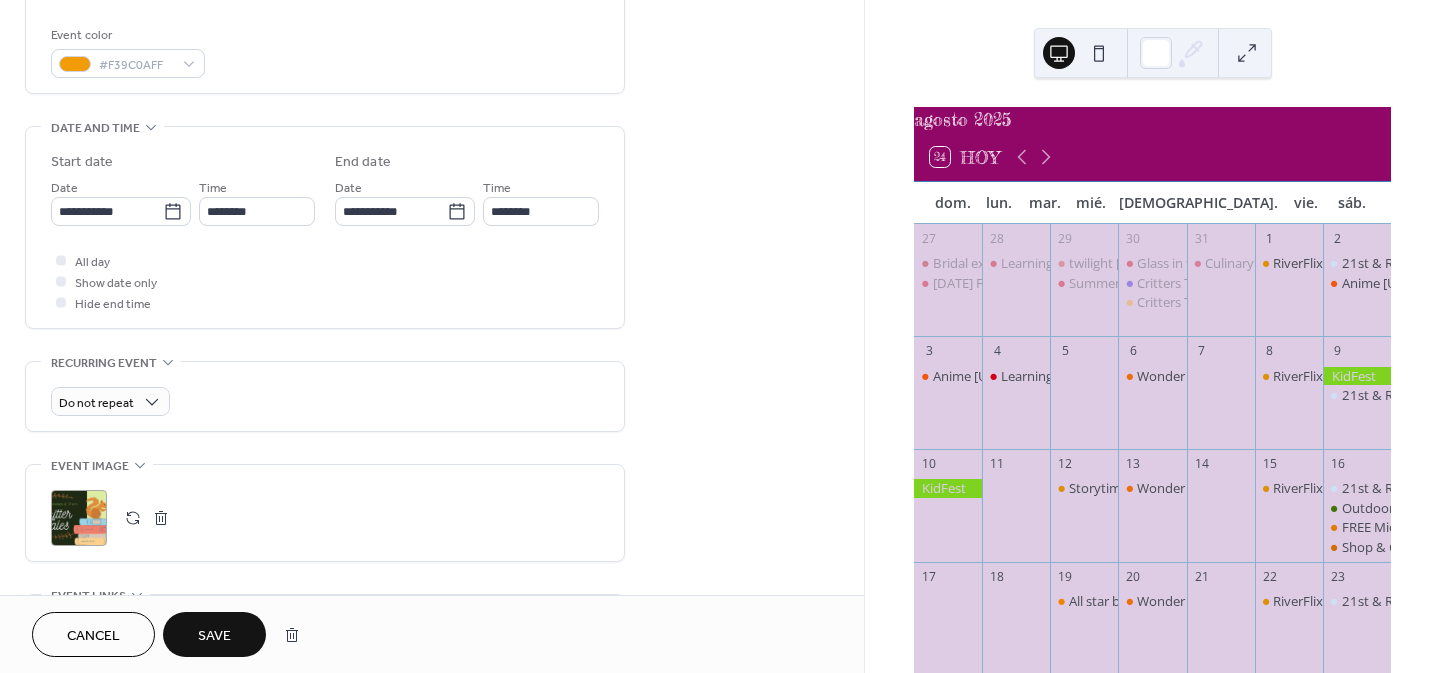 click on "Save" at bounding box center [214, 634] 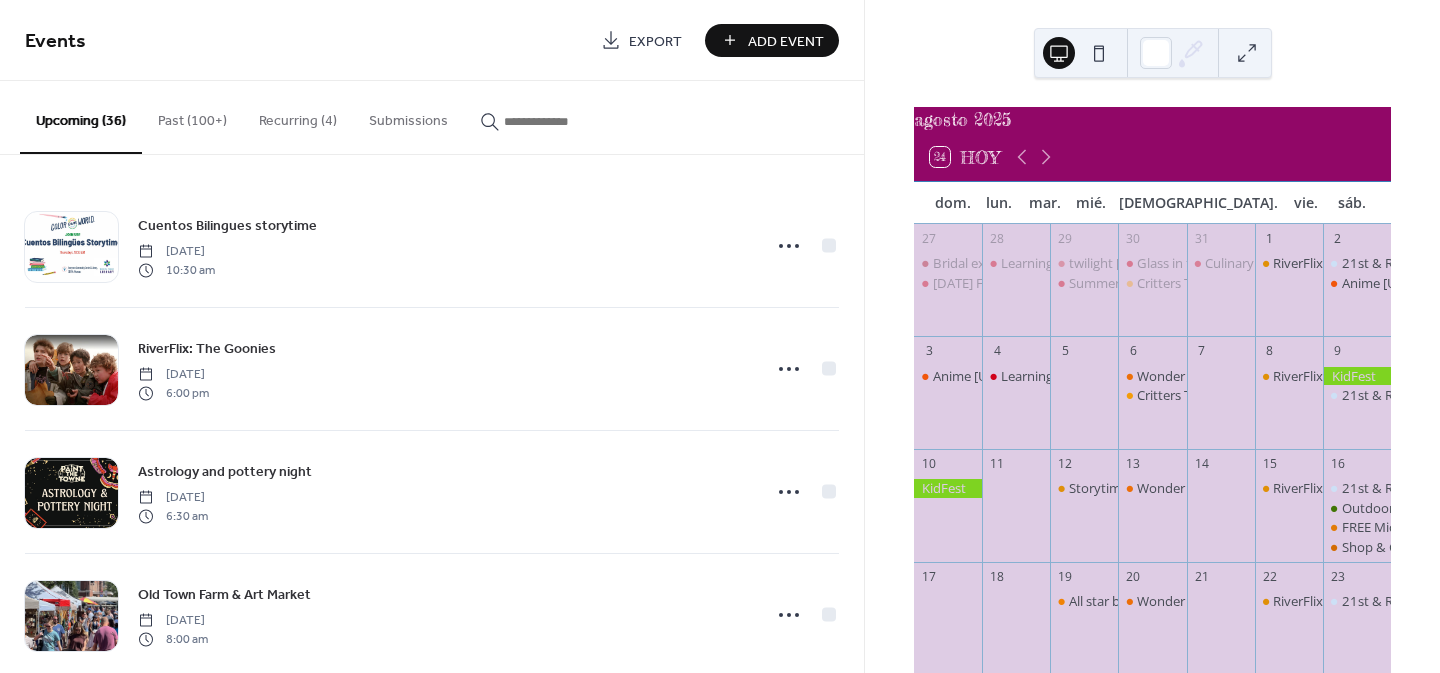 scroll, scrollTop: 453, scrollLeft: 0, axis: vertical 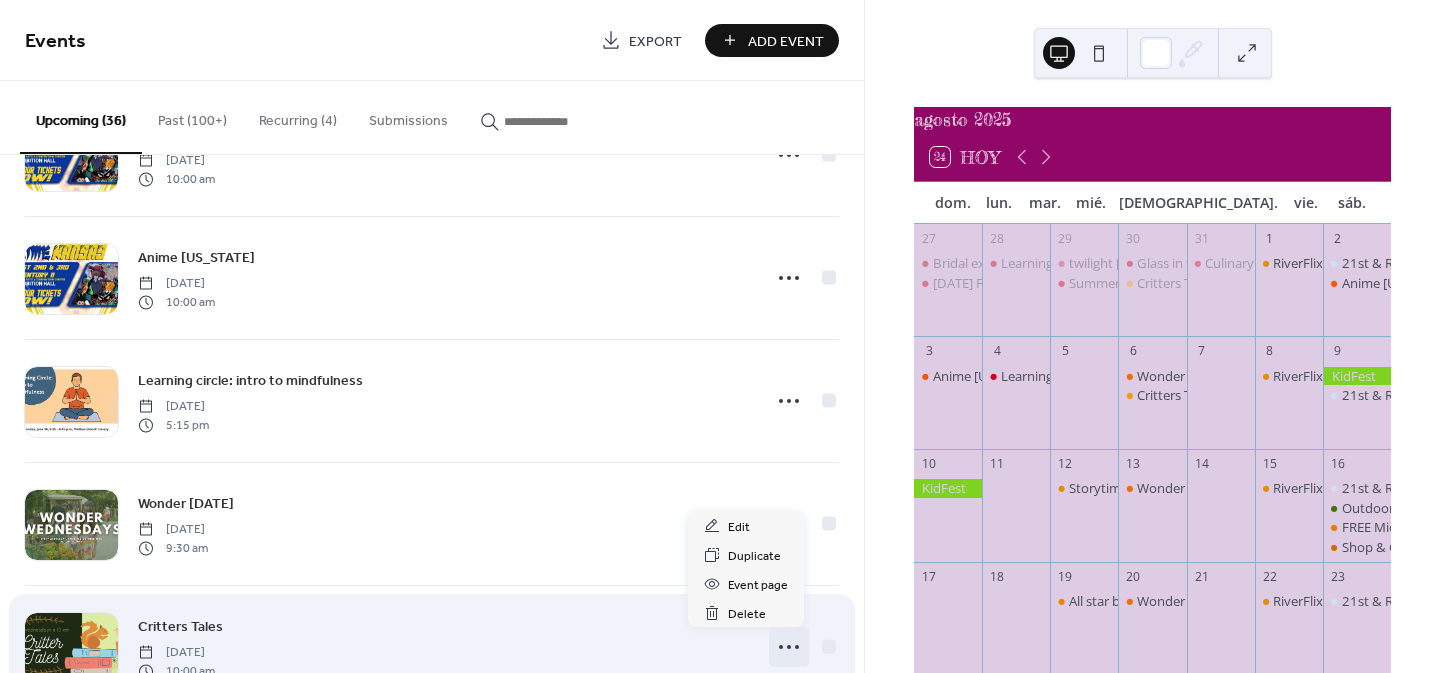 click 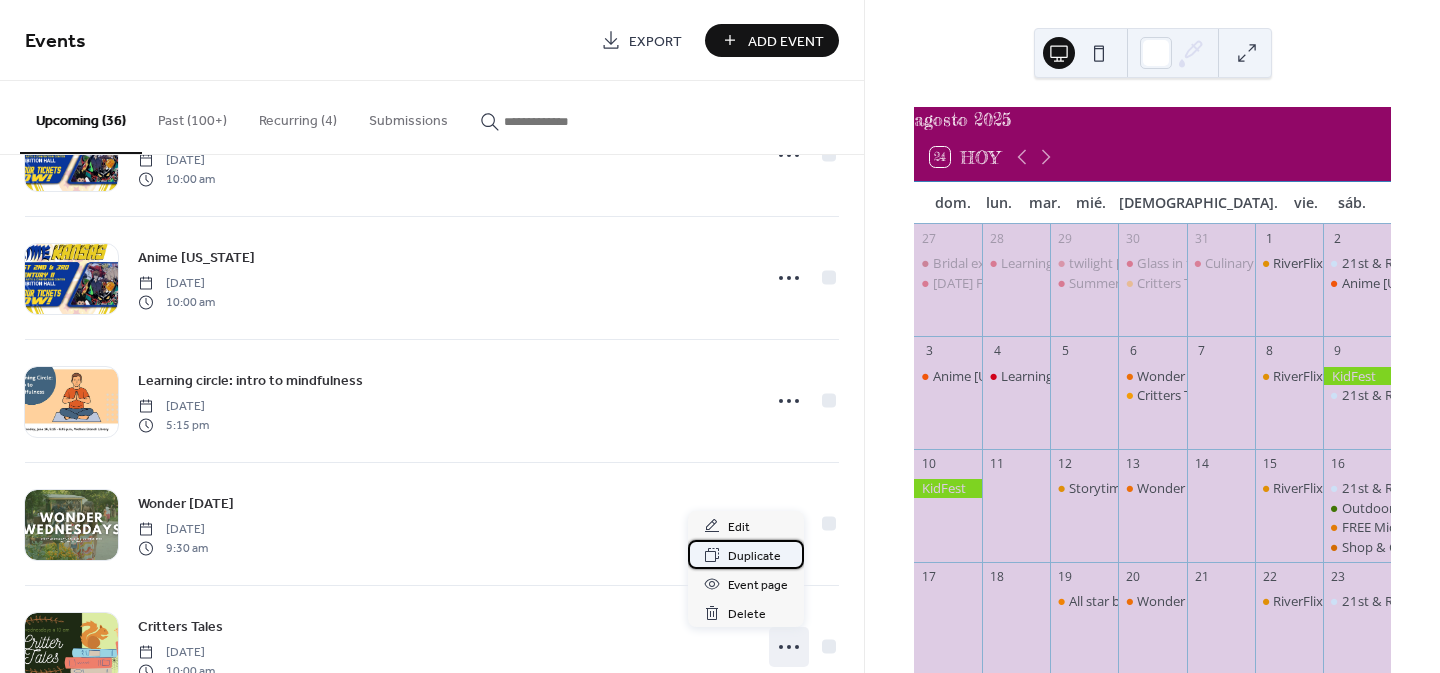 click on "Duplicate" at bounding box center [754, 556] 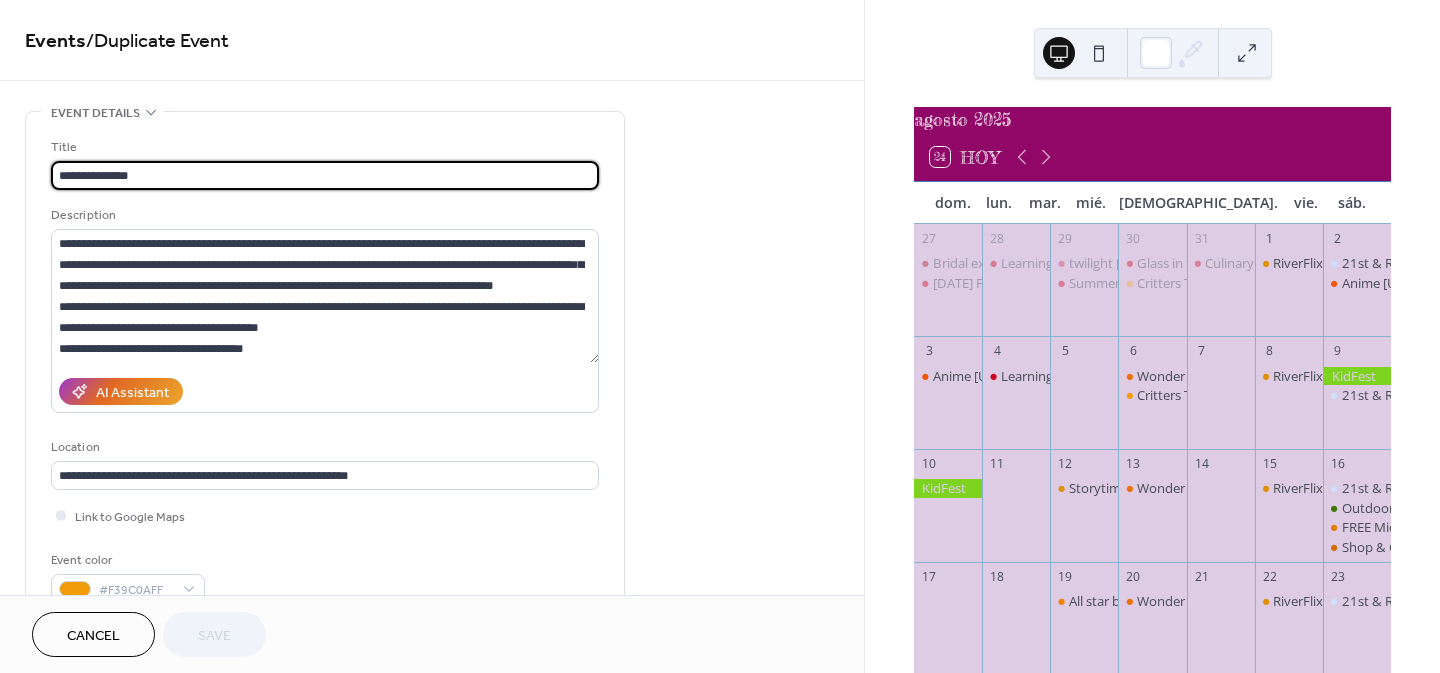 scroll, scrollTop: 521, scrollLeft: 0, axis: vertical 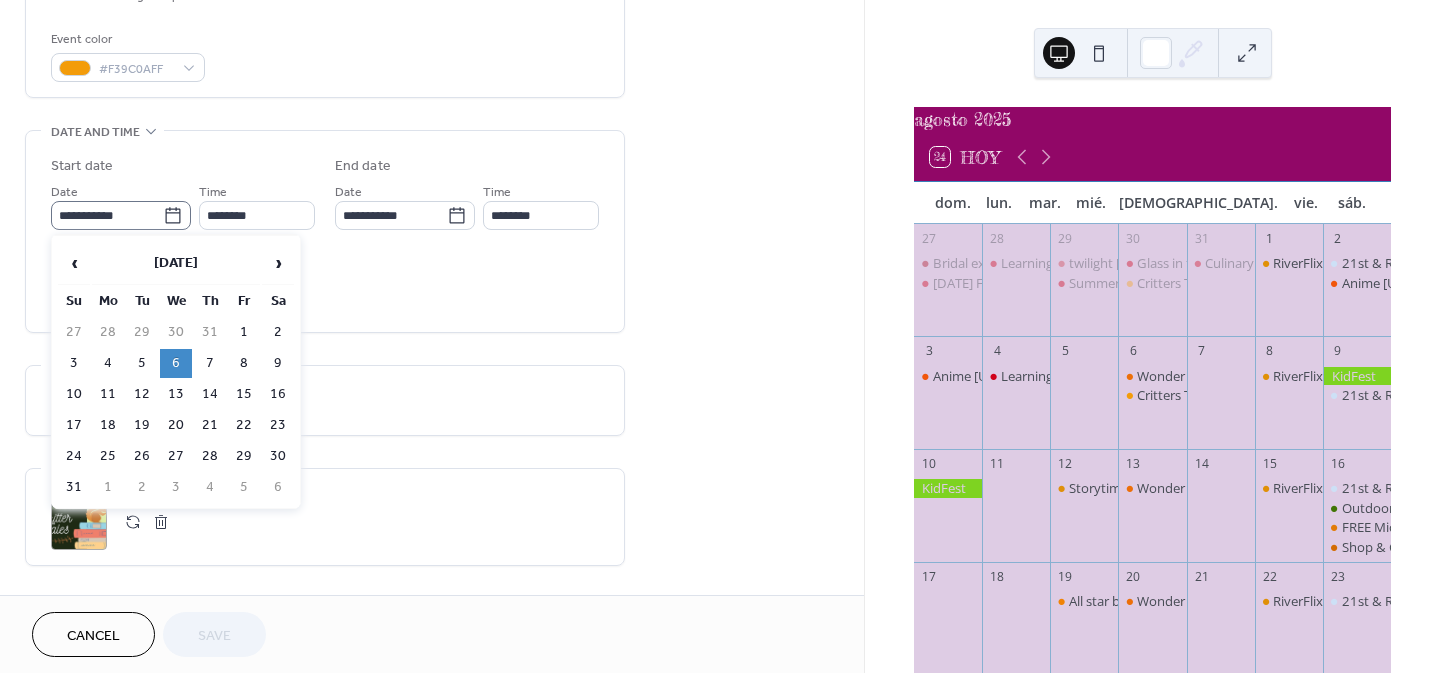 click 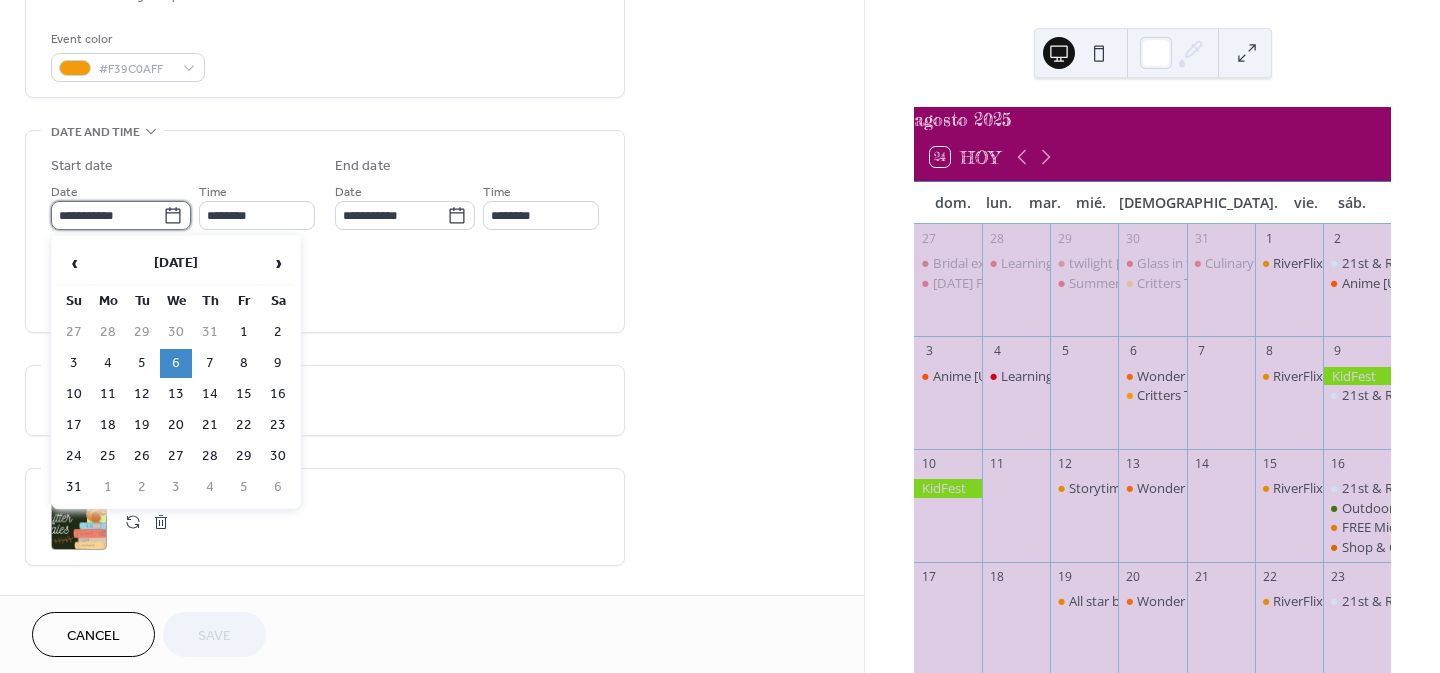 click on "**********" at bounding box center [107, 215] 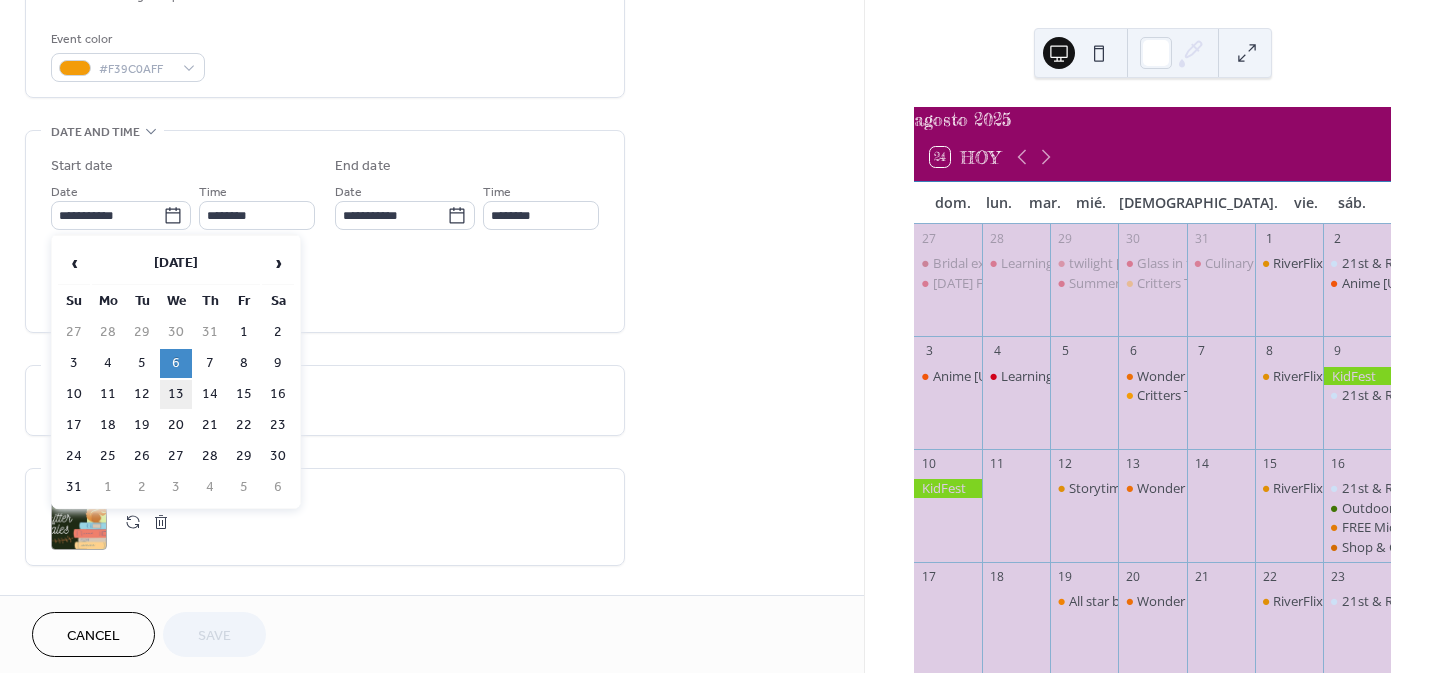 click on "13" at bounding box center (176, 394) 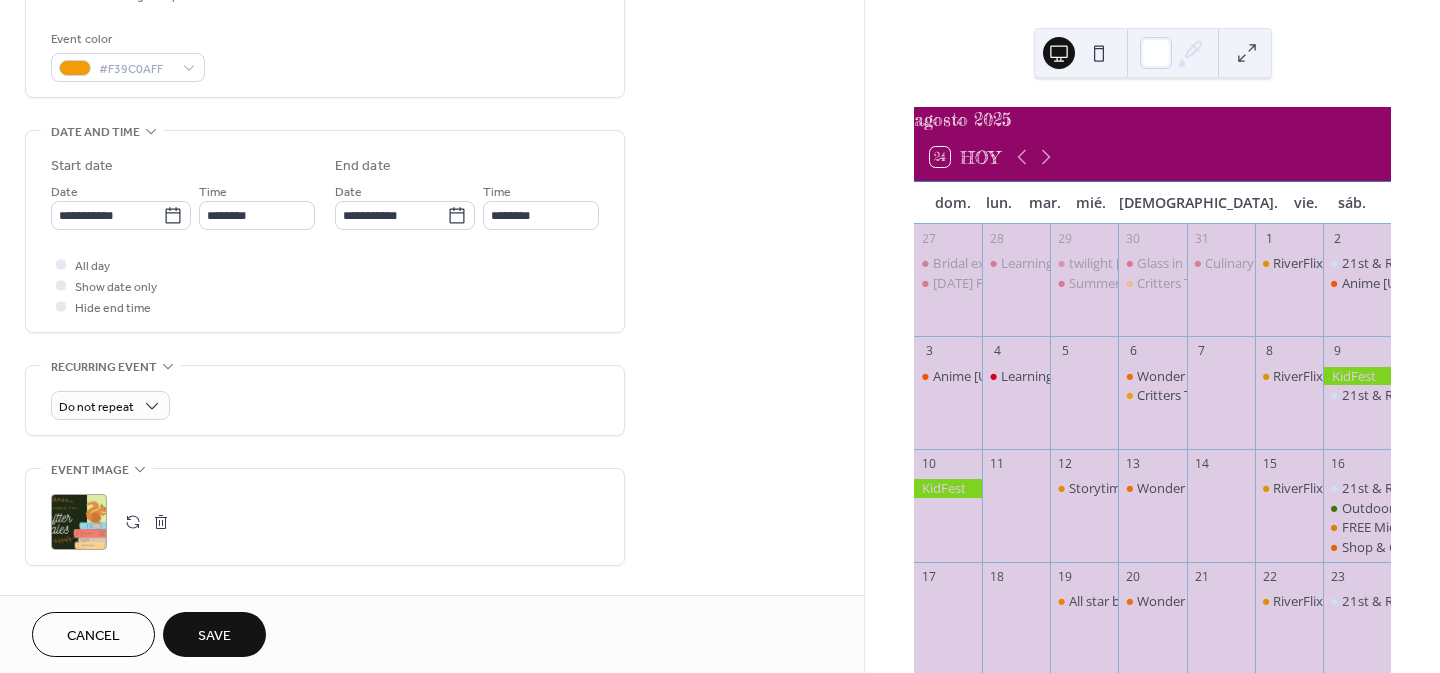 click on "Save" at bounding box center [214, 636] 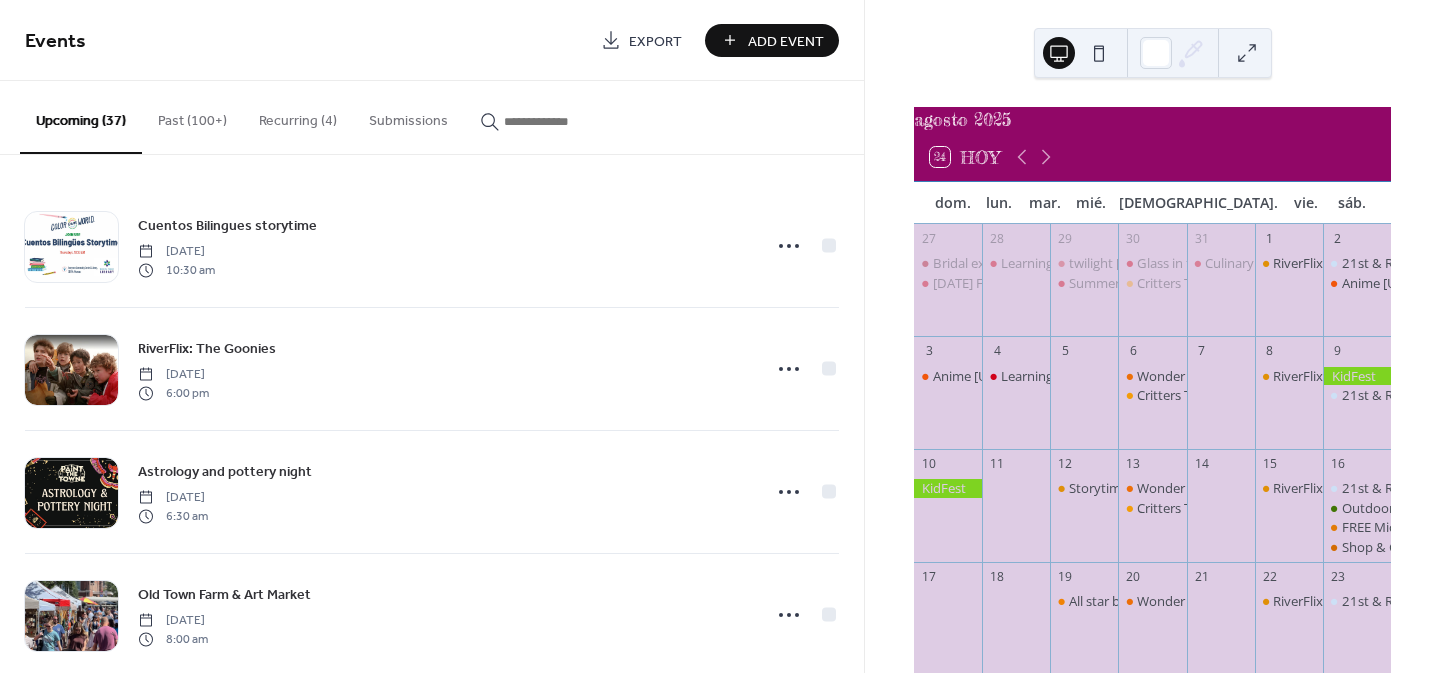 click on "agosto 2025 24 Hoy dom. lun. mar. mié. jue. vie. sáb. 27 Bridal expo at century 2 [DATE] Family Funday 28 Learning circle: intro to mindfulness 29 twilight [DATE] Summer Reading Series 30 Glass in flight at botanica, the [GEOGRAPHIC_DATA] Critters Tales 31 Culinary workshop: Wok Fried  Rice  1 RiverFlix: Tangled 2 21st & Ridge Farmers Market  Anime [US_STATE] 3 Anime [US_STATE] 4 Learning circle: intro to mindfulness 5 6 Wonder [DATE]  Critters Tales 7 8 RiverFlix: [GEOGRAPHIC_DATA] 9 21st & Ridge Farmers Market  10 11 12 Storytime in the park 13 Wonder [DATE]  Critters Tales 14 15 RiverFlix: Incredibles 2 16 21st & Ridge Farmers Market  Outdoor Vintage Flea Market at [GEOGRAPHIC_DATA] FREE Microchip Clinic Shop & Grub  17 18 19 All star back nights 20 Wonder [DATE]  21 22 RiverFlix: Mulan  23 21st & Ridge Farmers Market  24 25 26 Storytime in the park 27 Wonder [DATE]  28 29 $7 Nights at Museum of World Treasures RiverFlix: Black Panther 30 21st & Ridge Farmers Market  31 1 2 3 Critters Tales 4 5 6" at bounding box center [1152, 336] 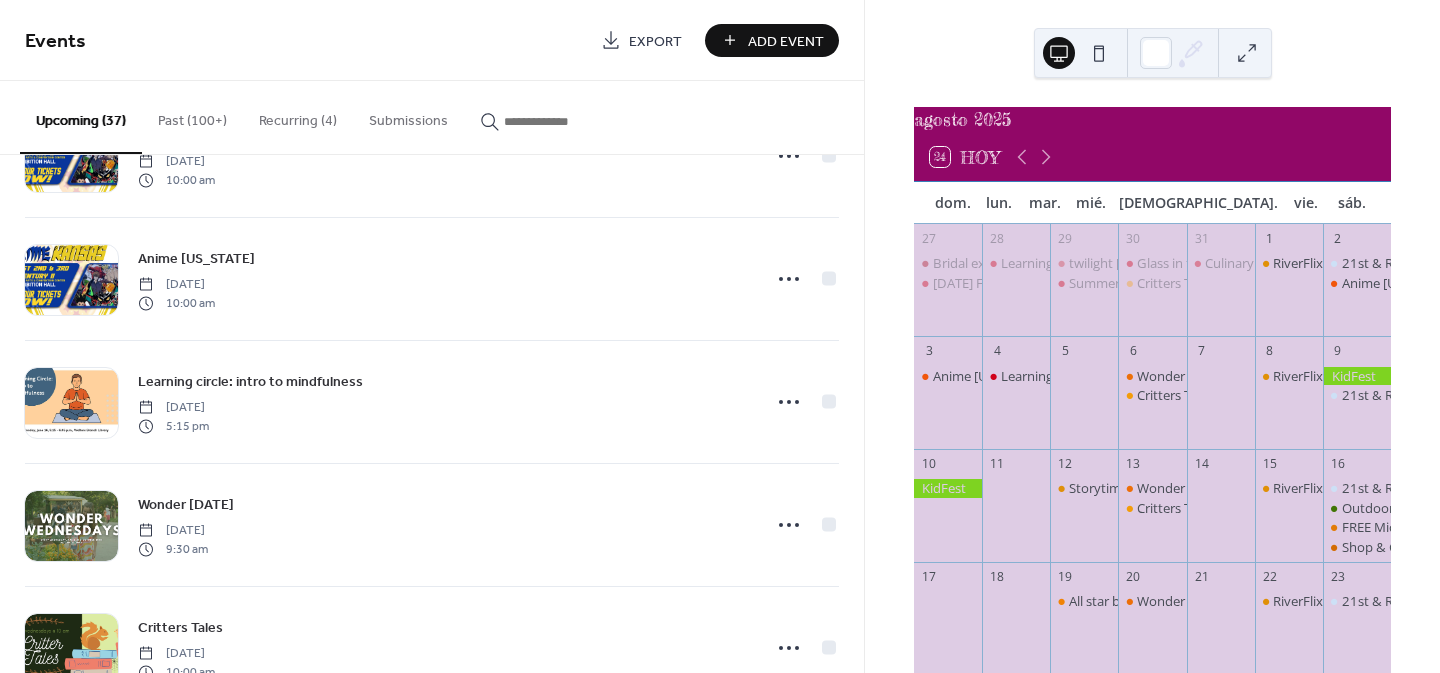 scroll, scrollTop: 1813, scrollLeft: 0, axis: vertical 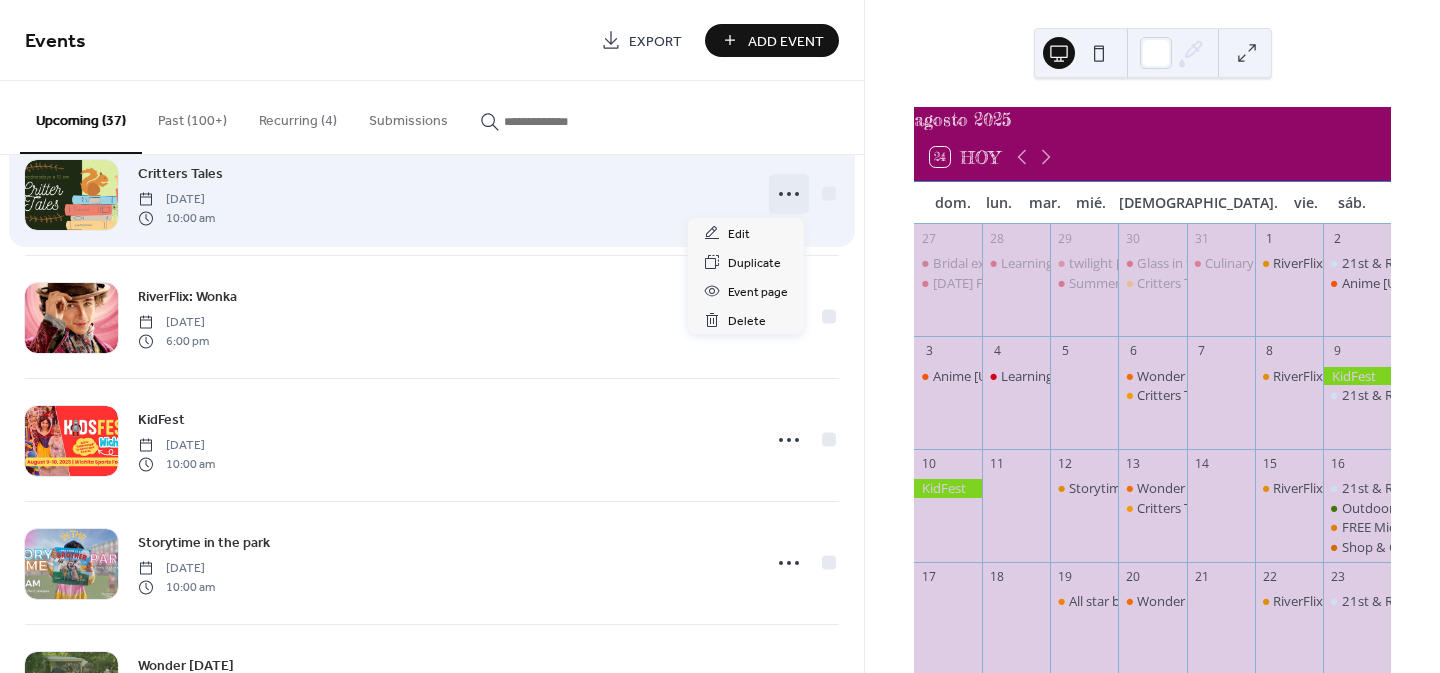 click 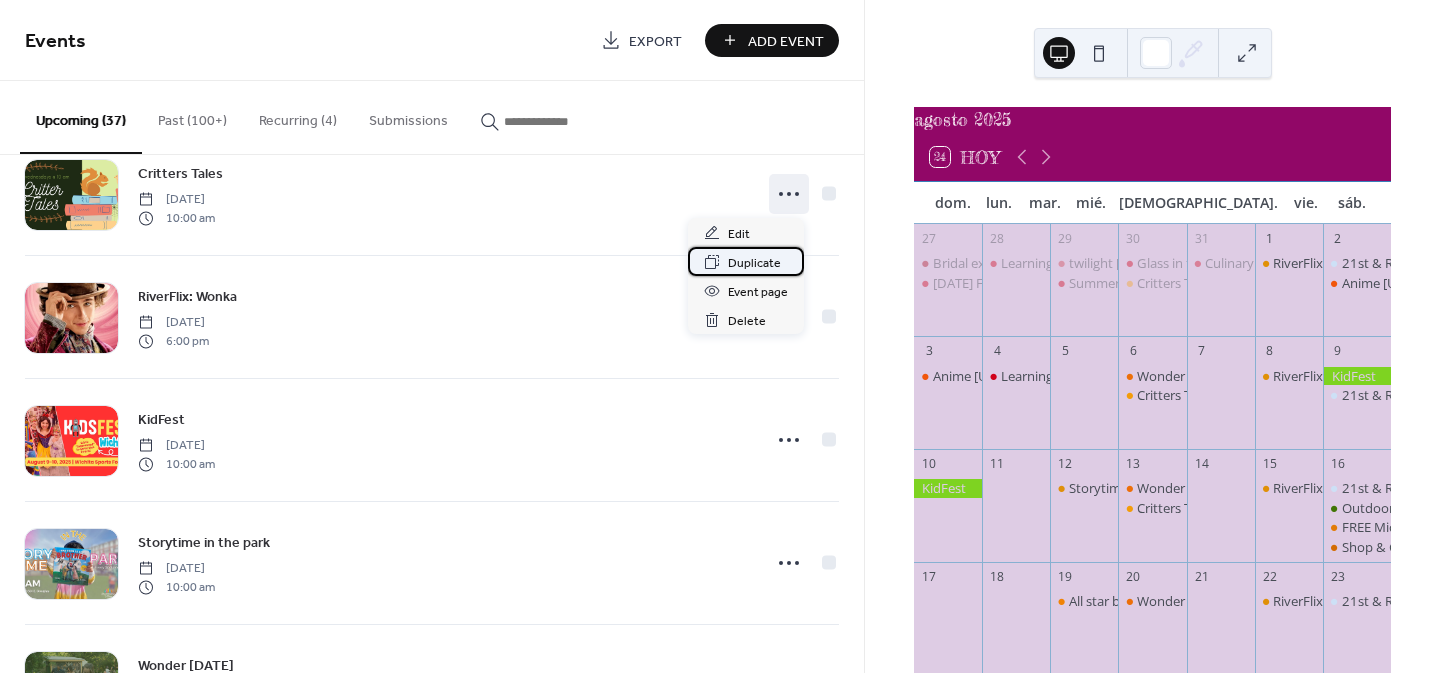 click on "Duplicate" at bounding box center [754, 263] 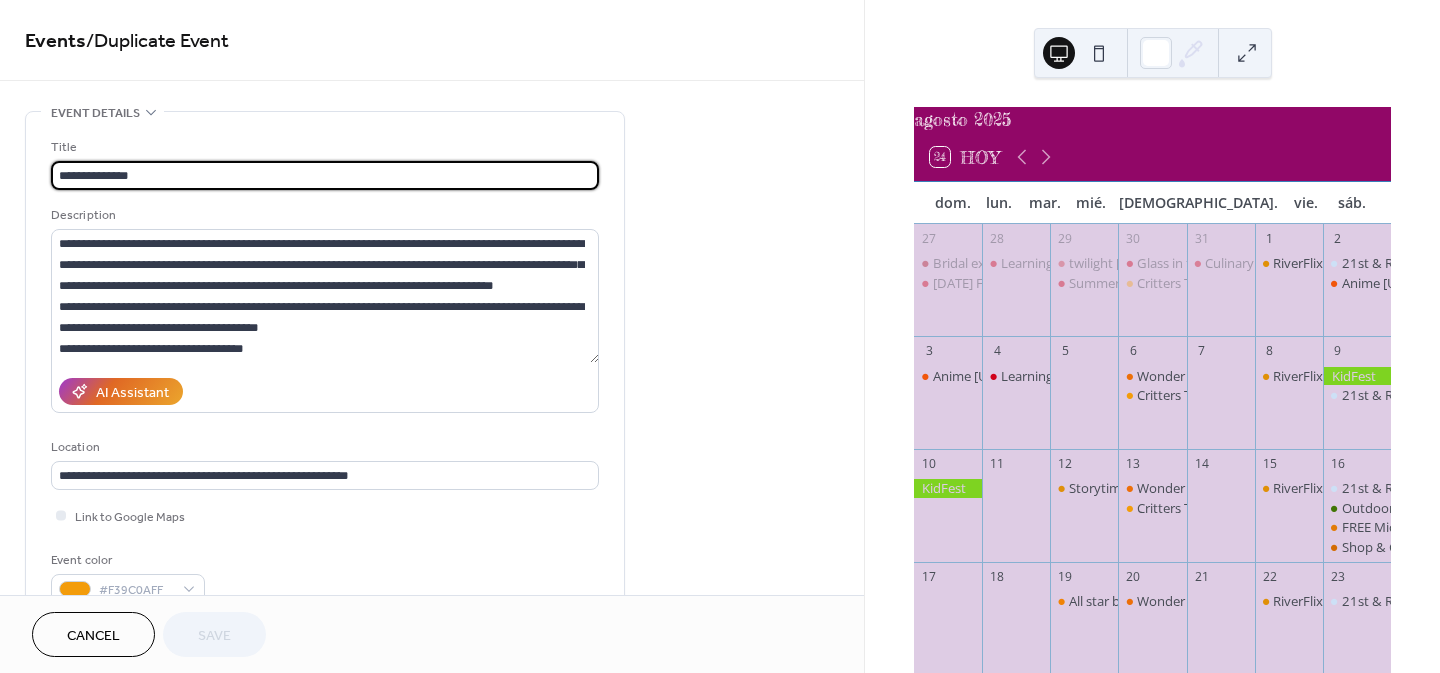 scroll, scrollTop: 521, scrollLeft: 0, axis: vertical 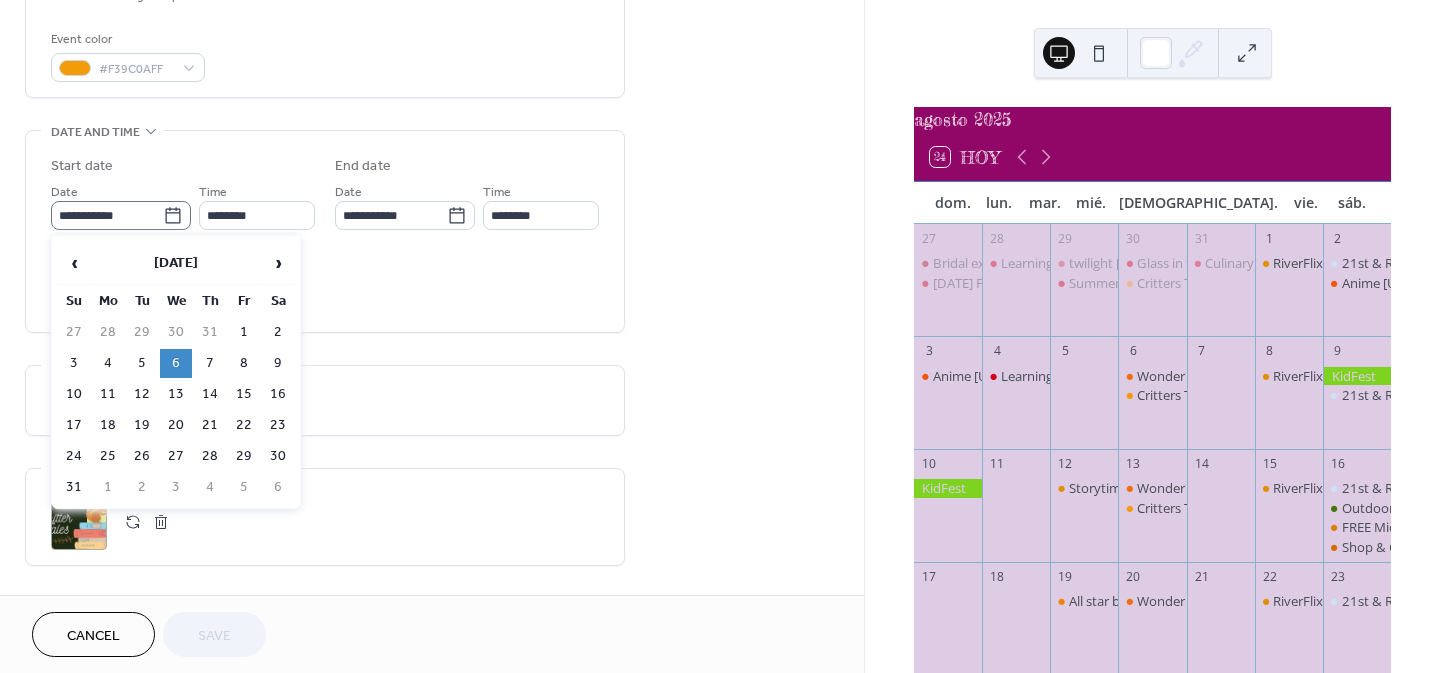 click 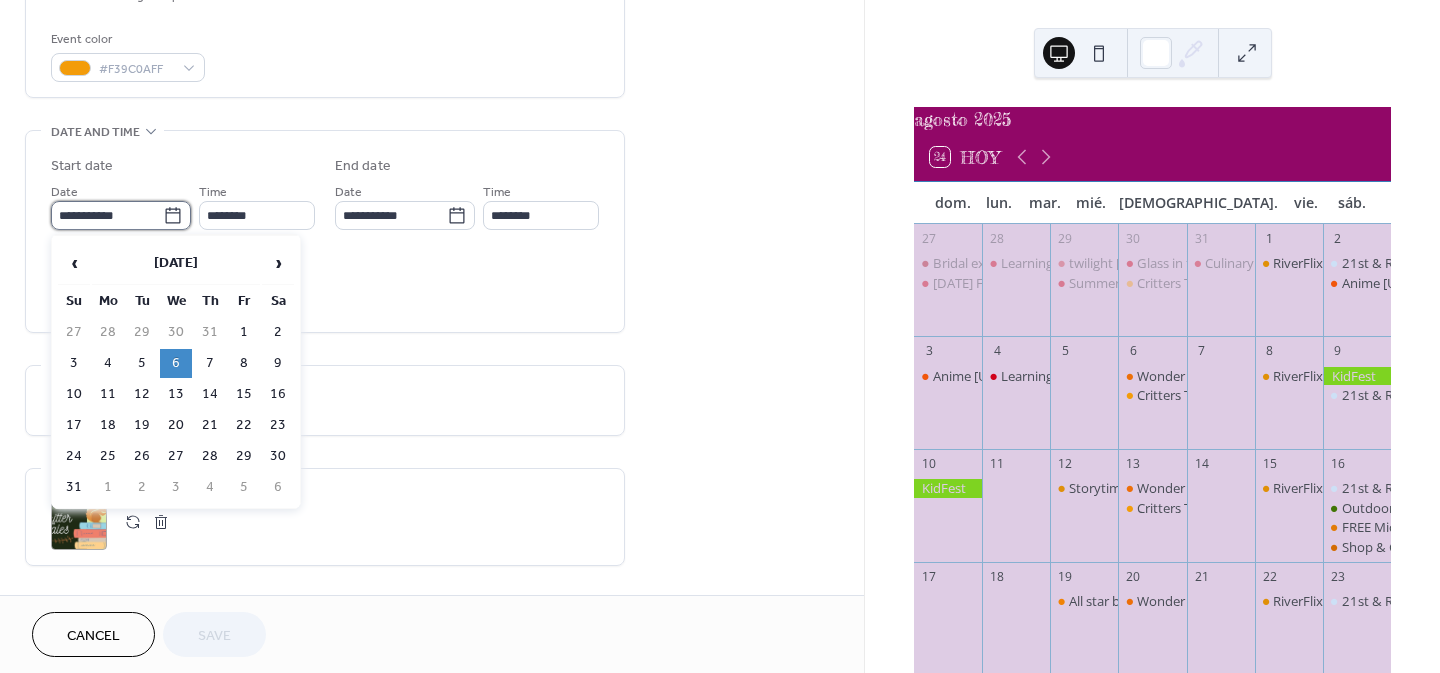 click on "**********" at bounding box center (107, 215) 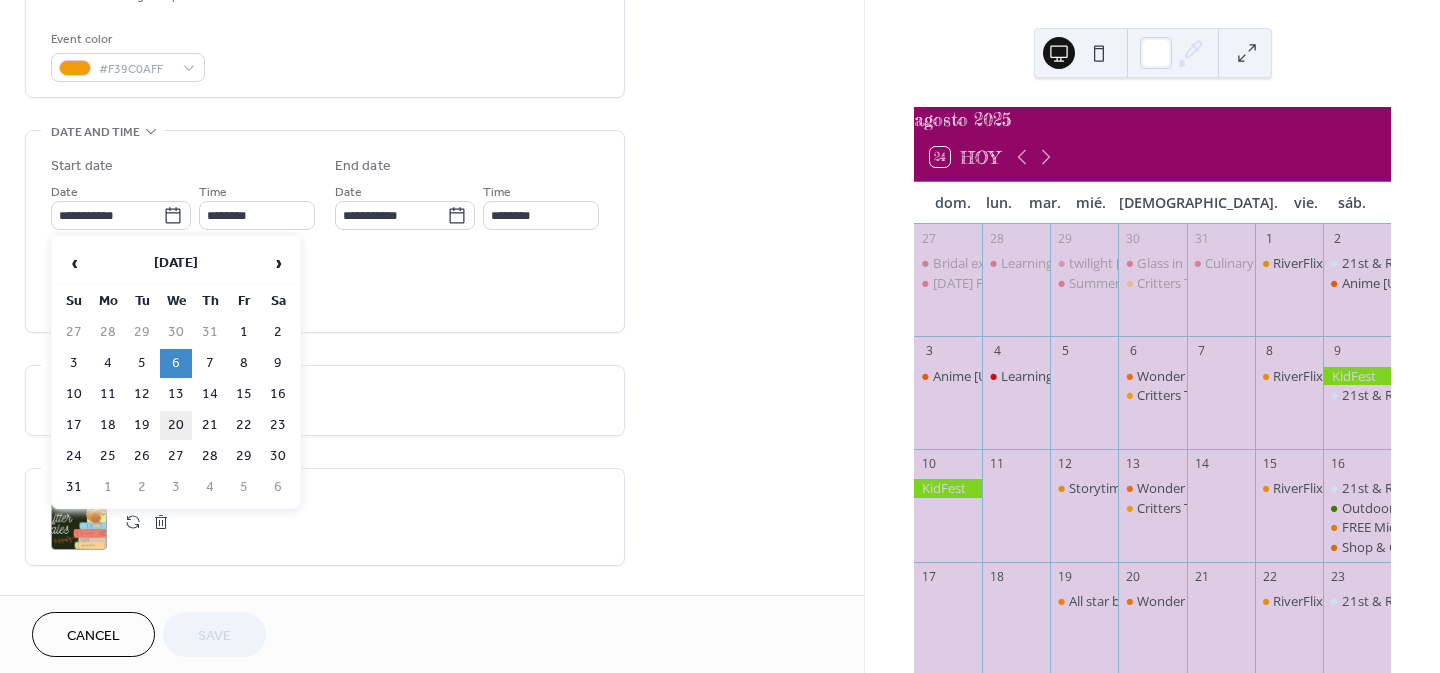 click on "20" at bounding box center [176, 425] 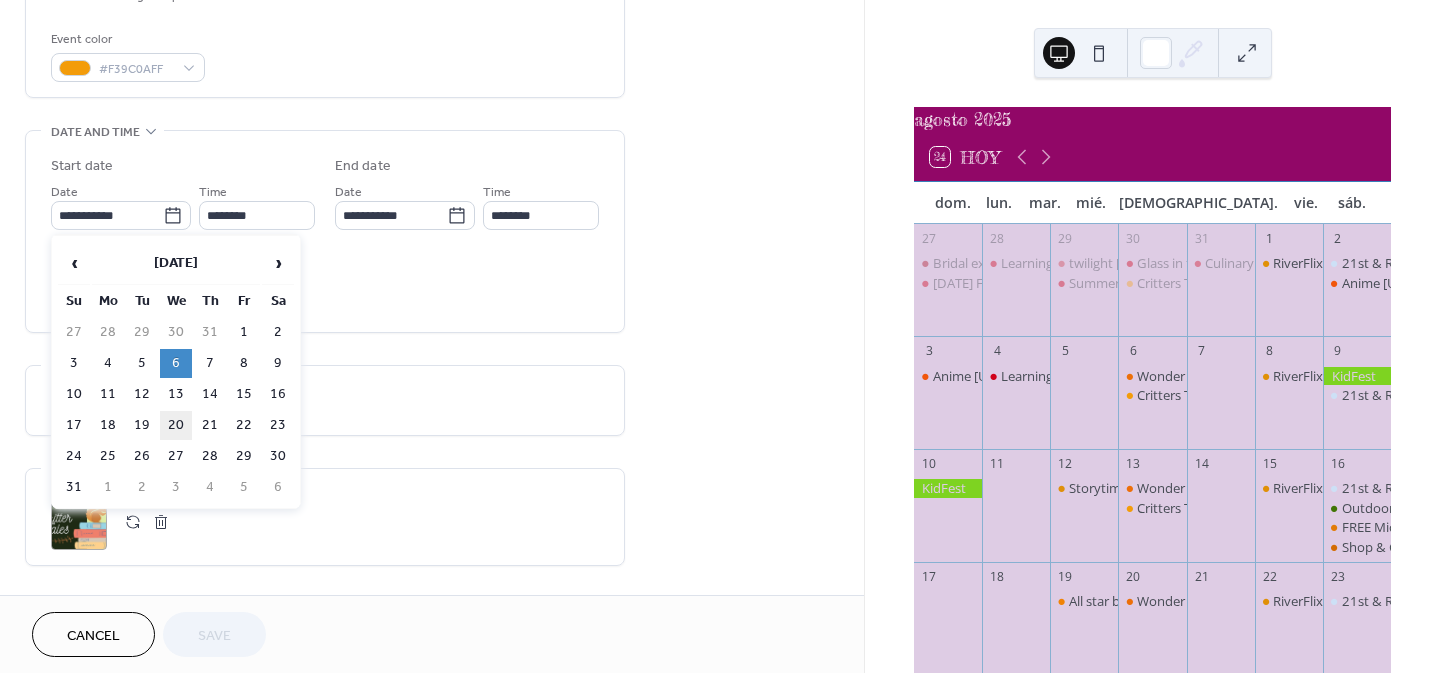 type on "**********" 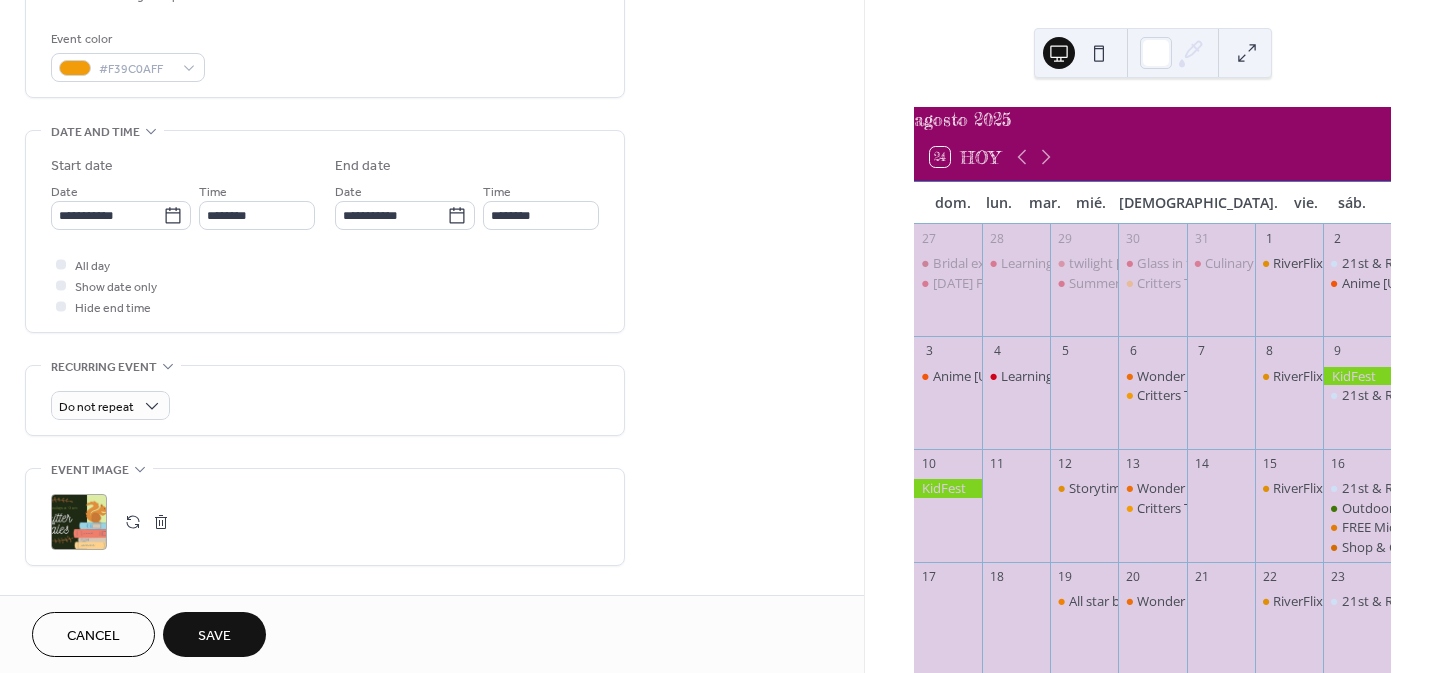 click on "Save" at bounding box center [214, 636] 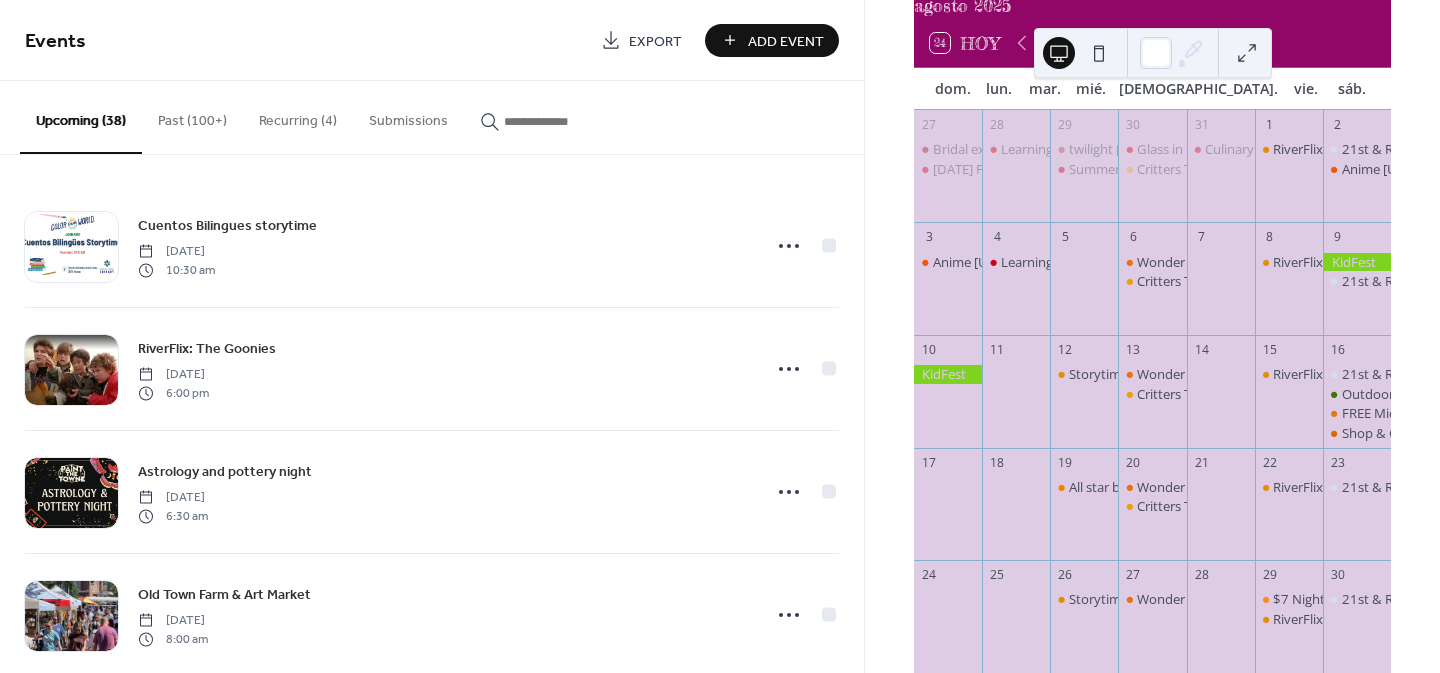 scroll, scrollTop: 104, scrollLeft: 0, axis: vertical 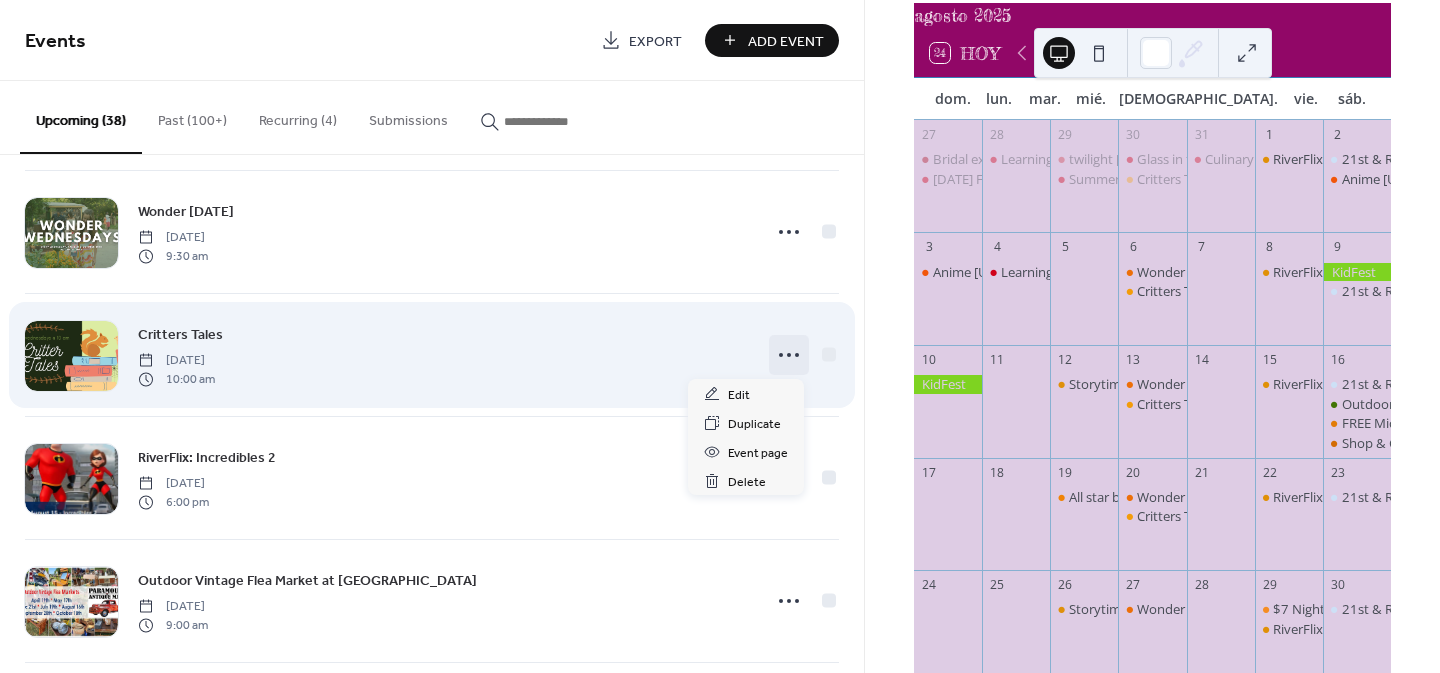 click 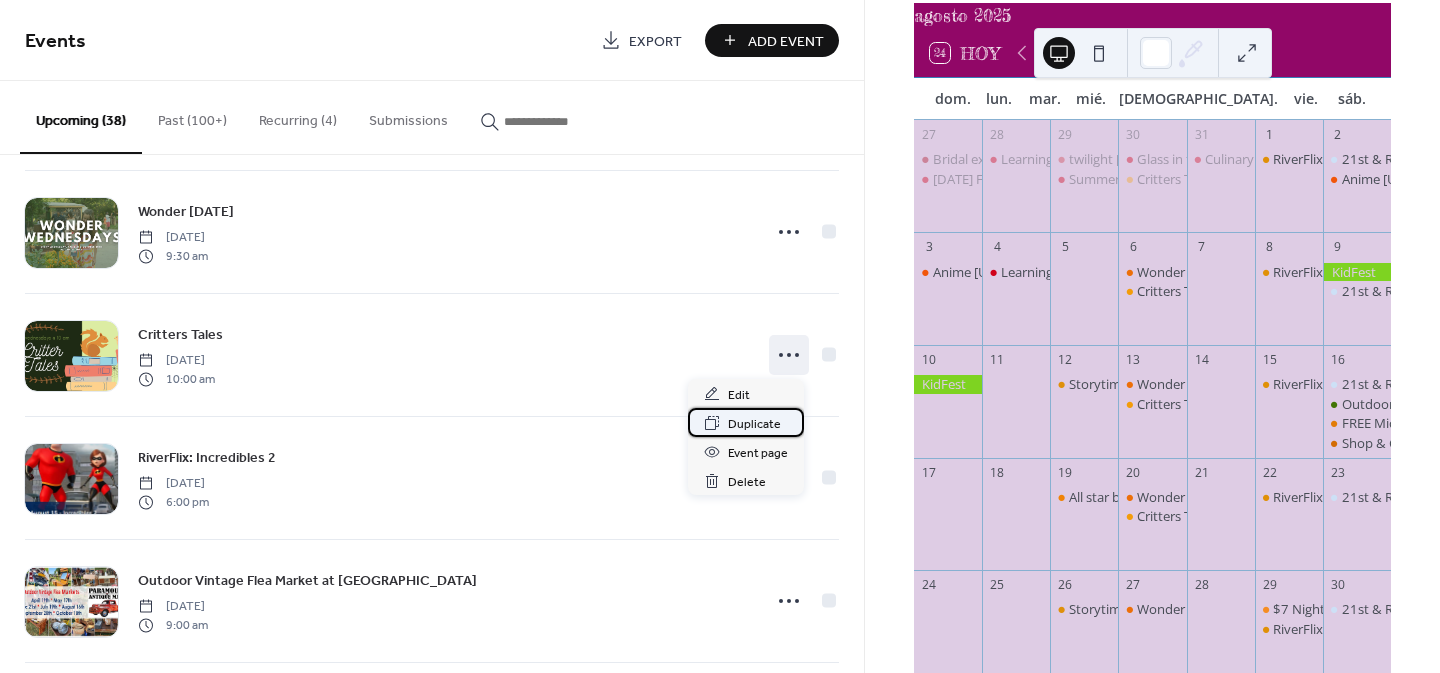 click on "Duplicate" at bounding box center [754, 424] 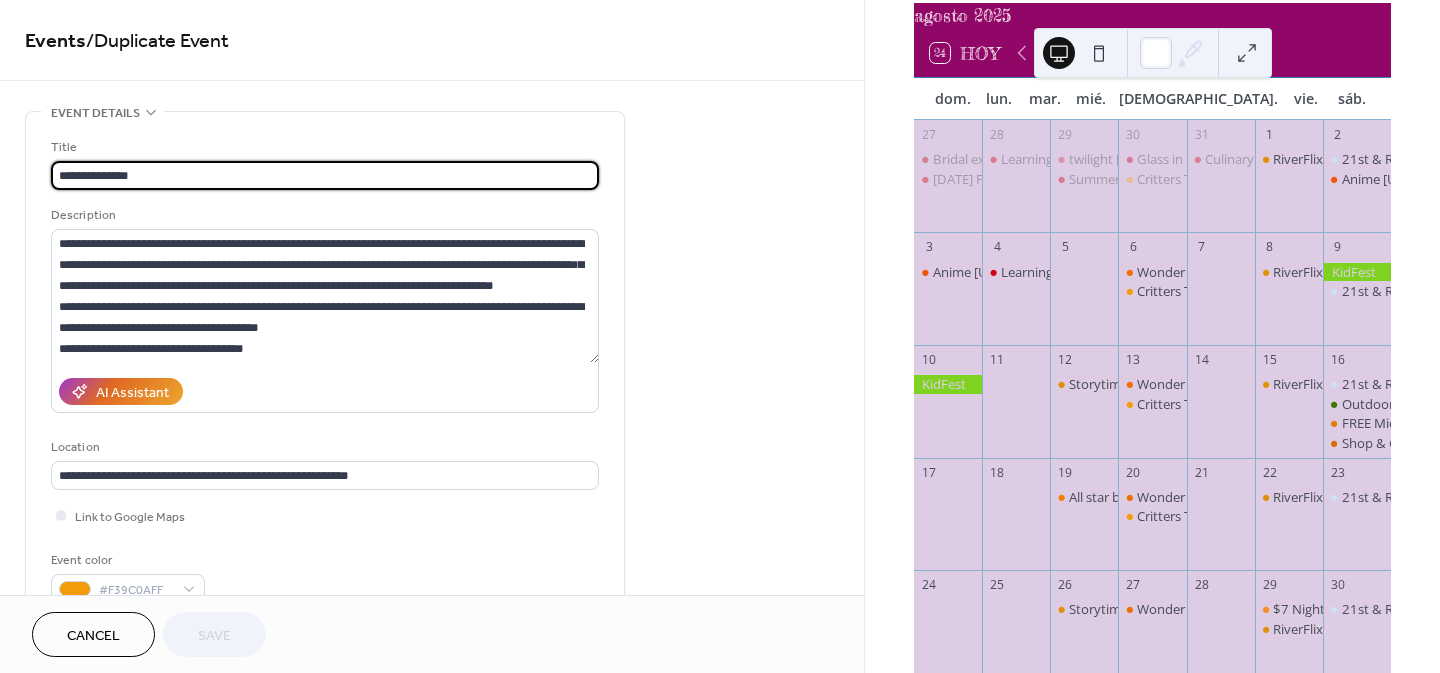 scroll, scrollTop: 521, scrollLeft: 0, axis: vertical 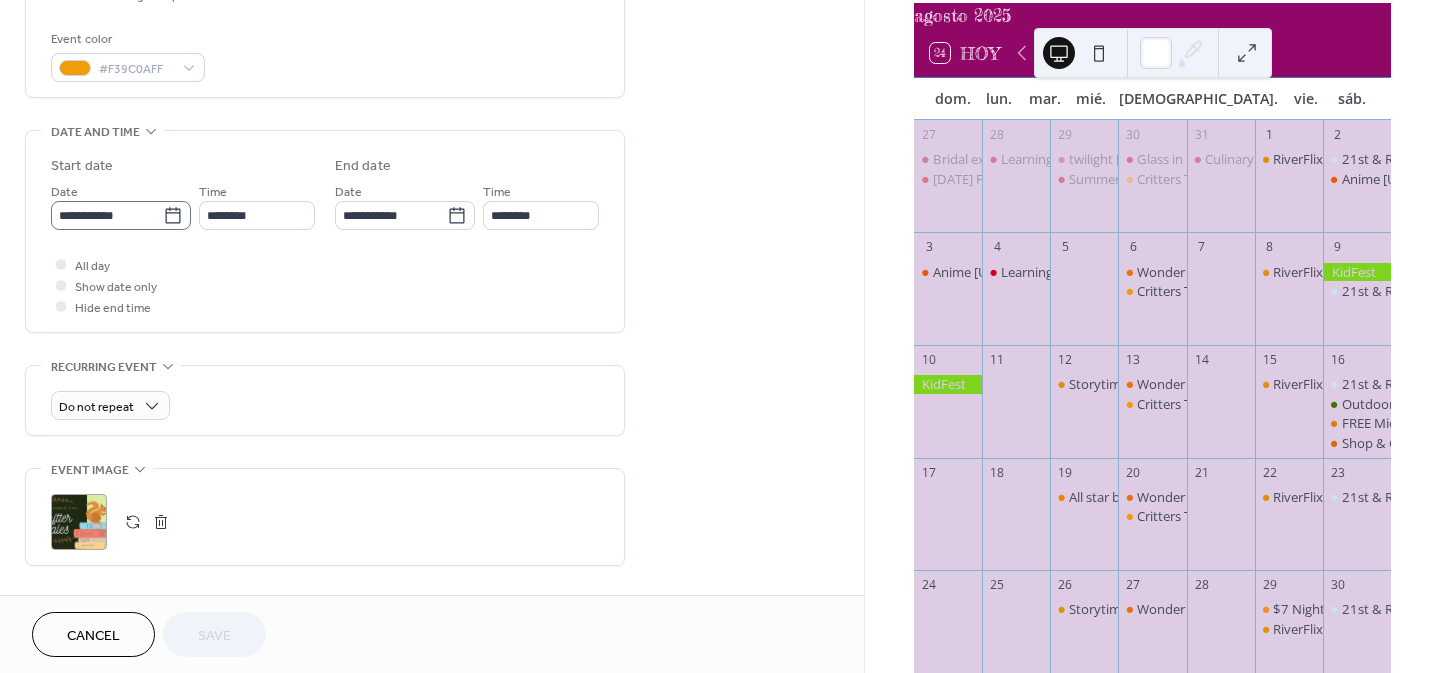 click 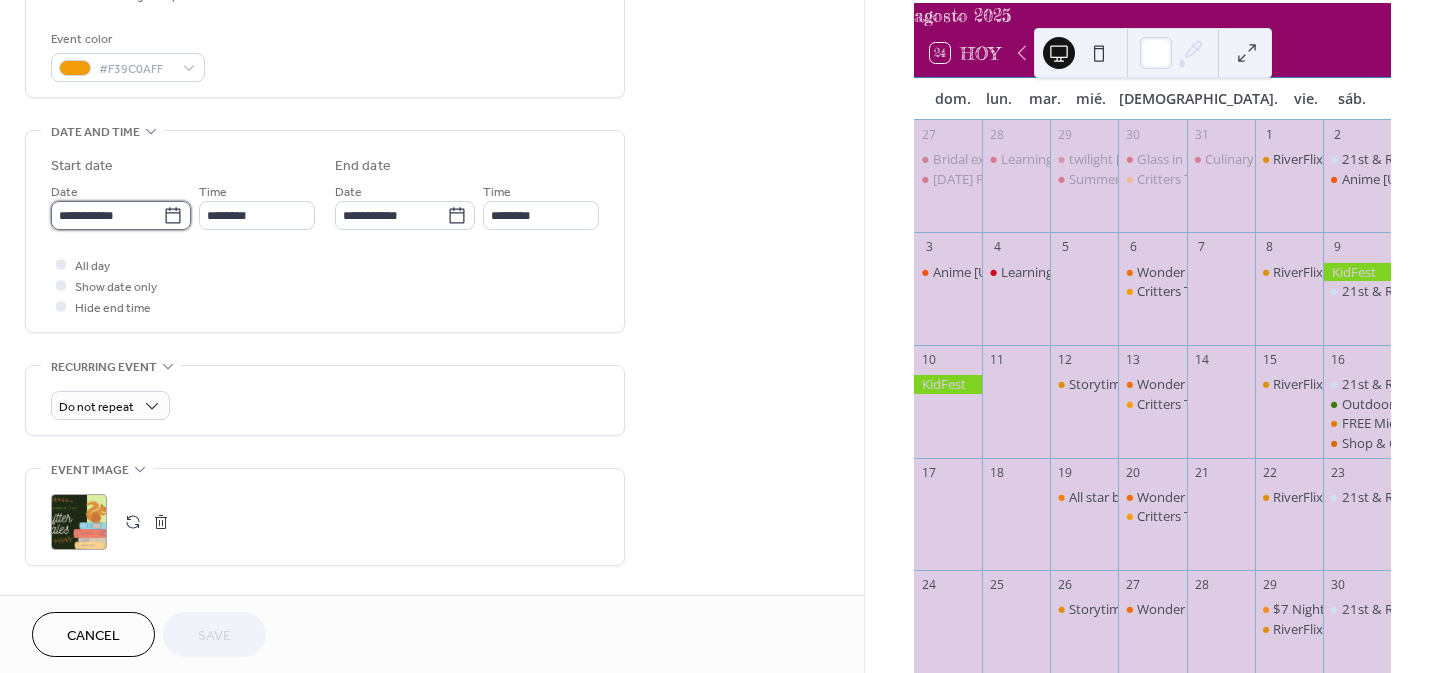 click on "**********" at bounding box center (107, 215) 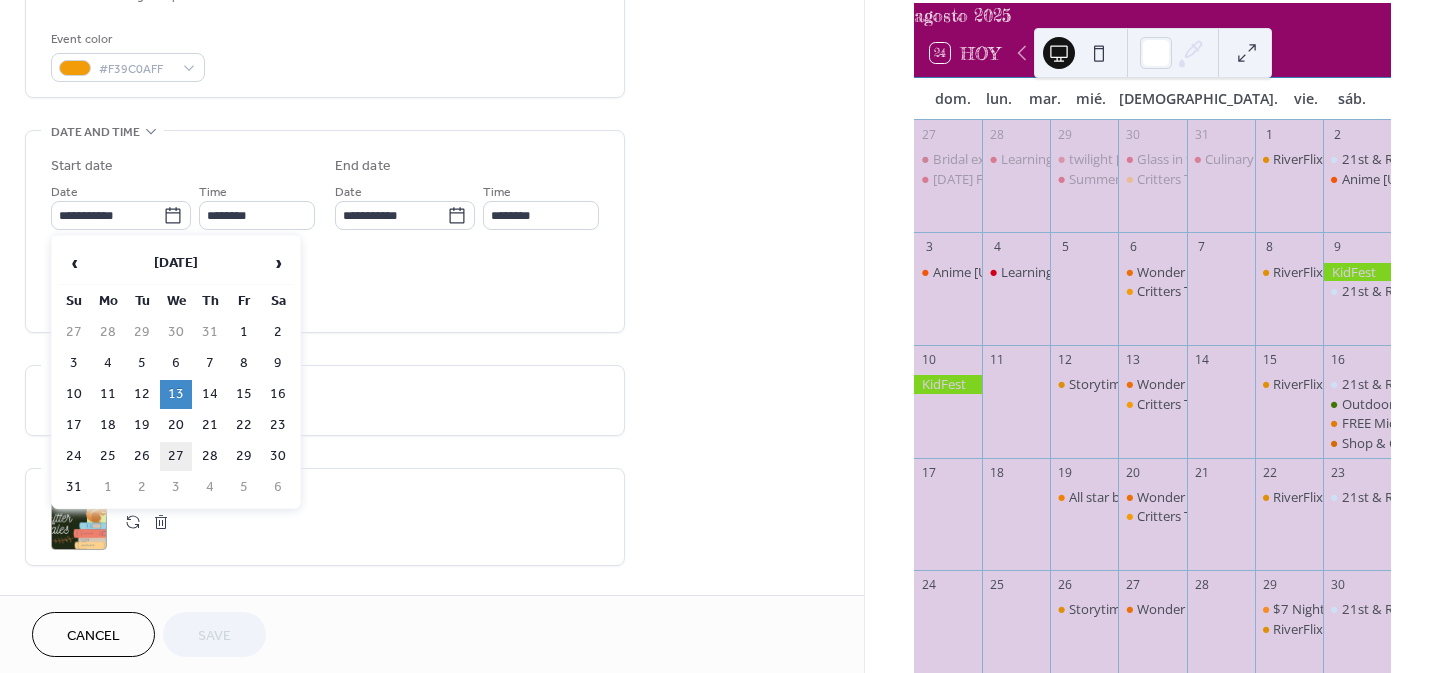click on "27" at bounding box center [176, 456] 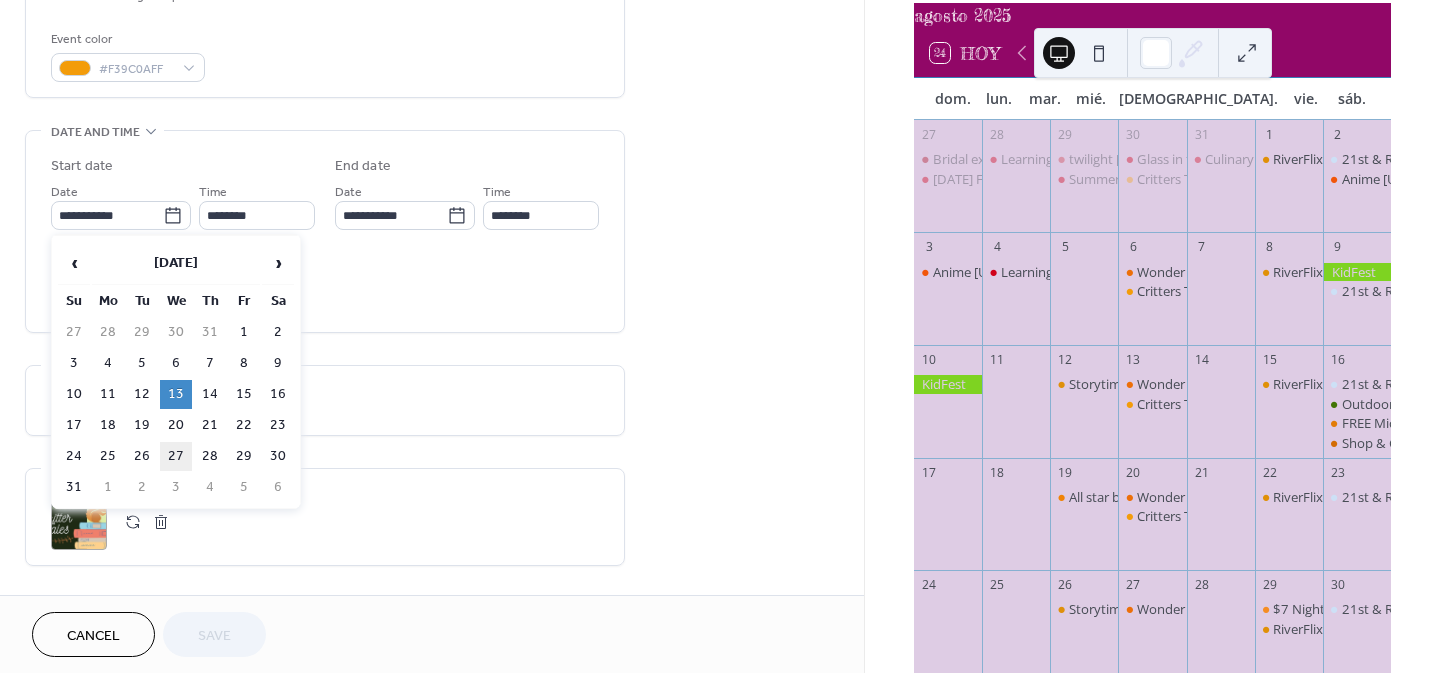 type on "**********" 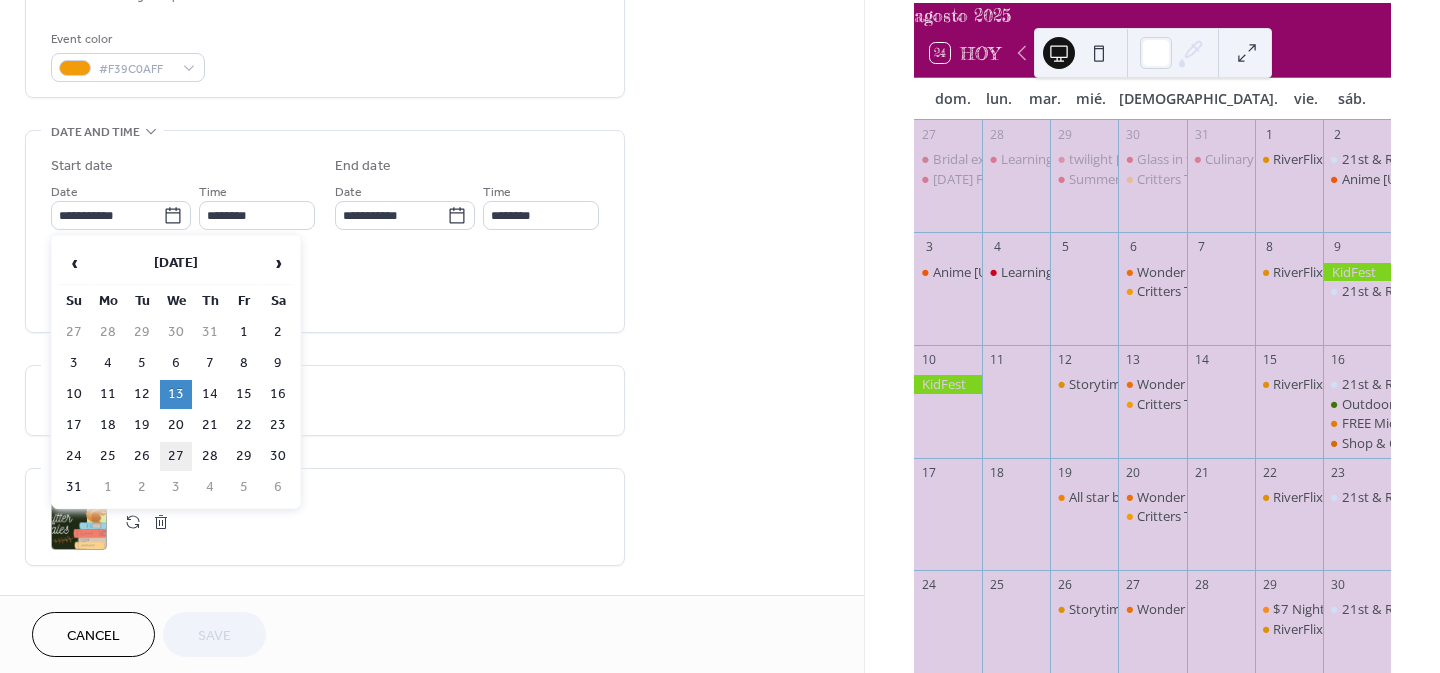 type on "**********" 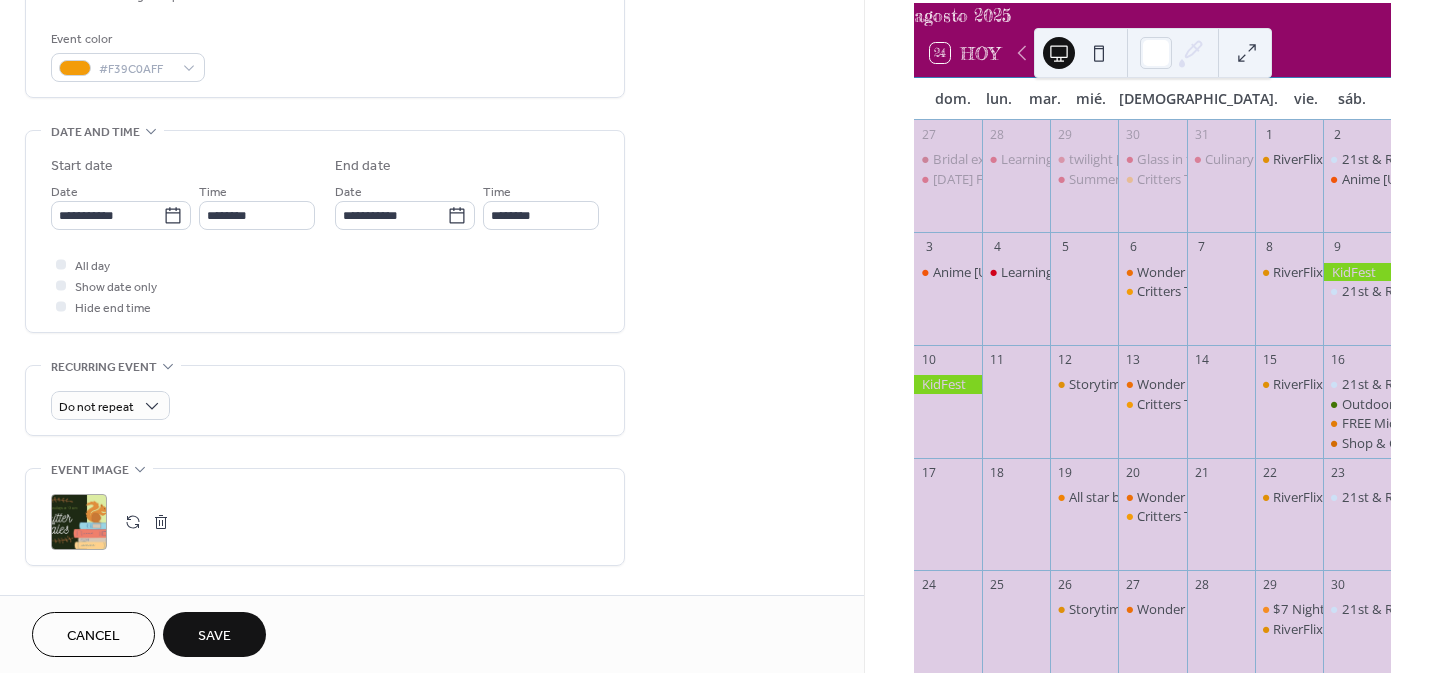 click on "Save" at bounding box center [214, 634] 